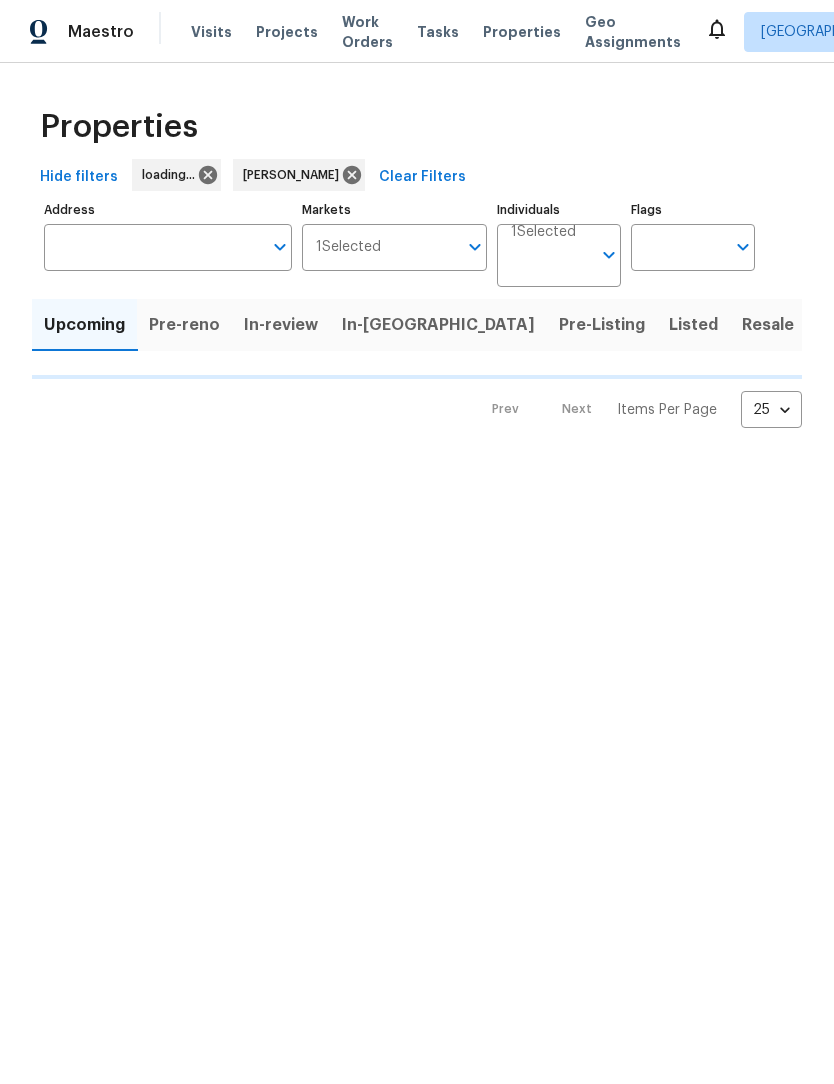 scroll, scrollTop: 0, scrollLeft: 0, axis: both 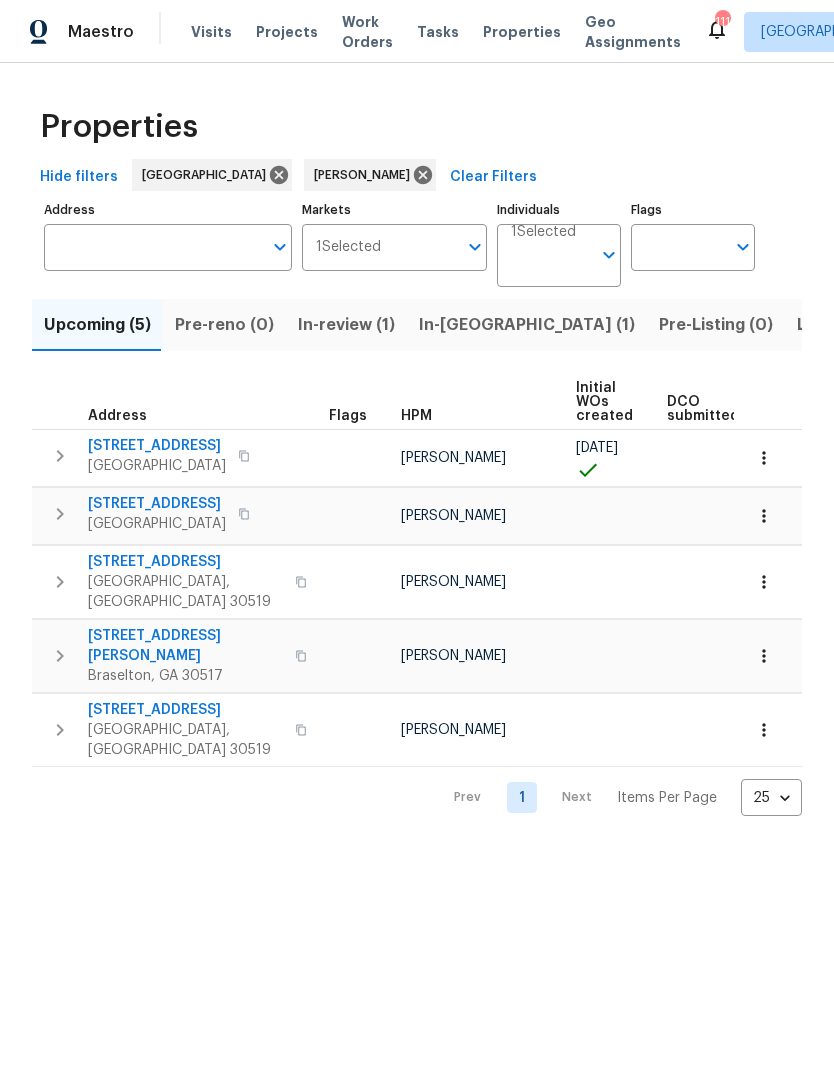 click on "2600 Moon Rd" at bounding box center [157, 446] 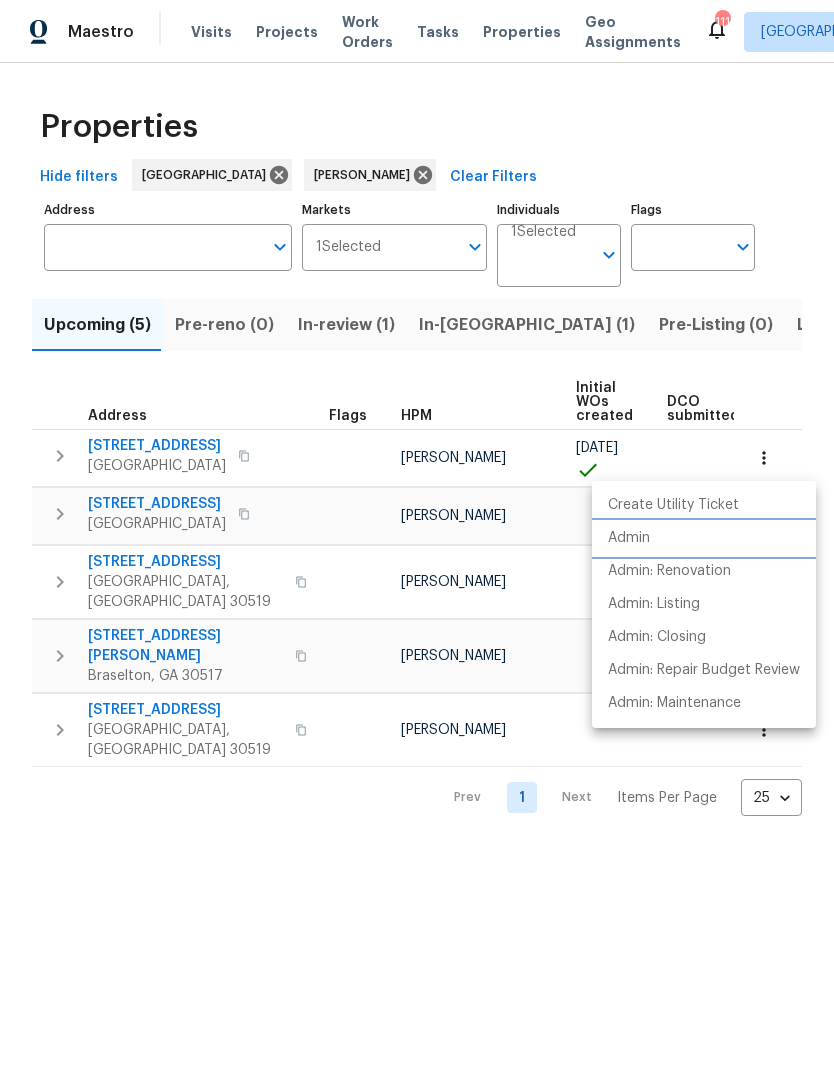 click on "Admin" at bounding box center (629, 538) 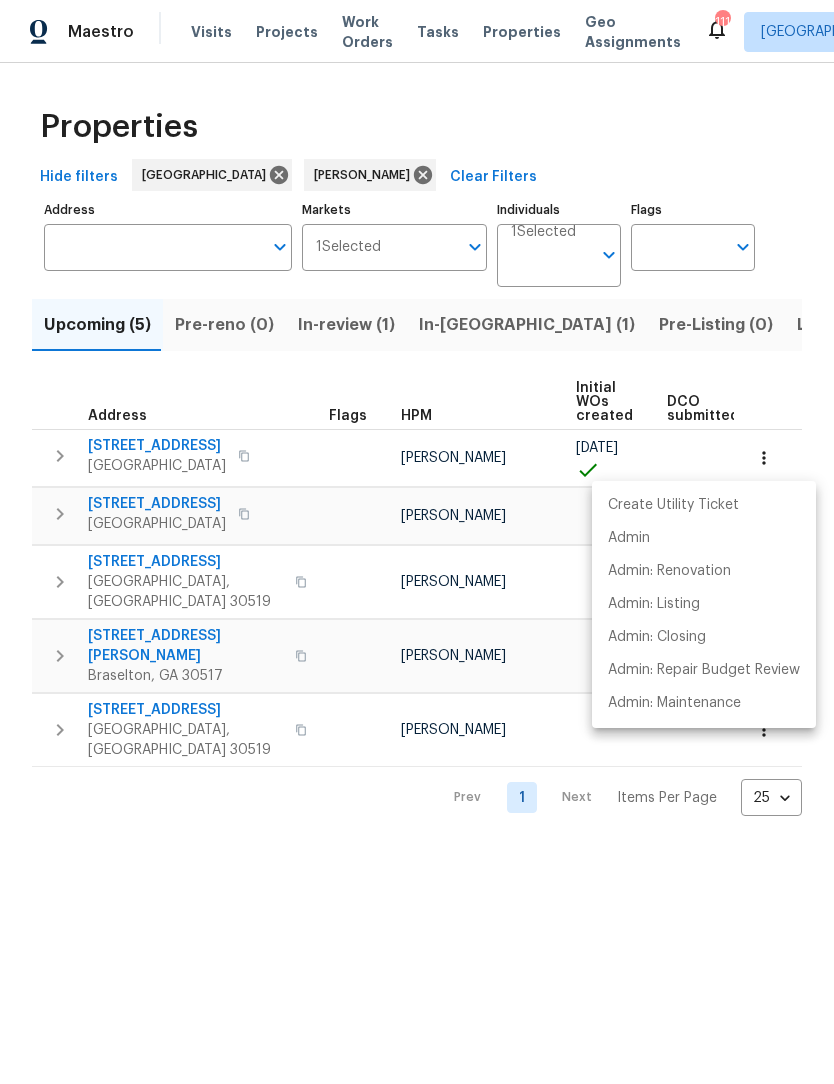 click at bounding box center [417, 542] 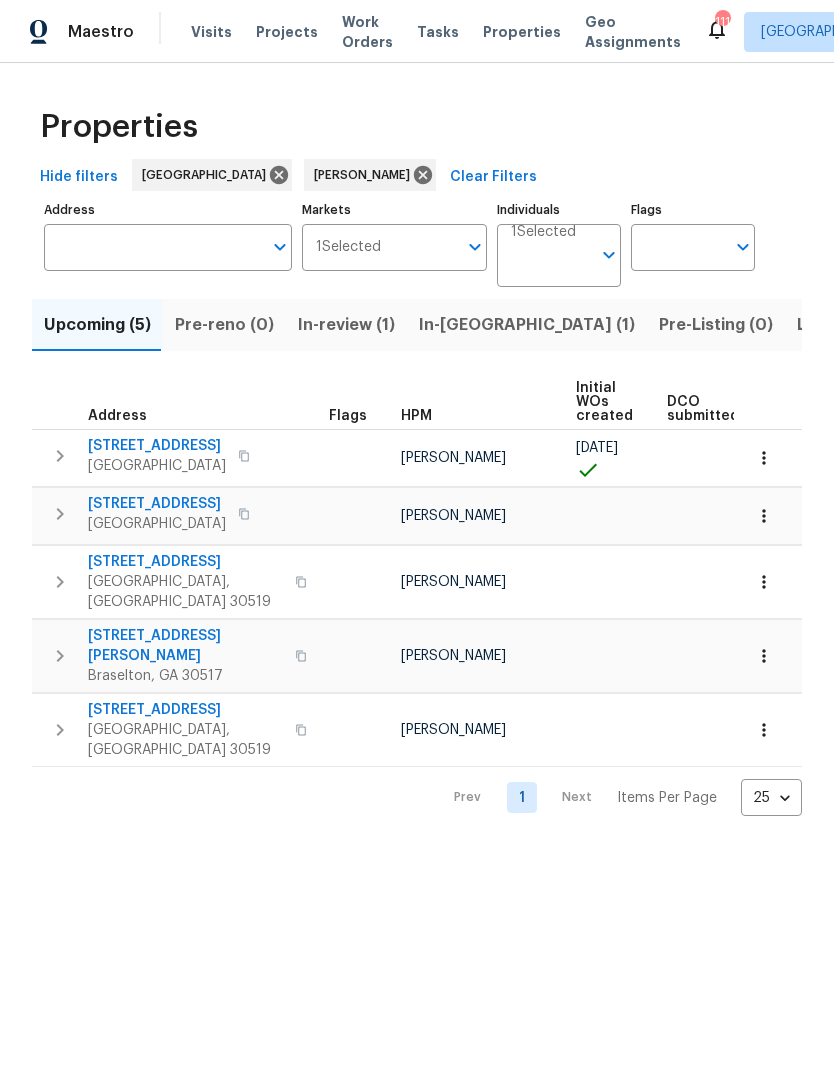 scroll, scrollTop: 0, scrollLeft: 0, axis: both 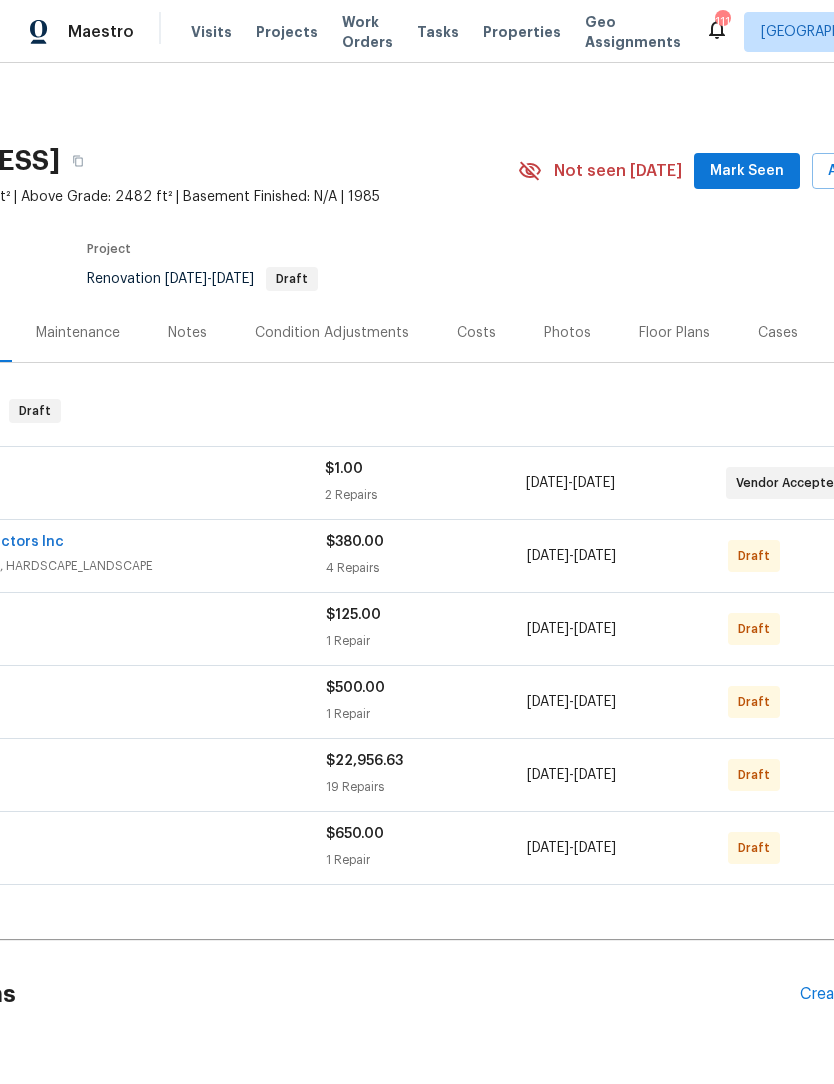 click on "Mark Seen" at bounding box center (747, 171) 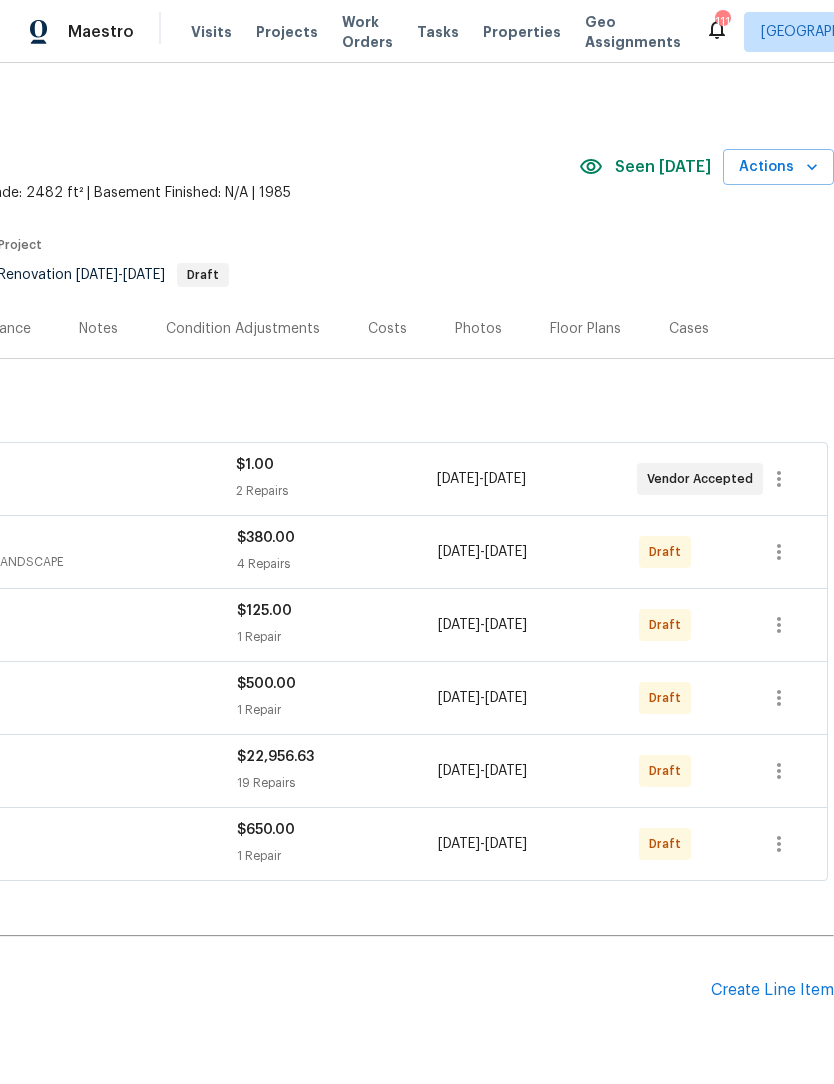 scroll, scrollTop: 4, scrollLeft: 296, axis: both 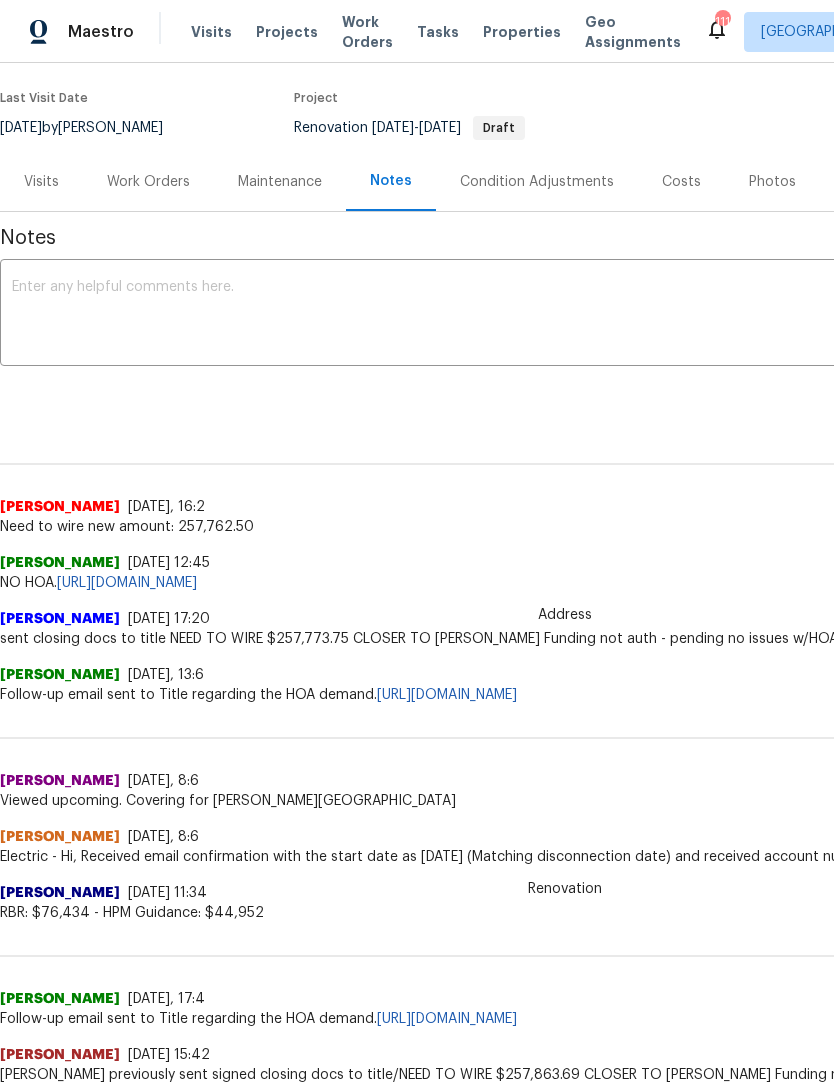 click at bounding box center [565, 315] 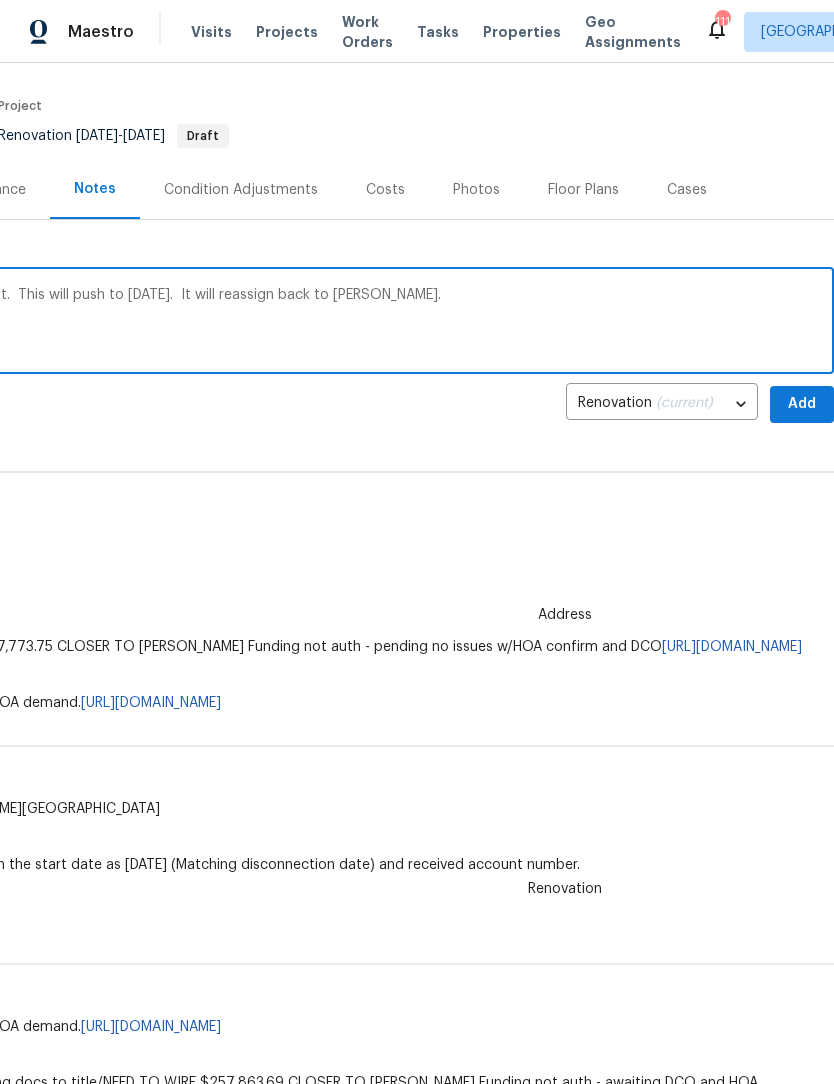 scroll, scrollTop: 143, scrollLeft: 296, axis: both 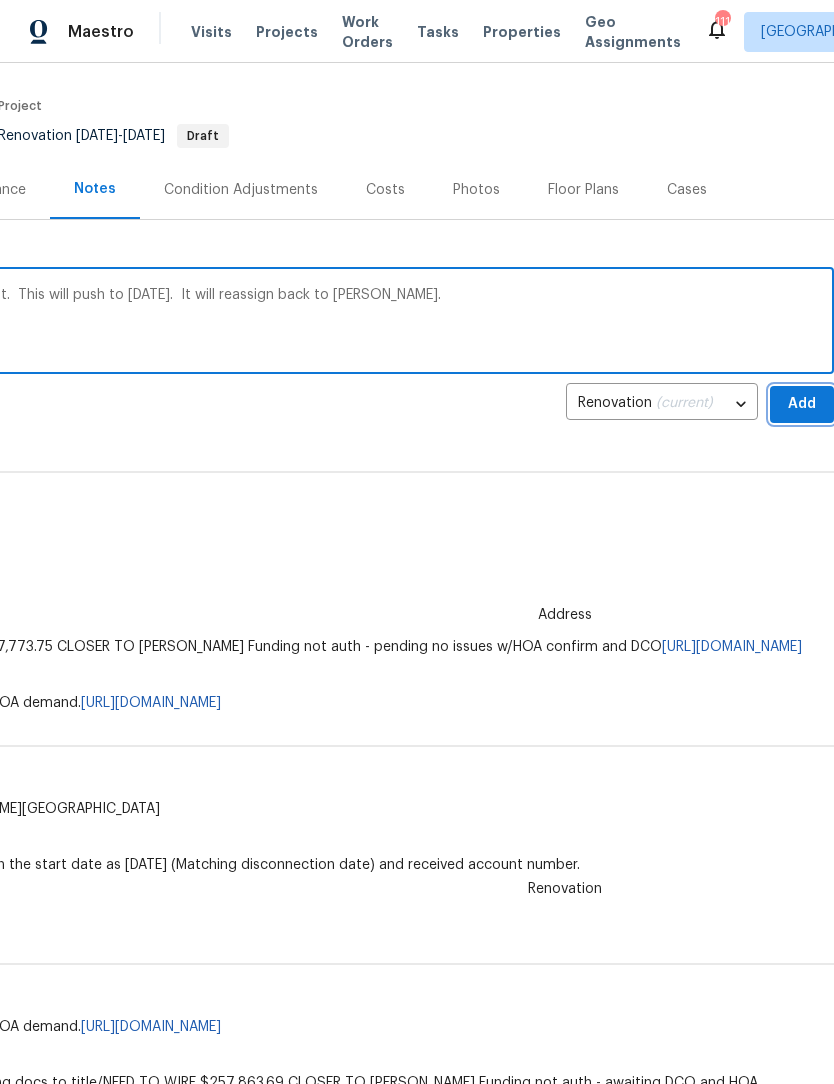 click on "Add" at bounding box center [802, 404] 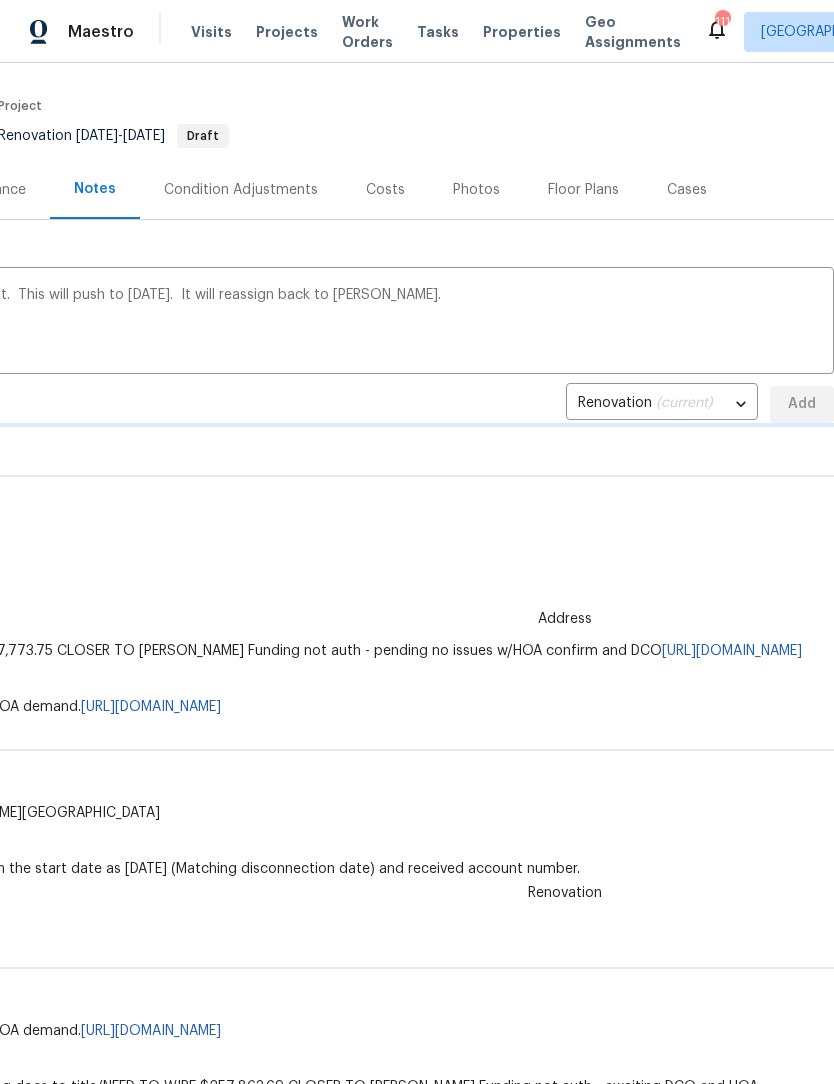 type 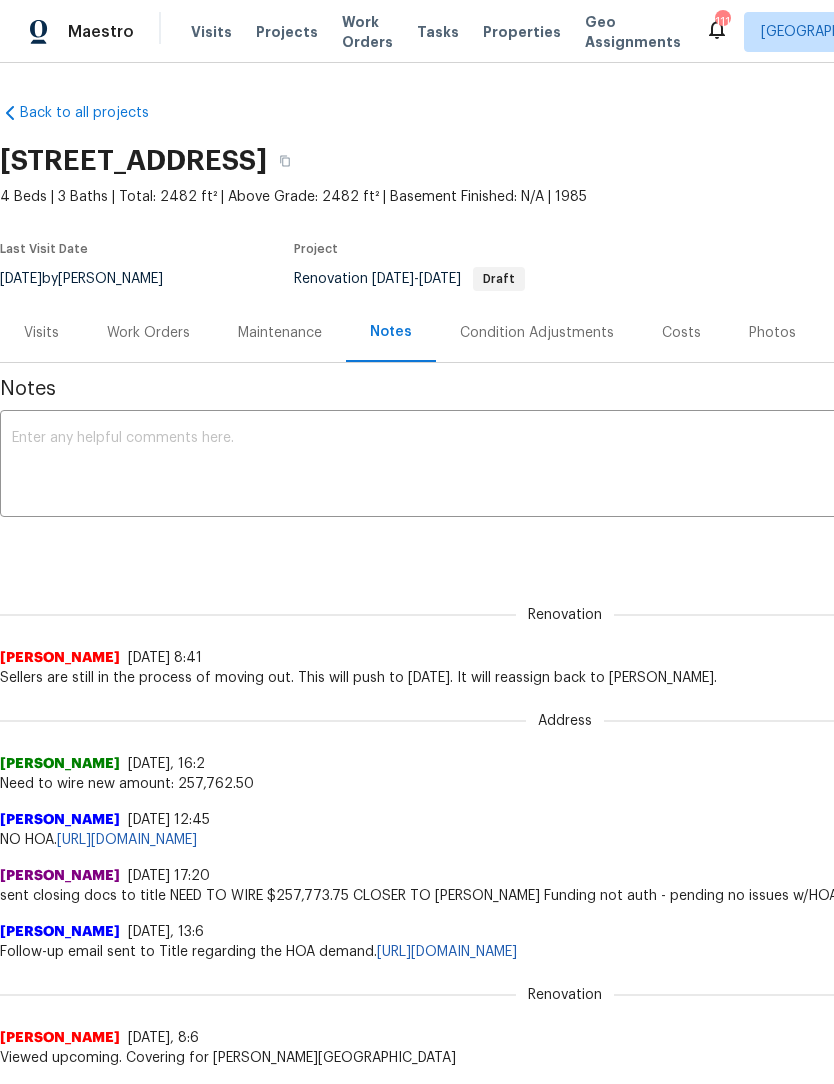 scroll, scrollTop: 0, scrollLeft: -1, axis: horizontal 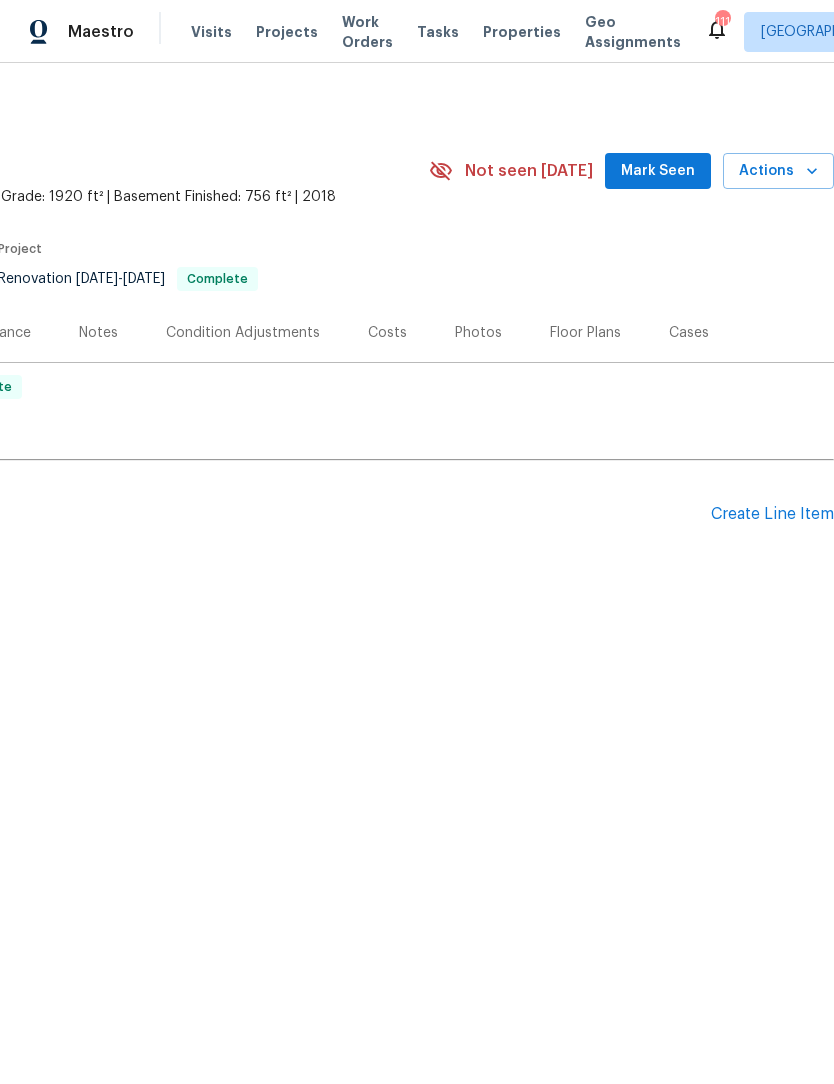 click on "Create Line Item" at bounding box center (772, 514) 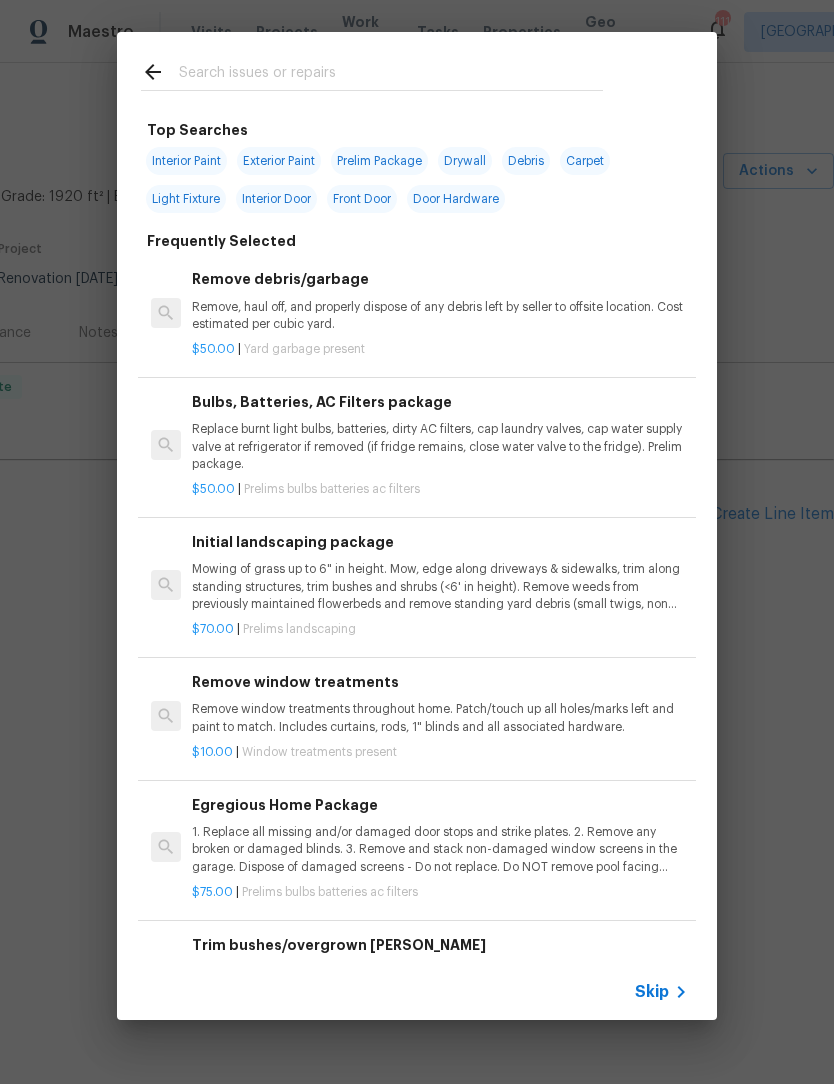 click at bounding box center (391, 75) 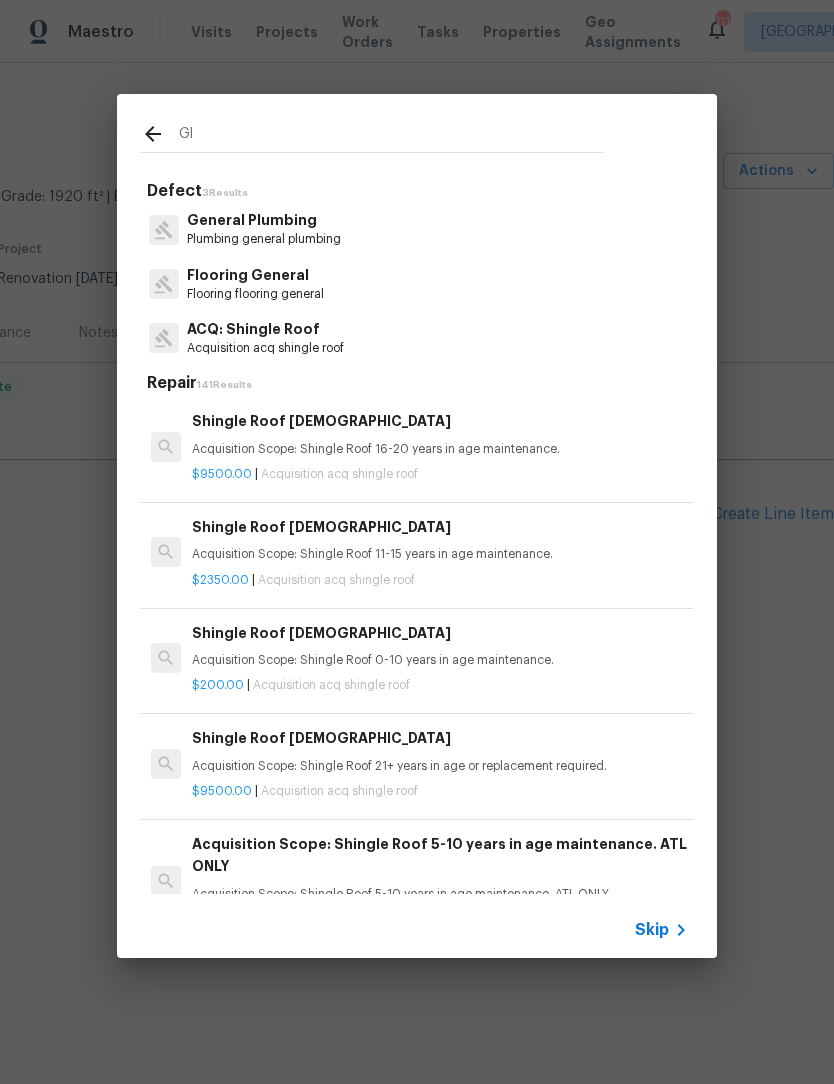 type on "G" 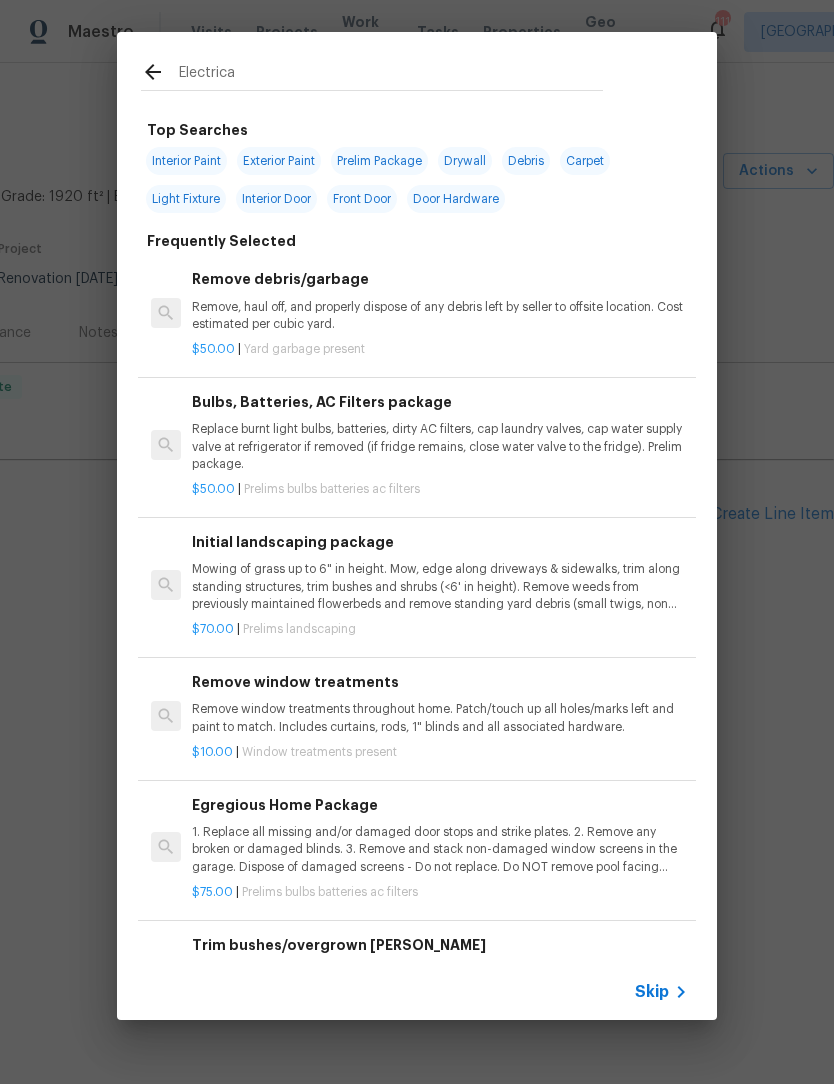 type on "Electrical" 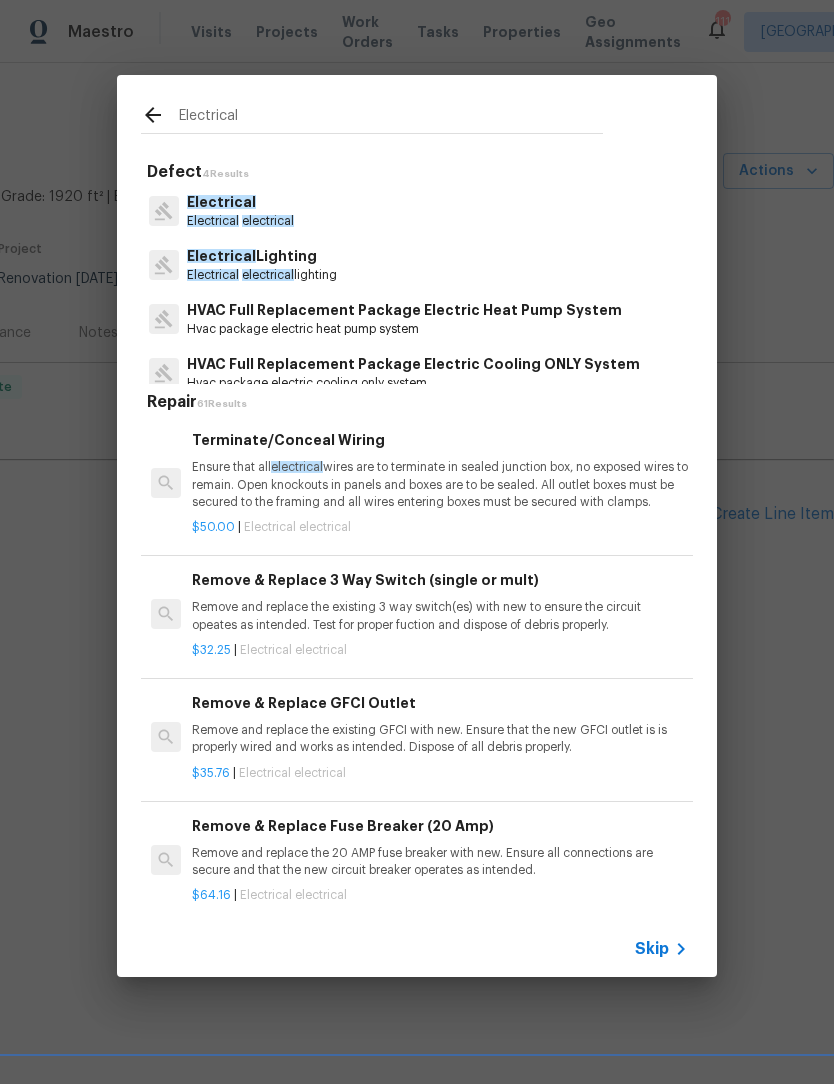 click on "electrical" at bounding box center (268, 221) 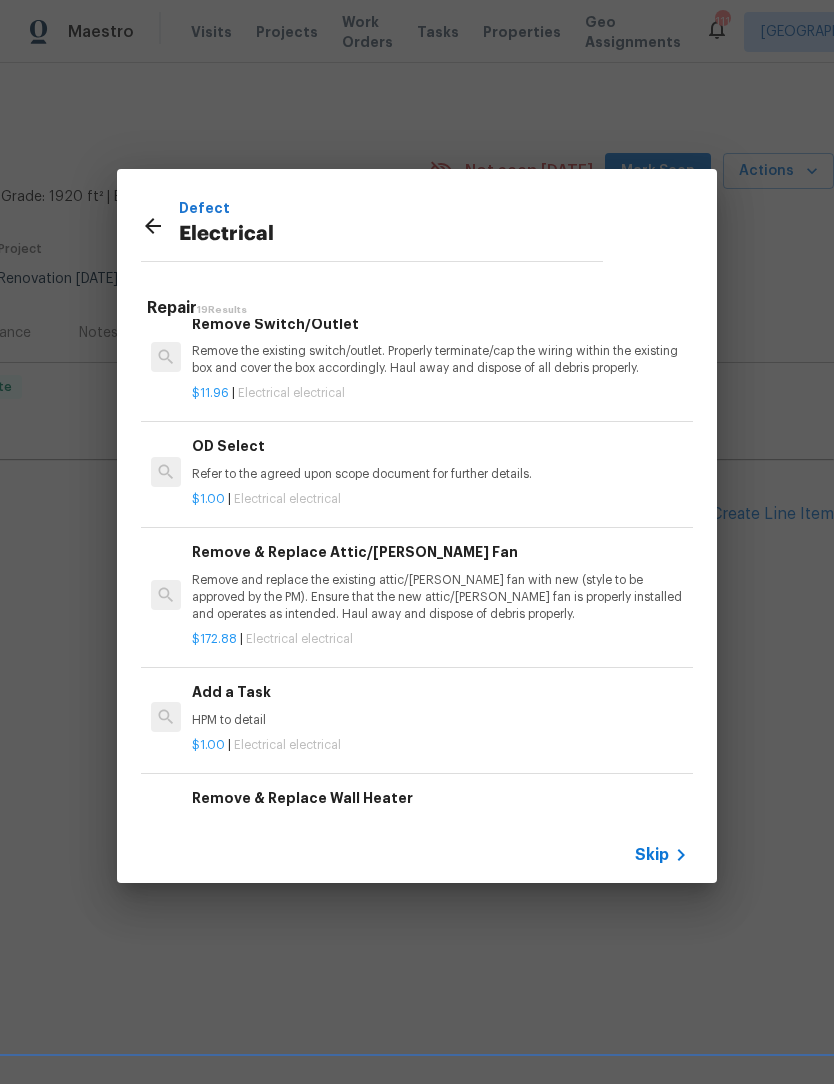 scroll, scrollTop: 1047, scrollLeft: 0, axis: vertical 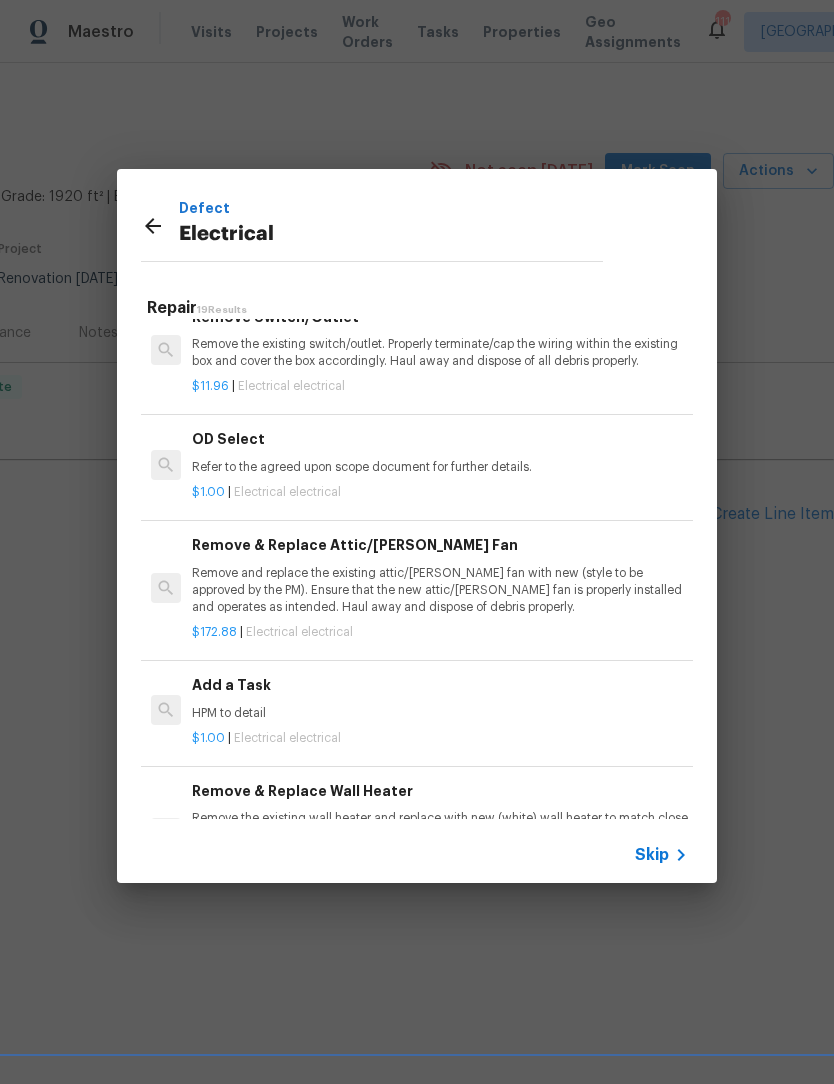 click on "HPM to detail" at bounding box center [440, 713] 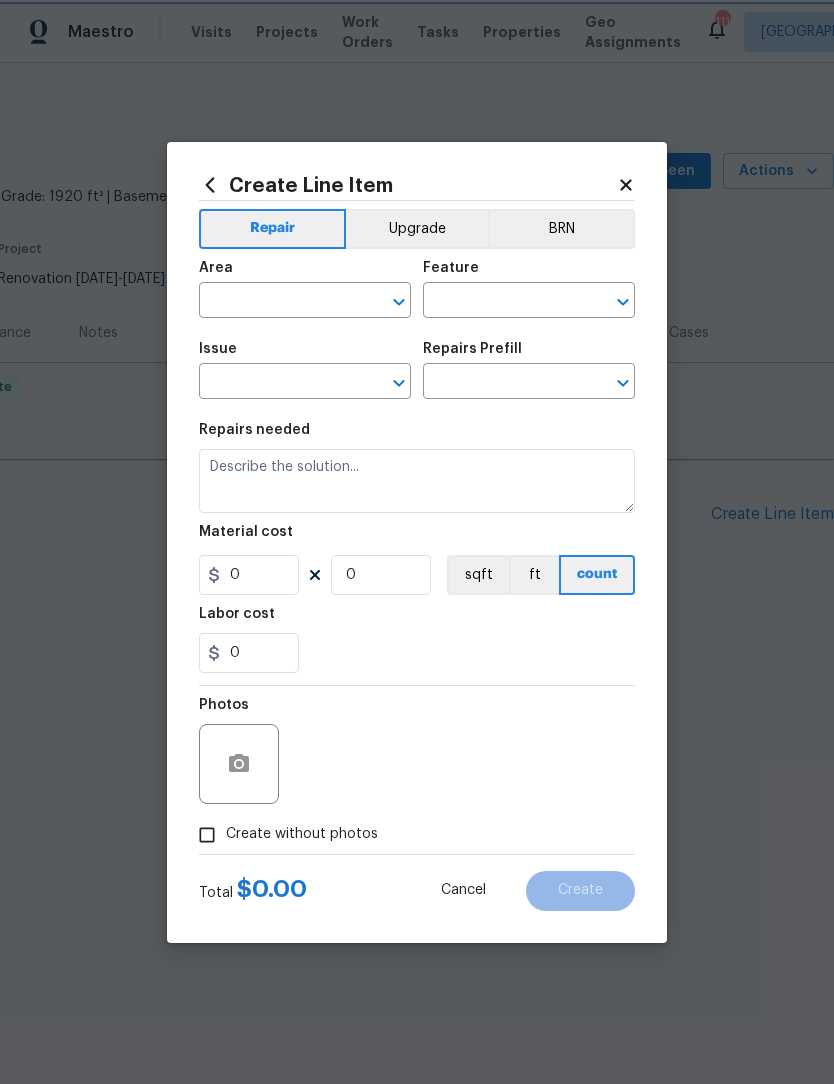 type on "Electrical" 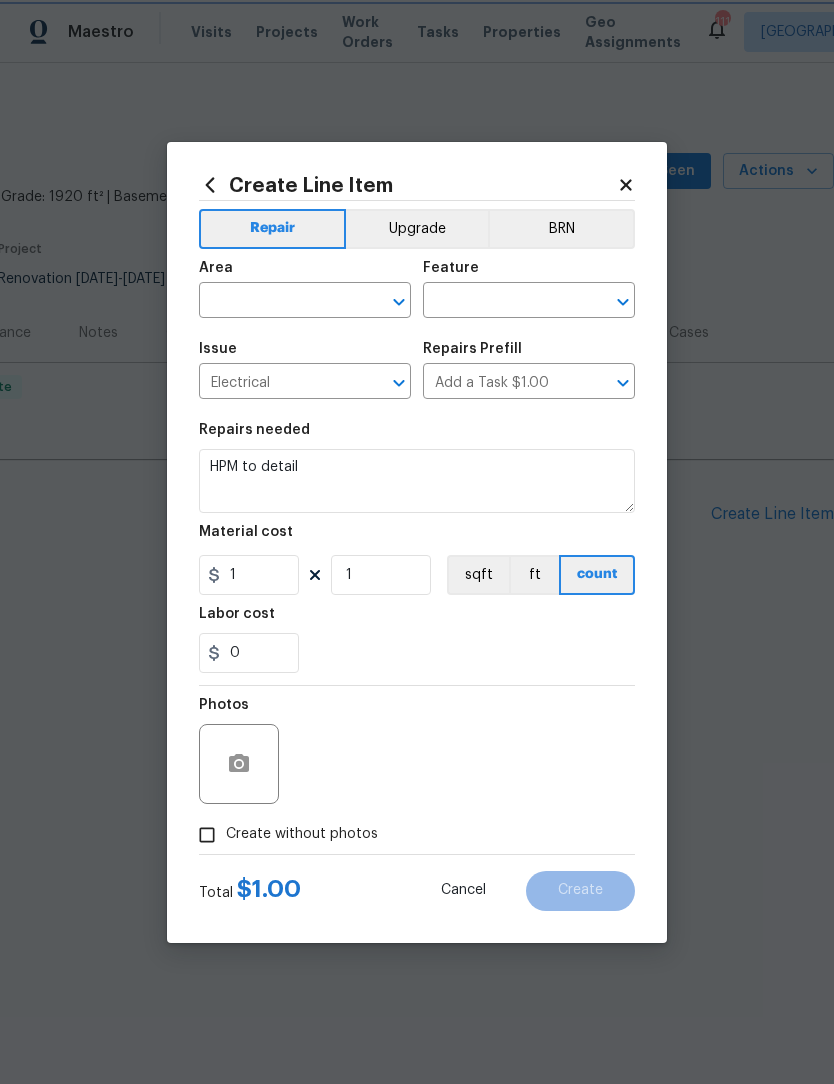 click 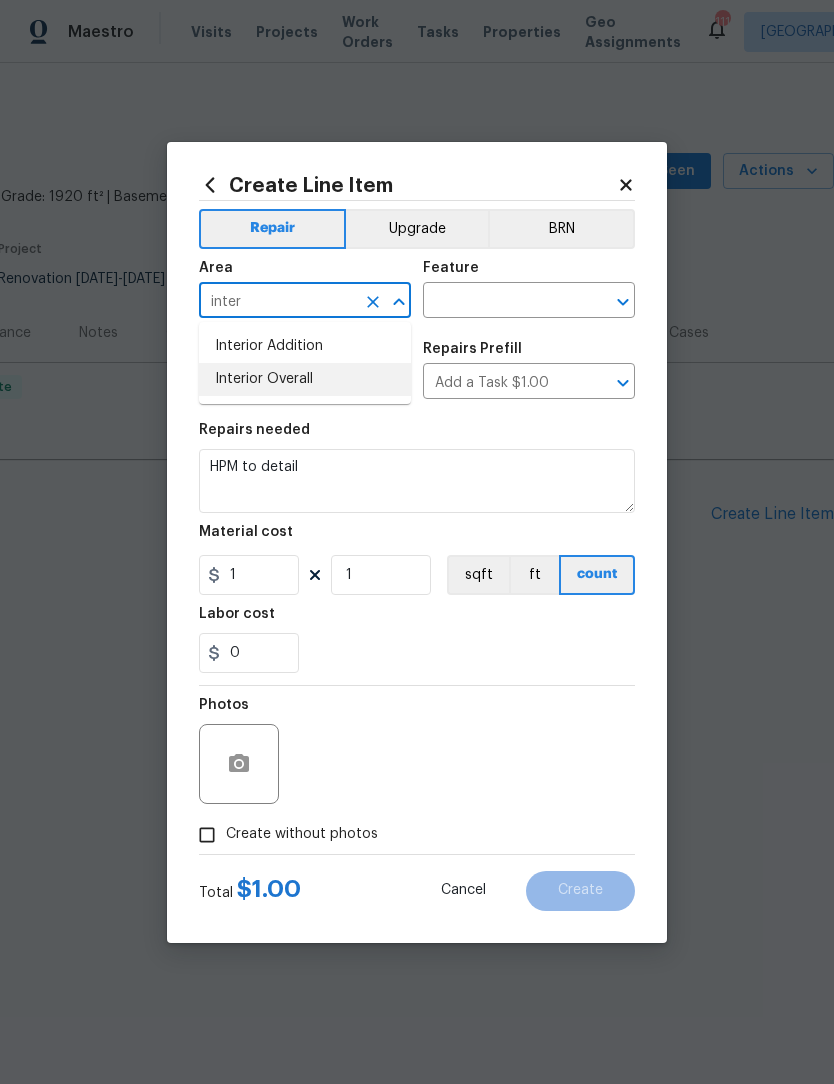 click on "Interior Overall" at bounding box center [305, 379] 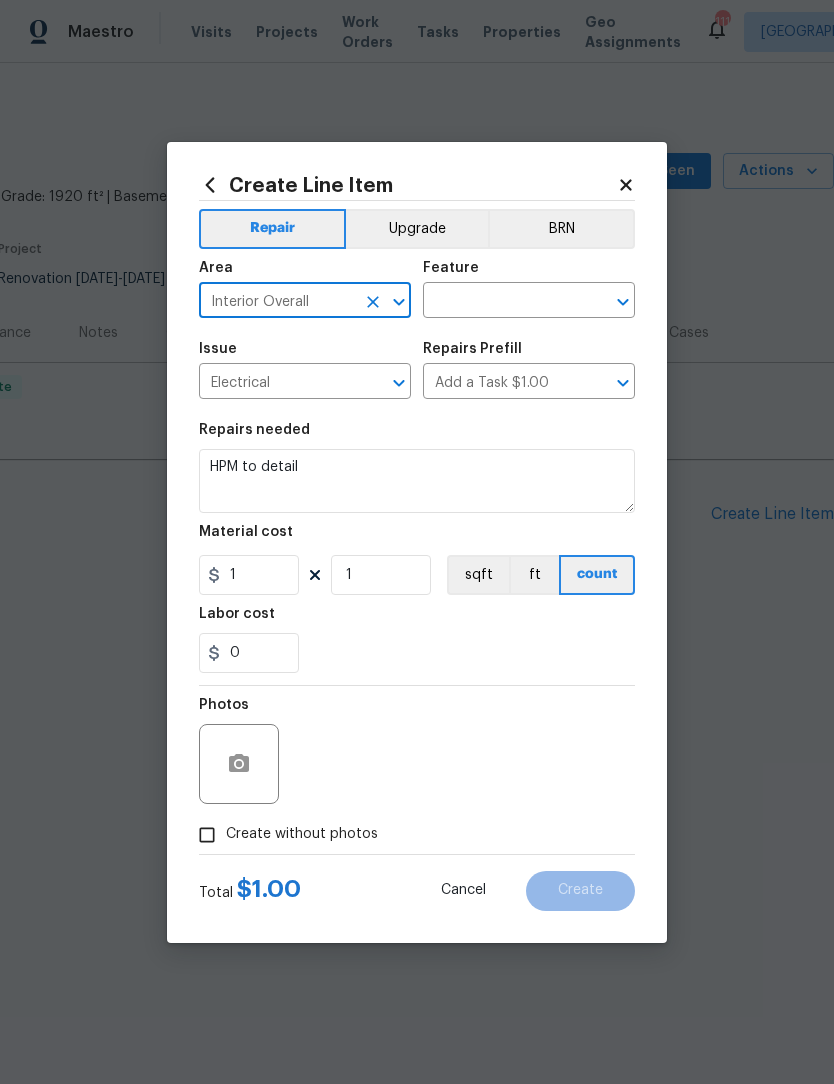 click at bounding box center (501, 302) 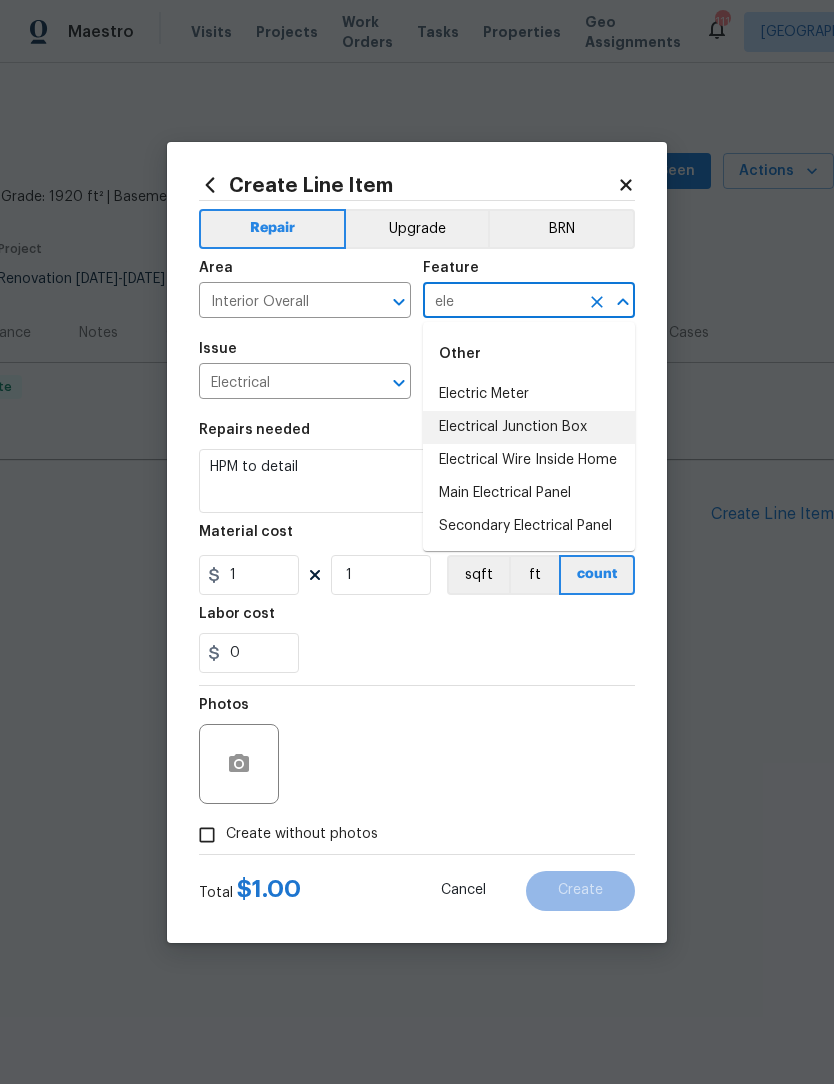 click on "Electrical Junction Box" at bounding box center (529, 427) 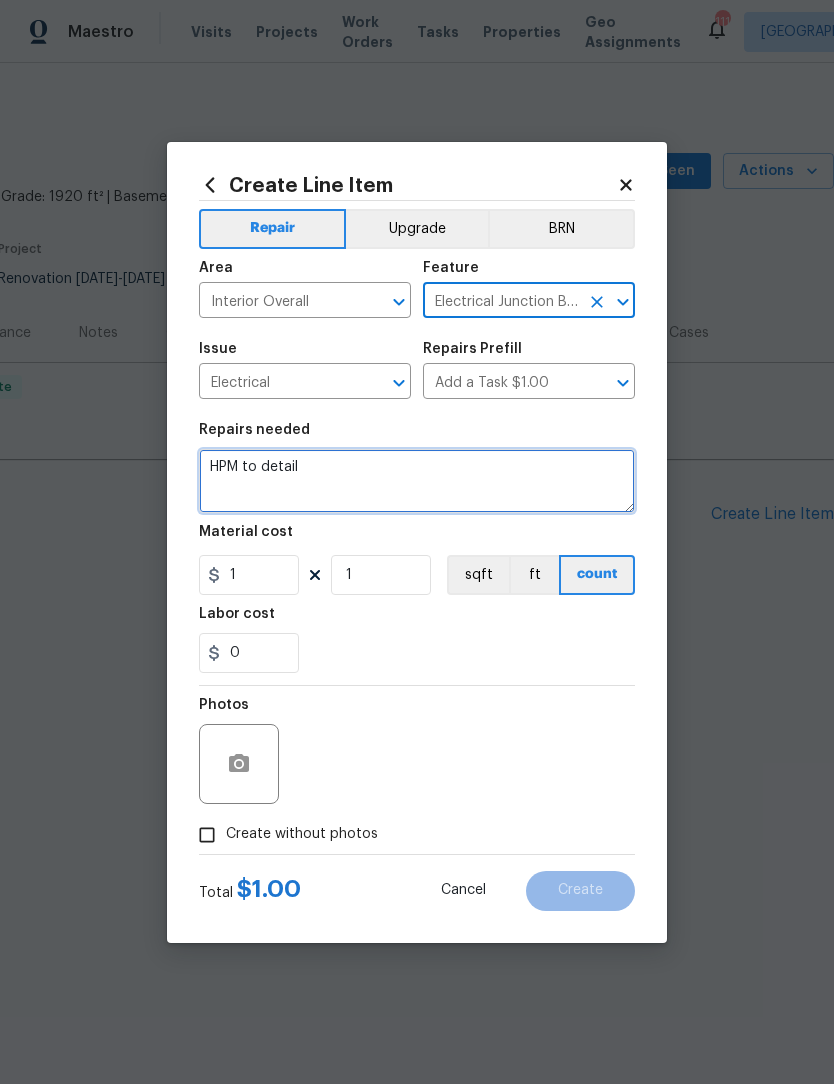 click on "HPM to detail" at bounding box center [417, 481] 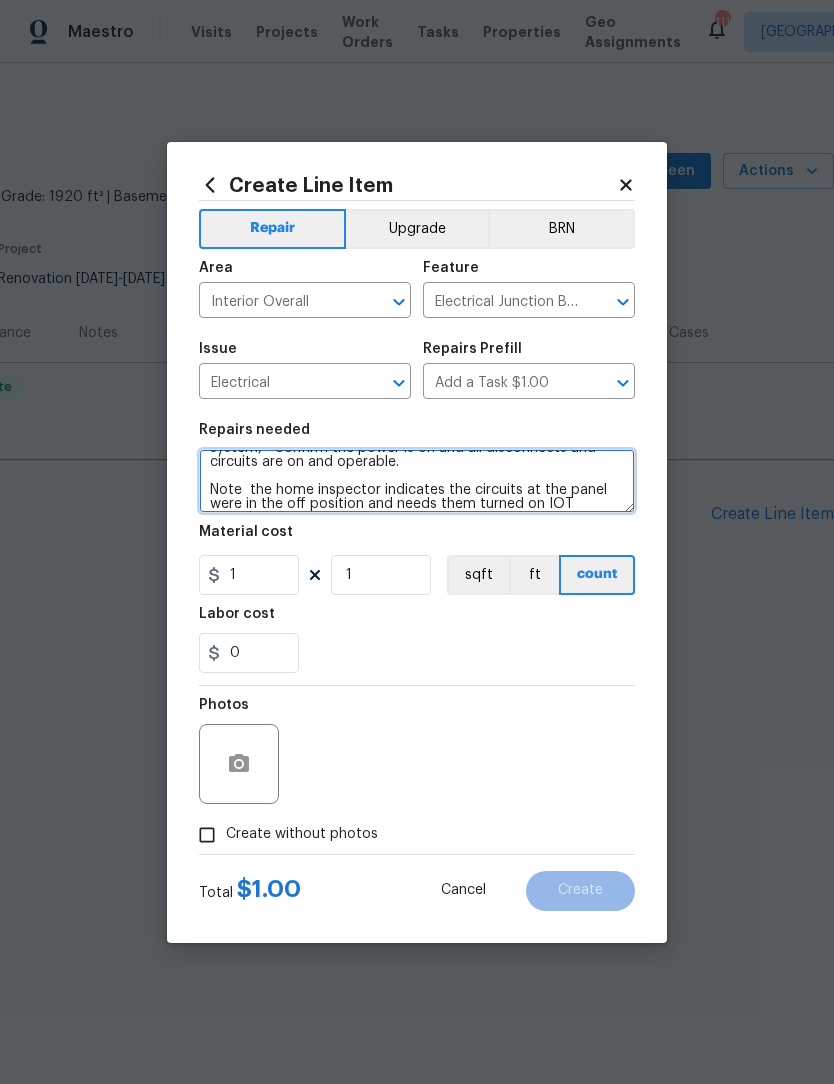 scroll, scrollTop: 47, scrollLeft: 0, axis: vertical 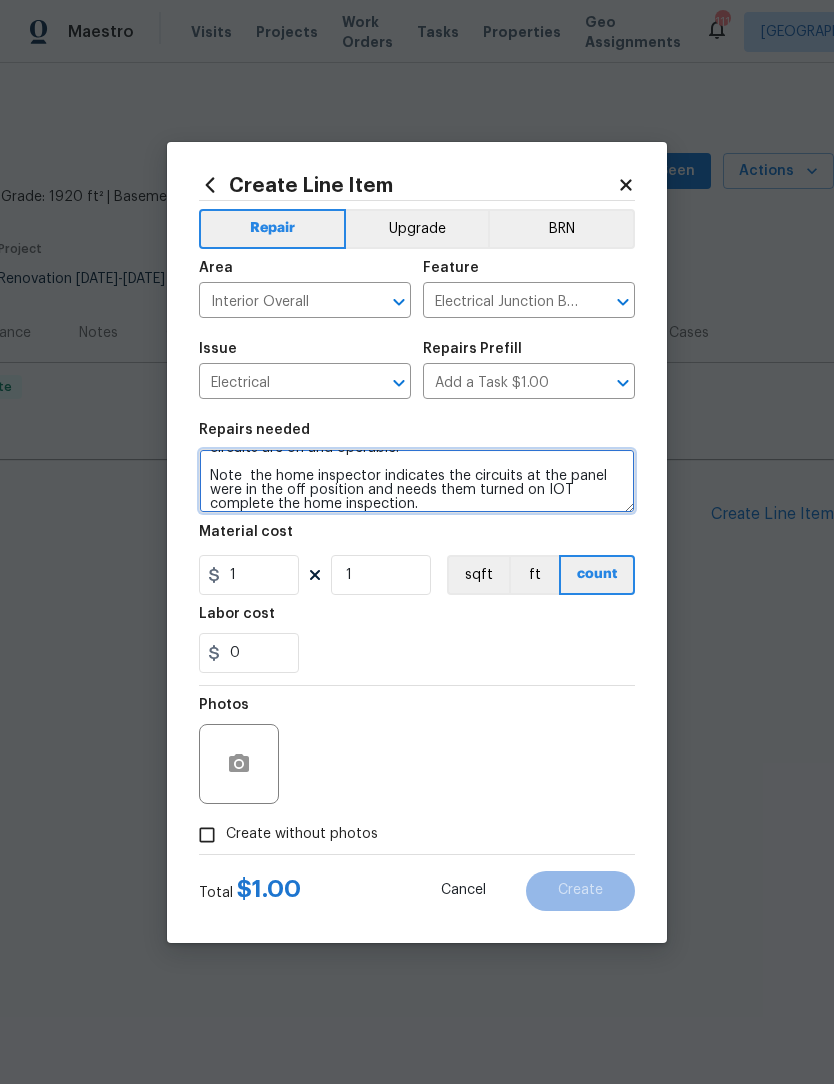 type on "HPM to detail. Please visit the home and check the electrical system,   Confirm the power is on and all disconnects and circuits are on and operable.
Note  the home inspector indicates the circuits at the panel were in the off position and needs them turned on IOT complete the home inspection." 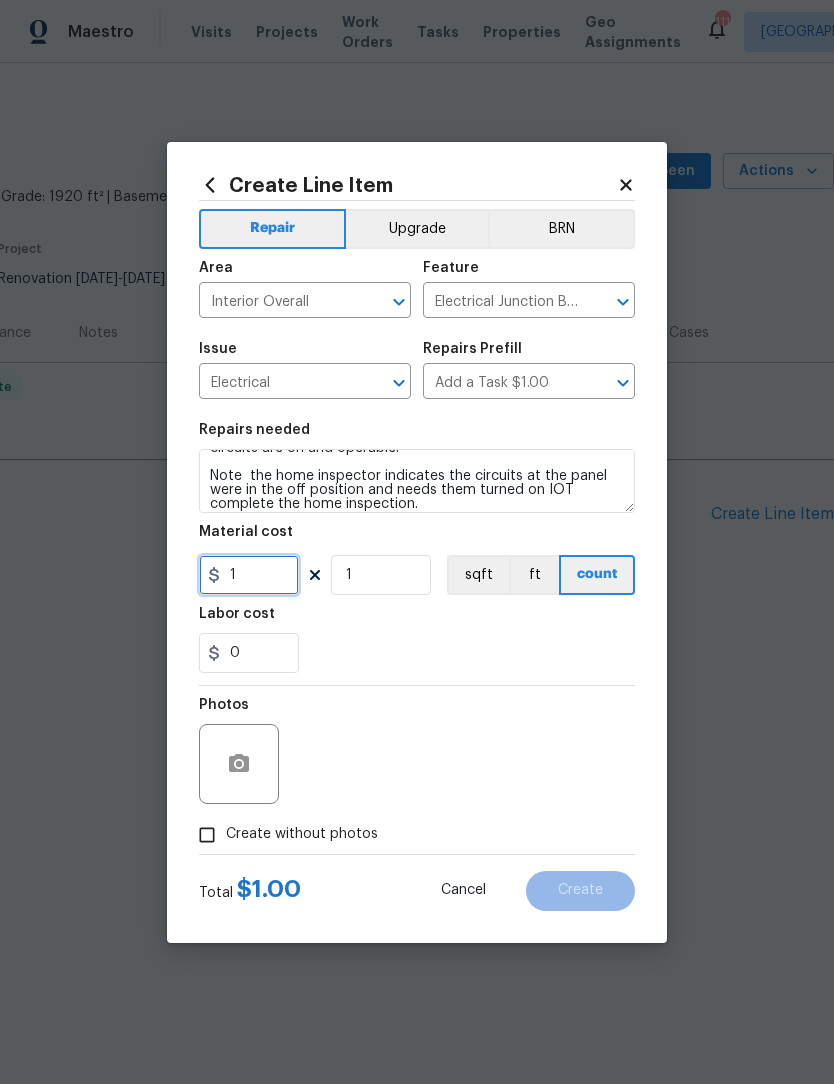 click on "1" at bounding box center [249, 575] 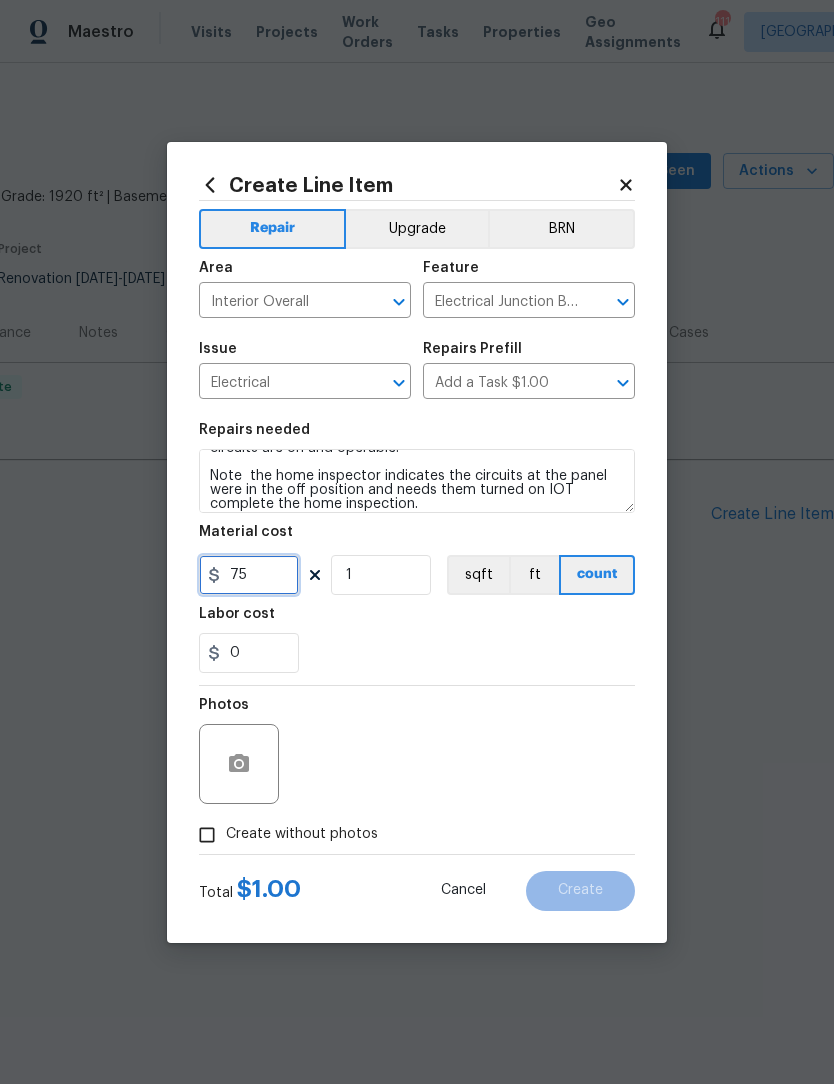 type on "75" 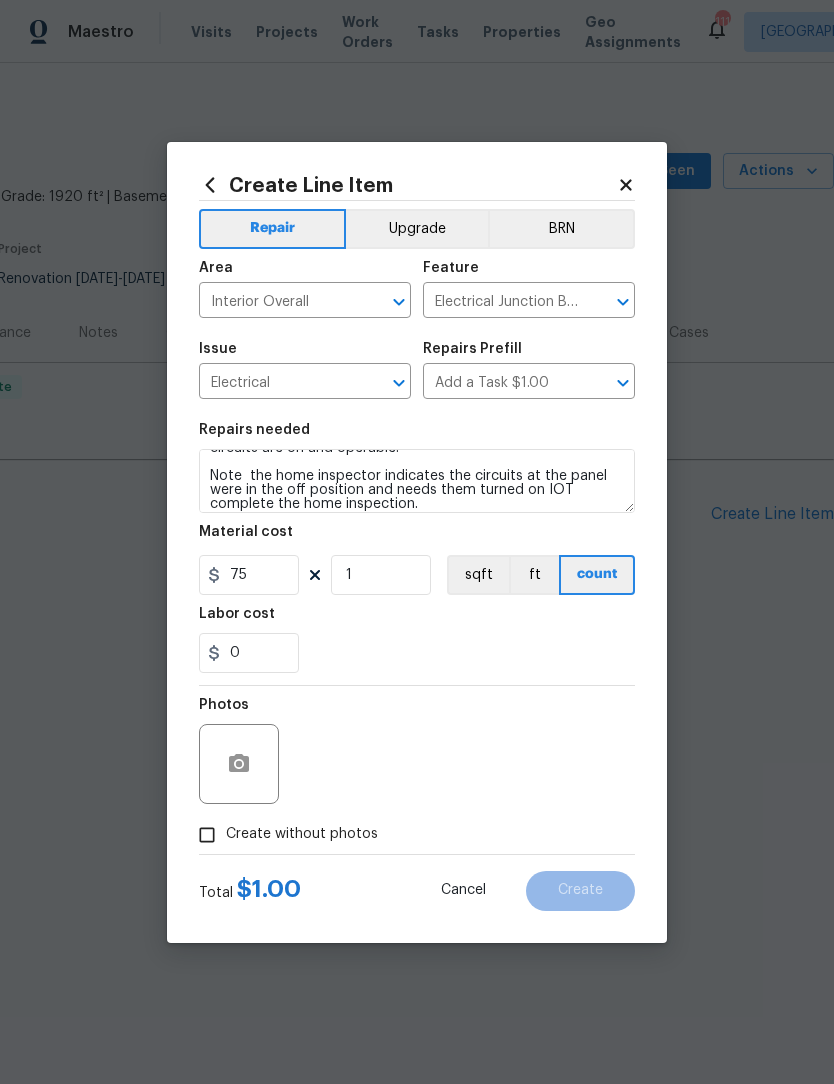 click on "Create without photos" at bounding box center [207, 835] 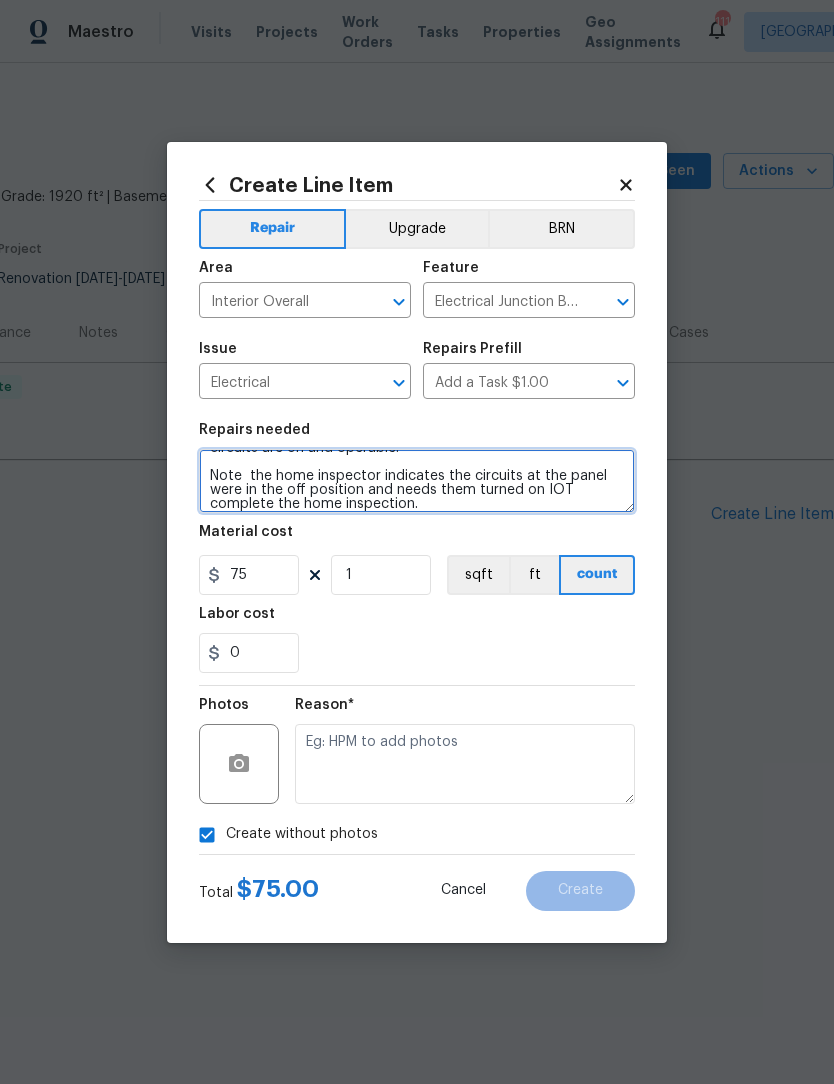 click on "HPM to detail. Please visit the home and check the electrical system,   Confirm the power is on and all disconnects and circuits are on and operable.
Note  the home inspector indicates the circuits at the panel were in the off position and needs them turned on IOT complete the home inspection." at bounding box center (417, 481) 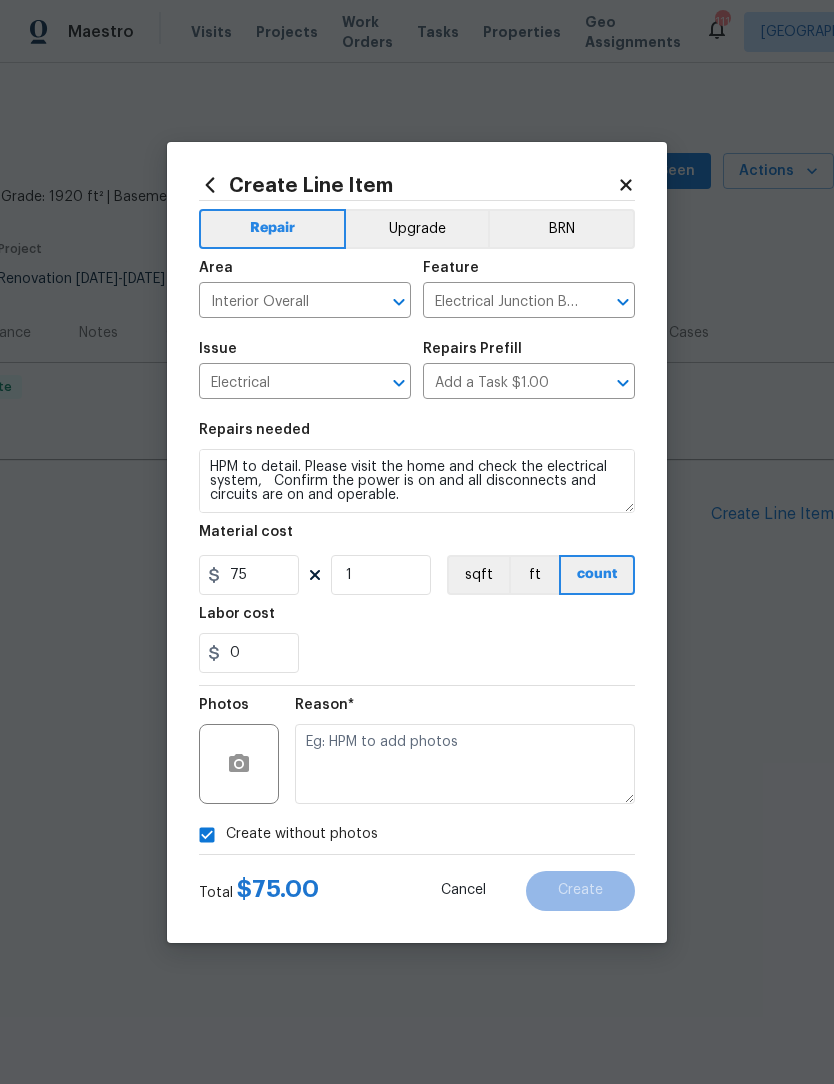 scroll, scrollTop: 0, scrollLeft: 0, axis: both 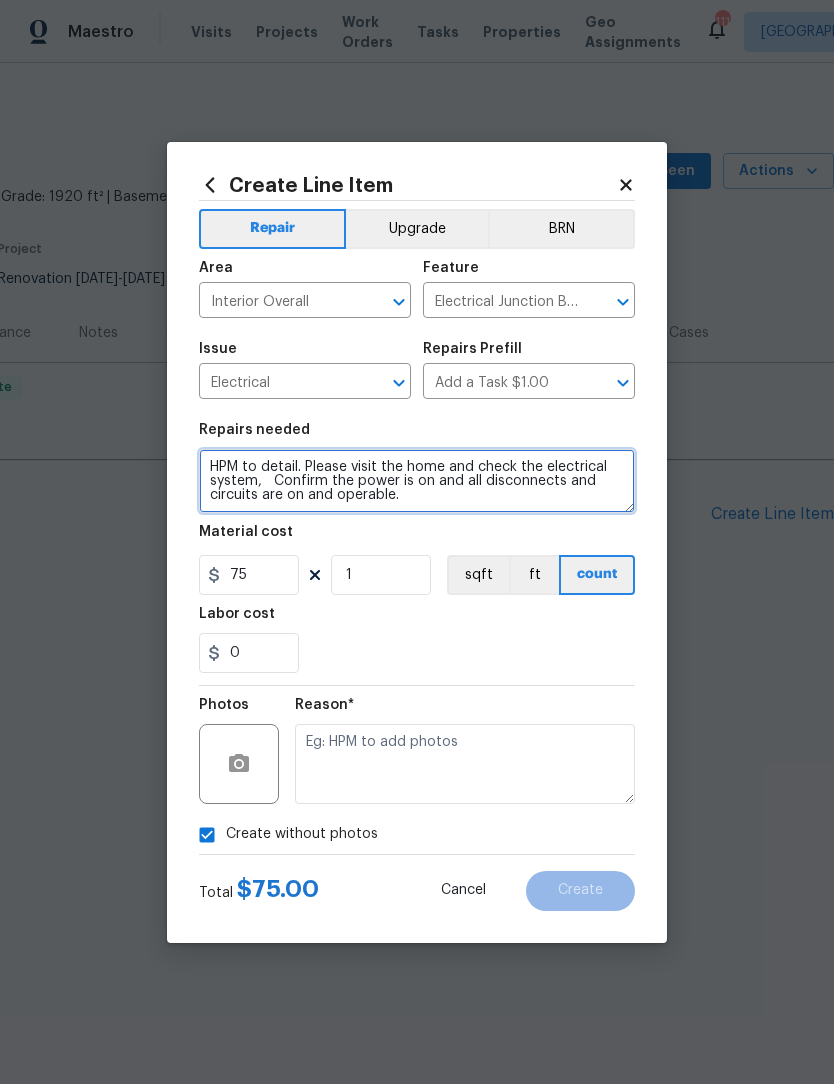 click on "HPM to detail. Please visit the home and check the electrical system,   Confirm the power is on and all disconnects and circuits are on and operable.
Note  the home inspector indicates the circuits at the panel were in the off position and needs them turned on IOT complete the home inspection.
Please advise if any repairs to the electrical system are warranted." at bounding box center (417, 481) 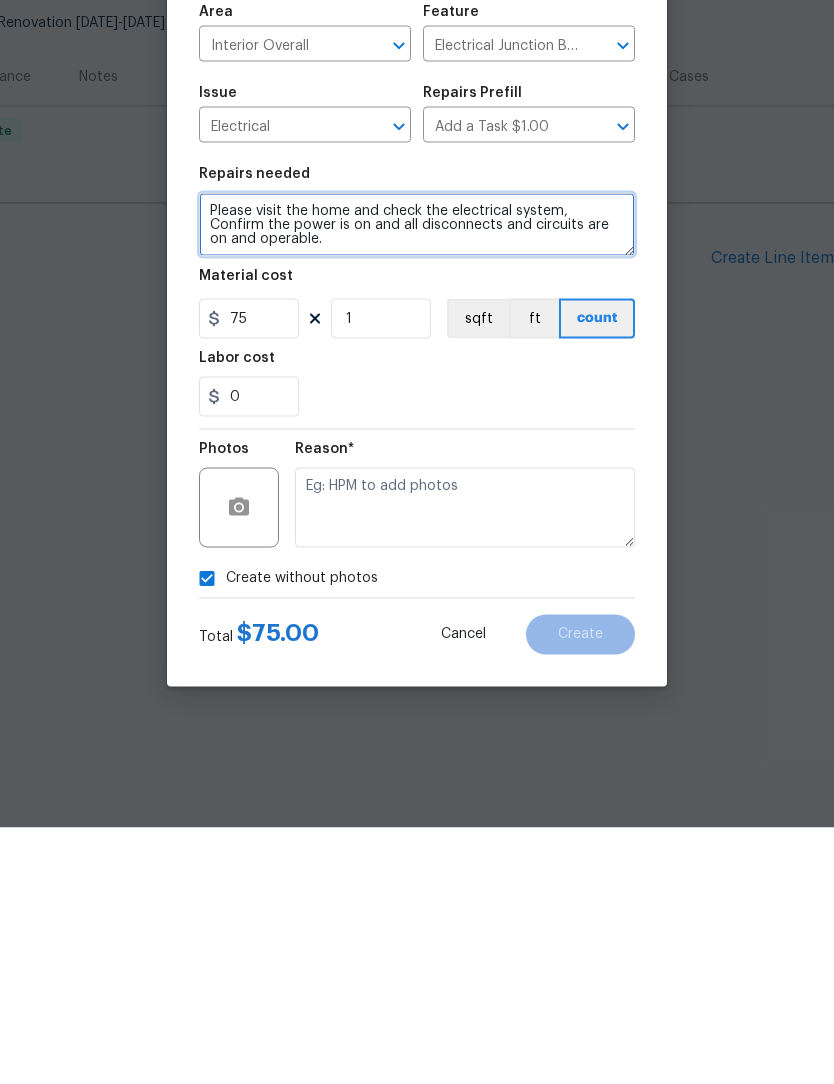 type on "Please visit the home and check the electrical system,   Confirm the power is on and all disconnects and circuits are on and operable.
Note  the home inspector indicates the circuits at the panel were in the off position and needs them turned on IOT complete the home inspection.
Please advise if any repairs to the electrical system are warranted." 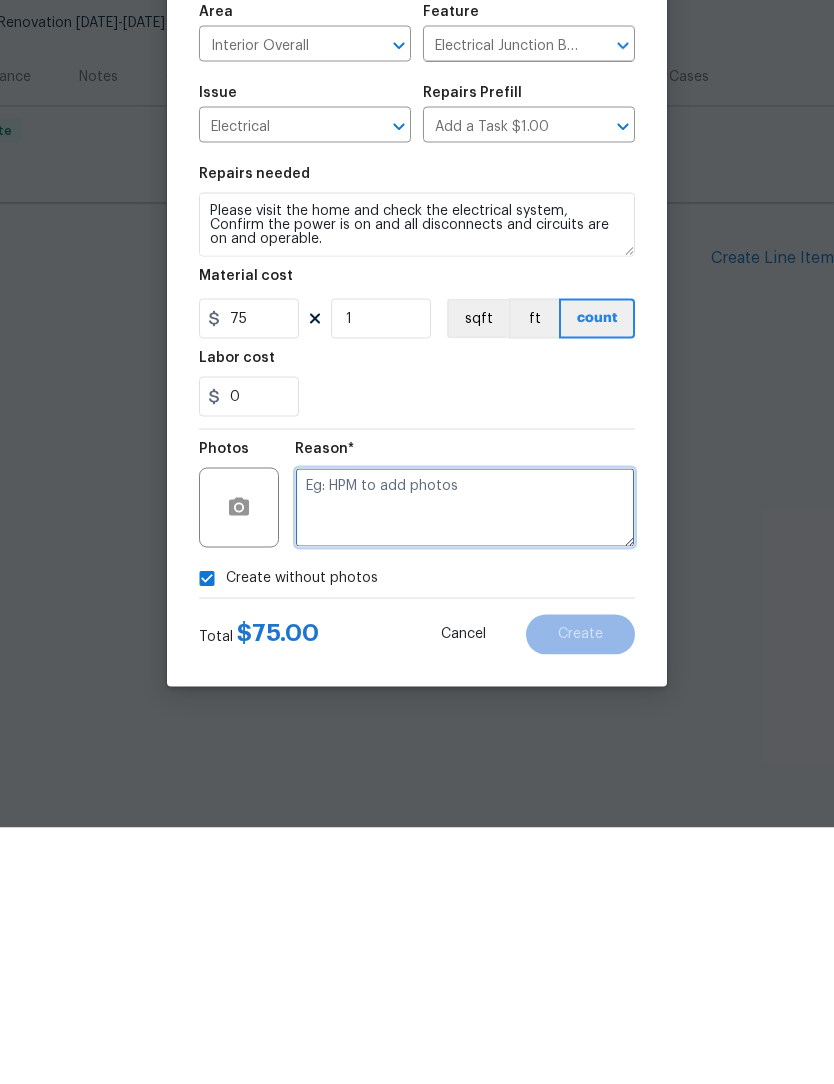 click at bounding box center [465, 764] 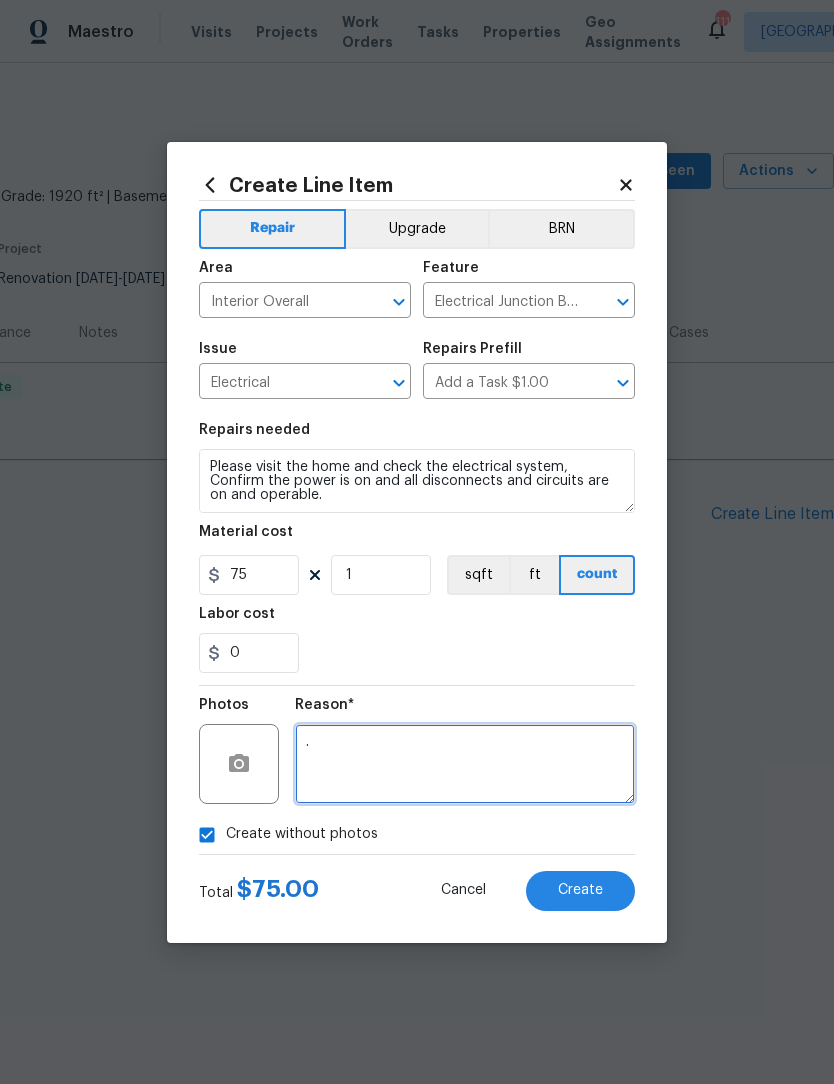 type on "." 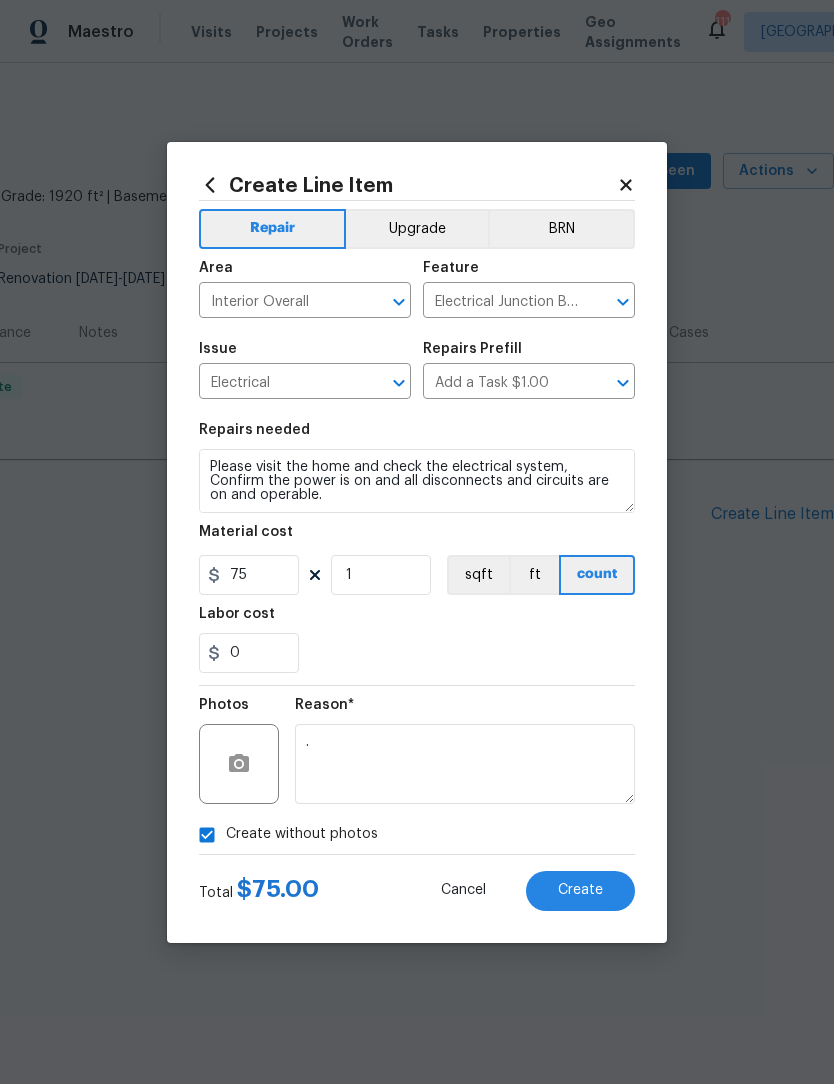 click on "Create" at bounding box center (580, 890) 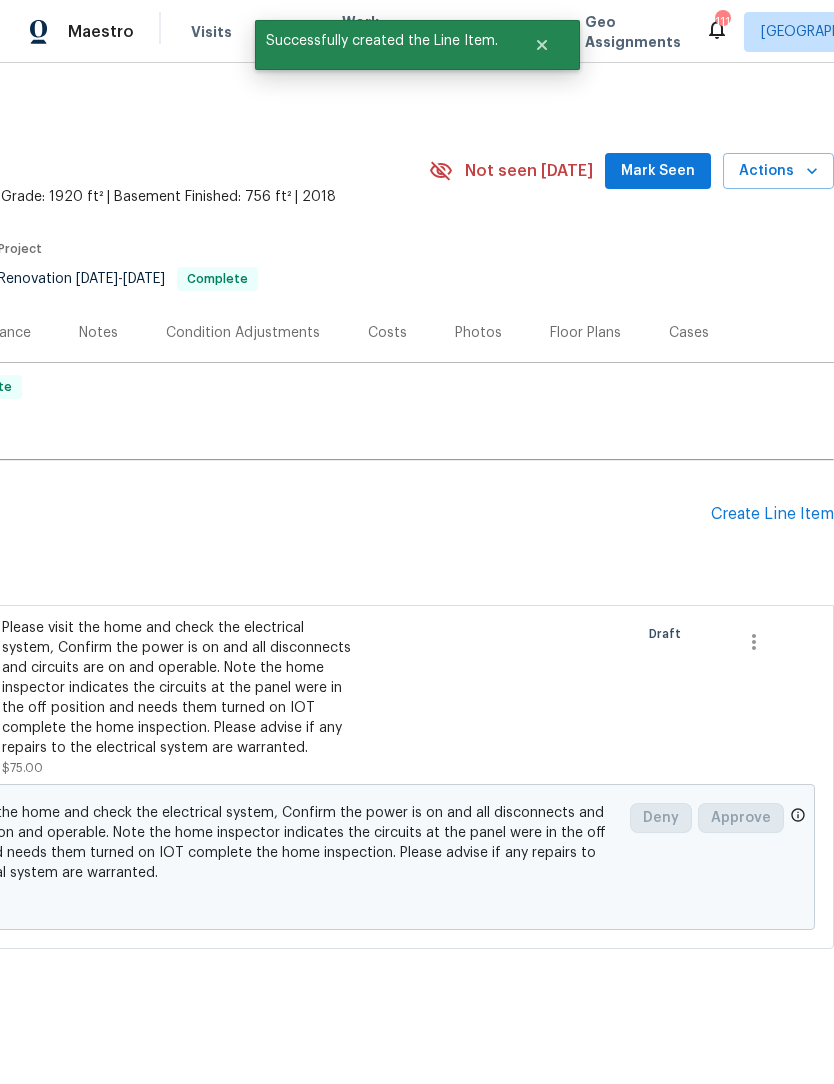 scroll, scrollTop: 0, scrollLeft: 296, axis: horizontal 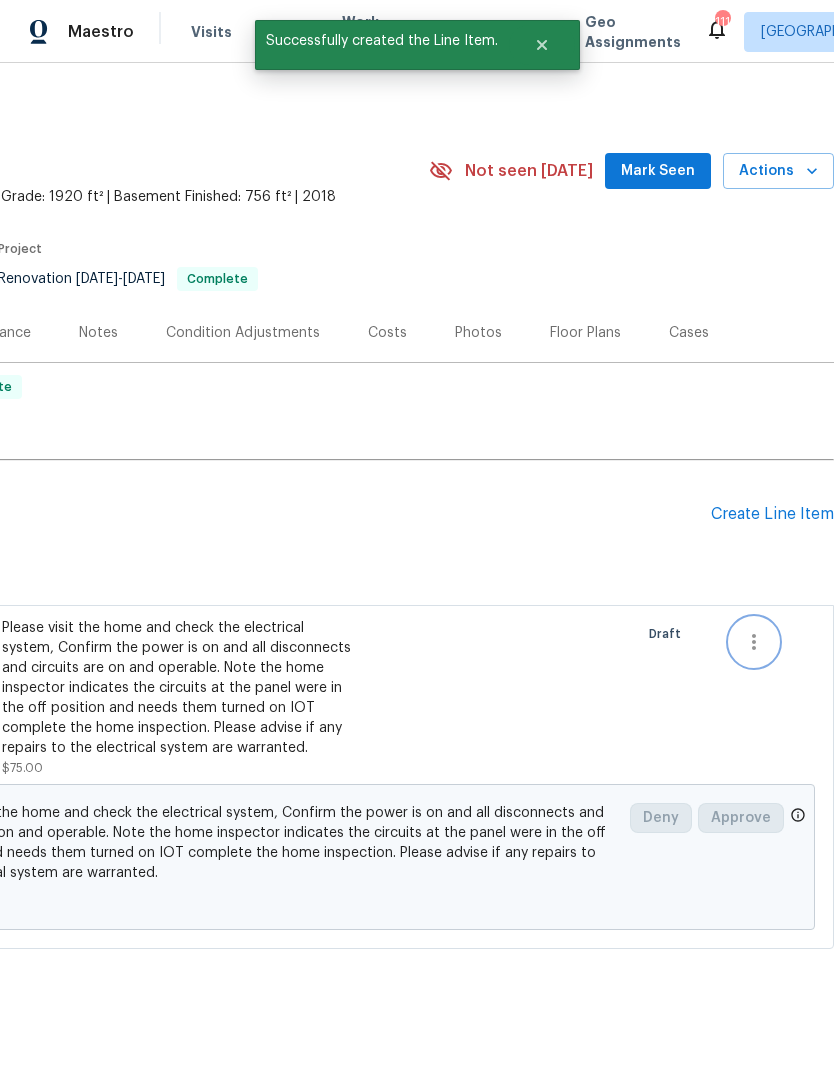 click 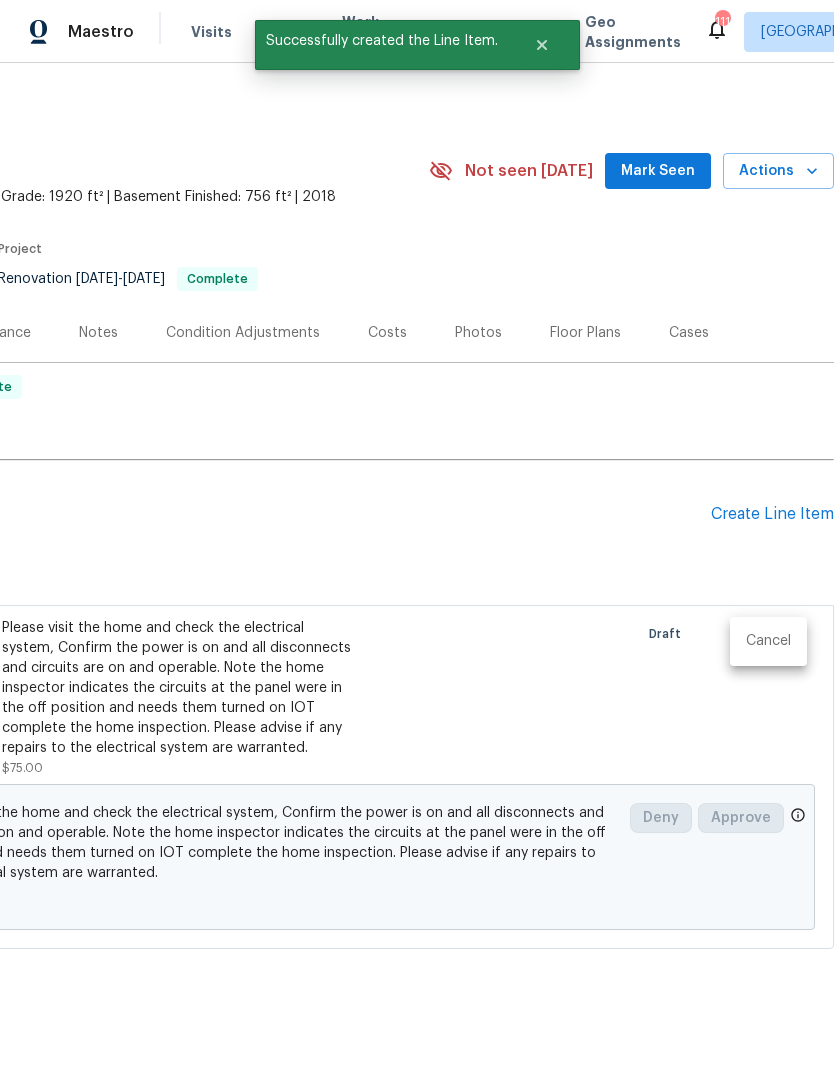 click at bounding box center [417, 542] 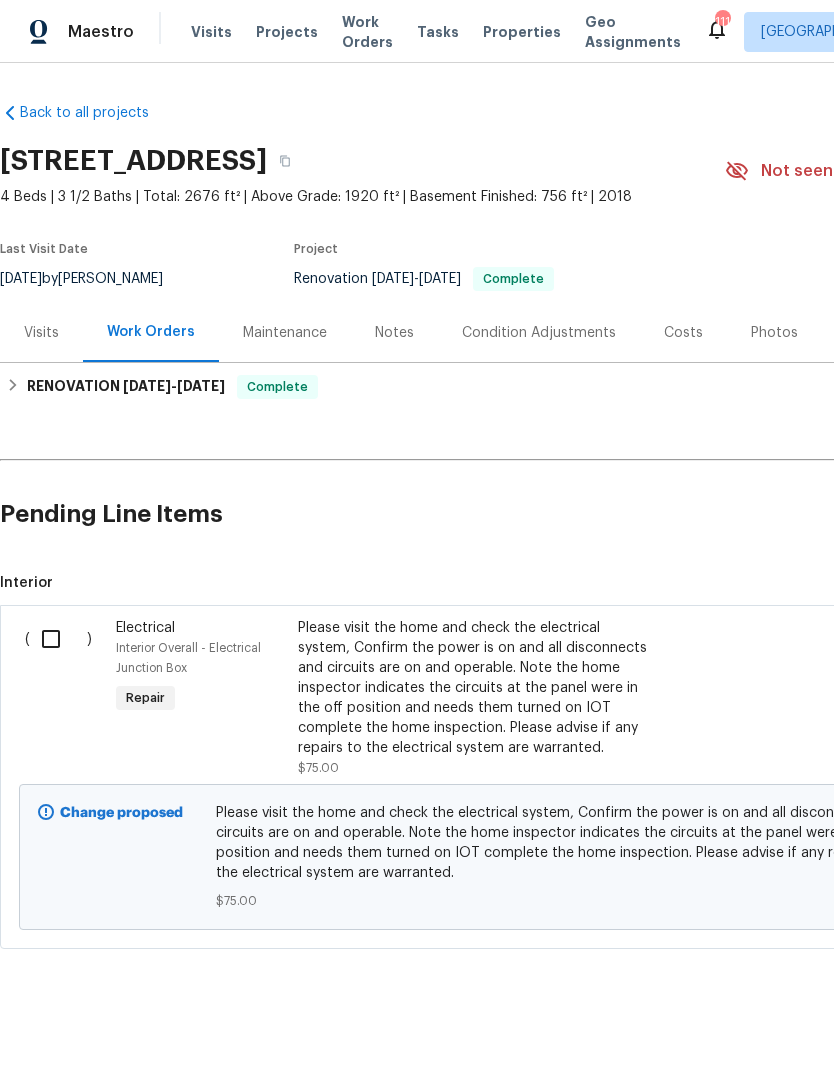 scroll, scrollTop: 0, scrollLeft: 0, axis: both 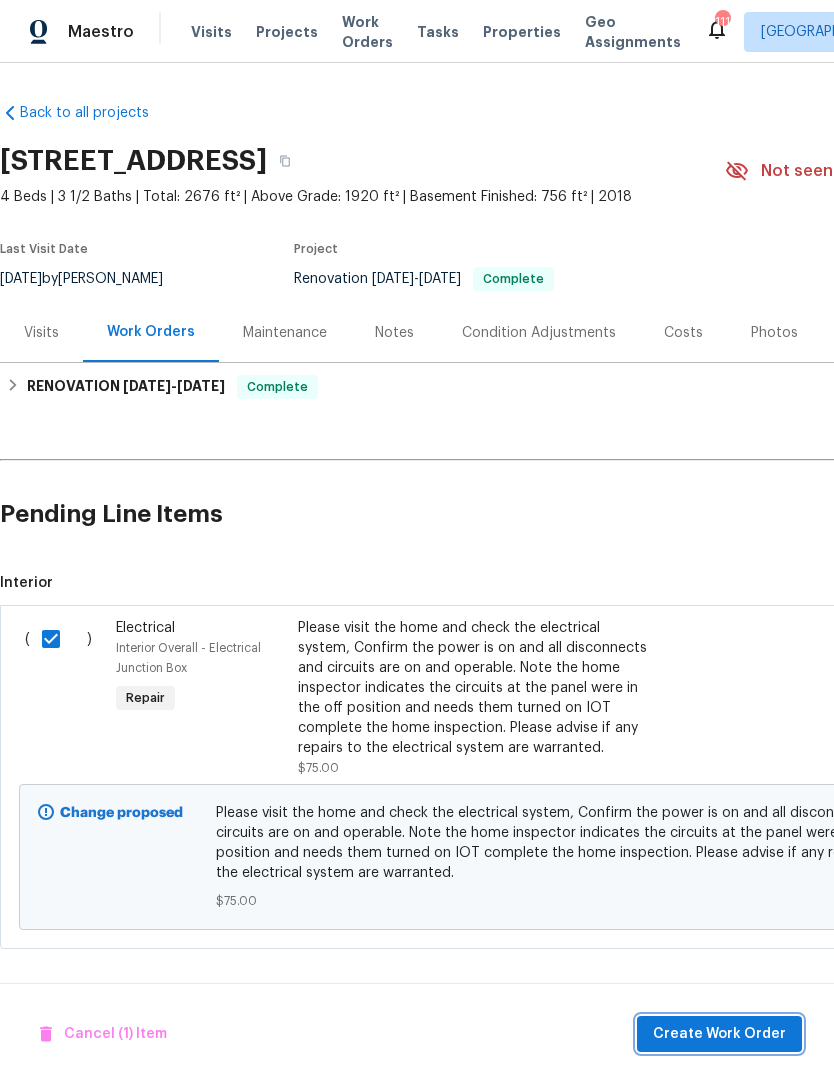 click on "Create Work Order" at bounding box center [719, 1034] 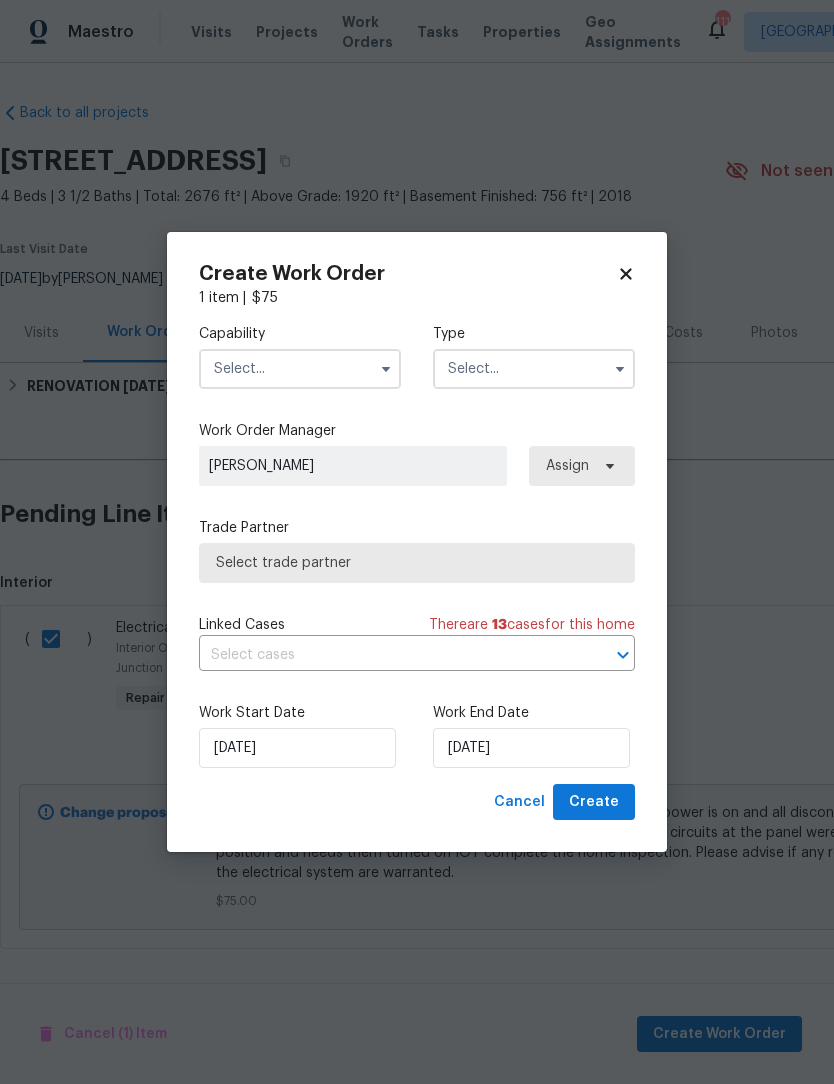 click 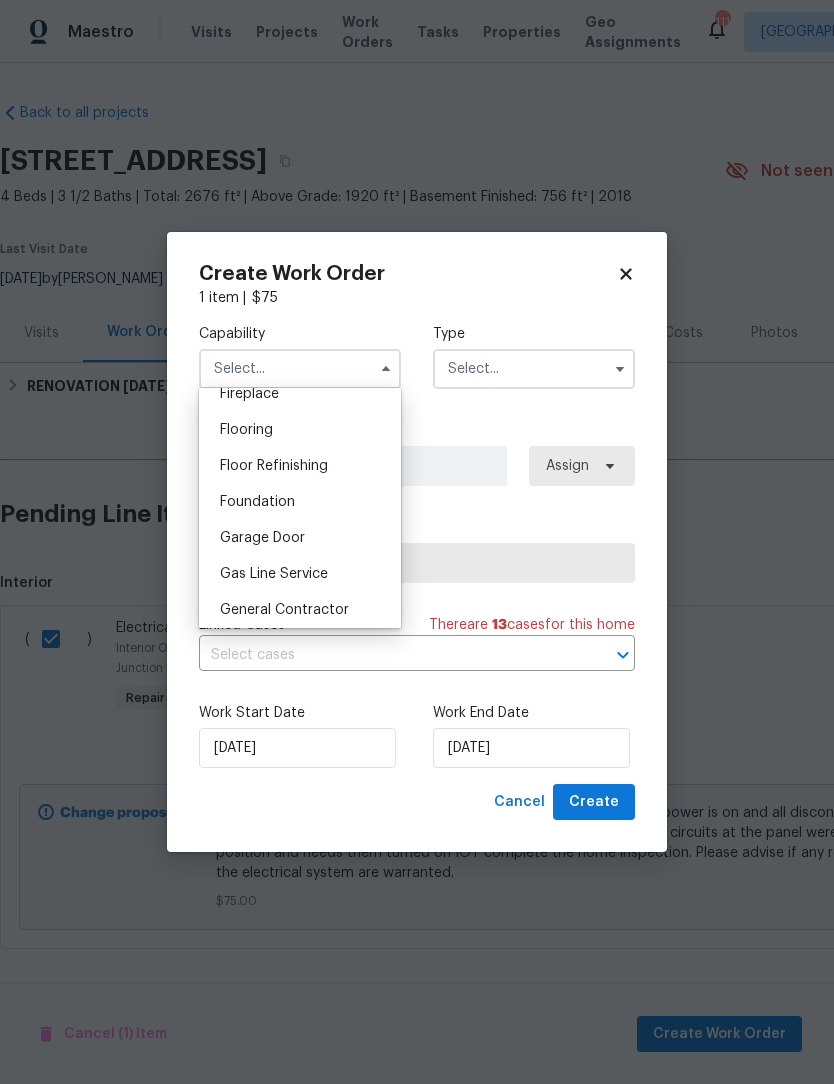 click on "General Contractor" at bounding box center [284, 610] 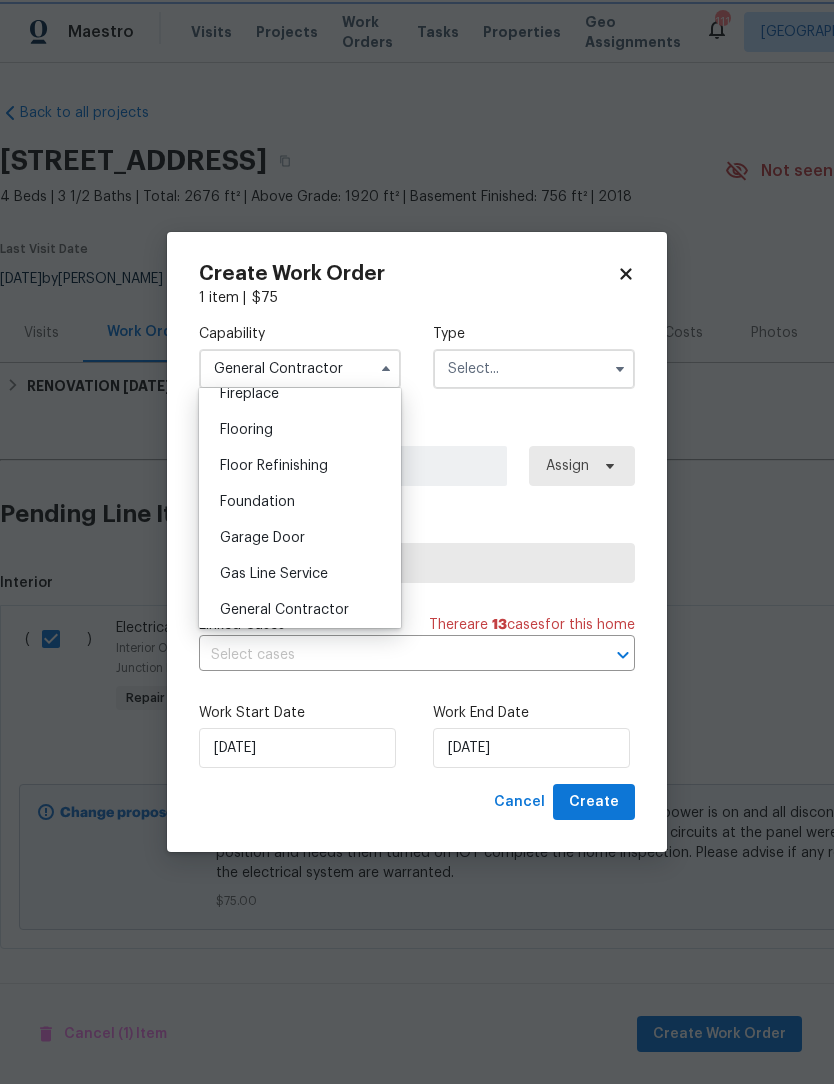 scroll, scrollTop: 798, scrollLeft: 0, axis: vertical 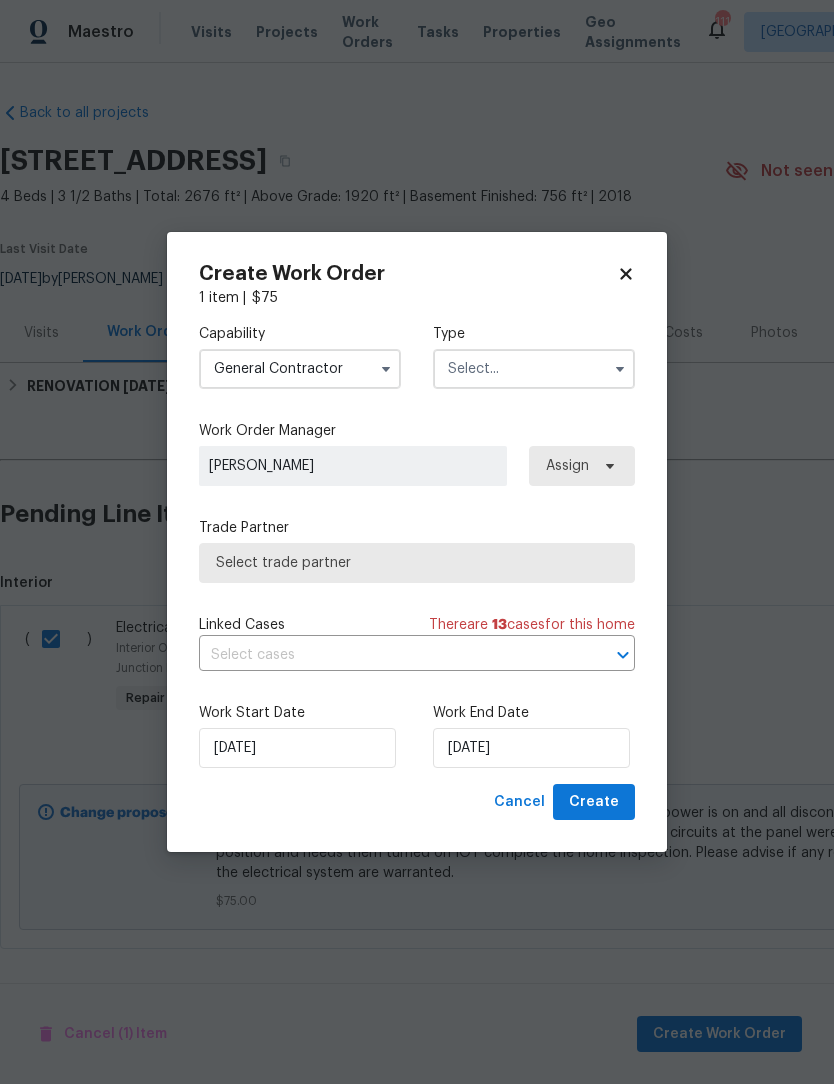 click 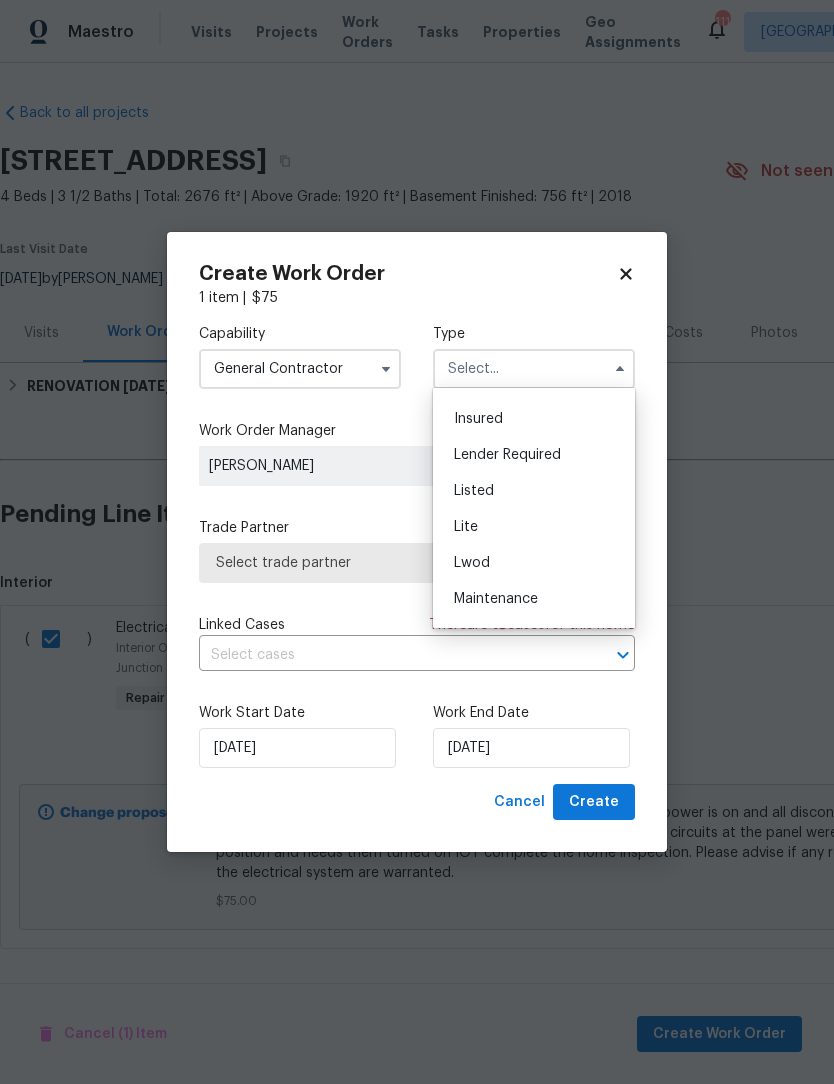 scroll, scrollTop: 139, scrollLeft: 0, axis: vertical 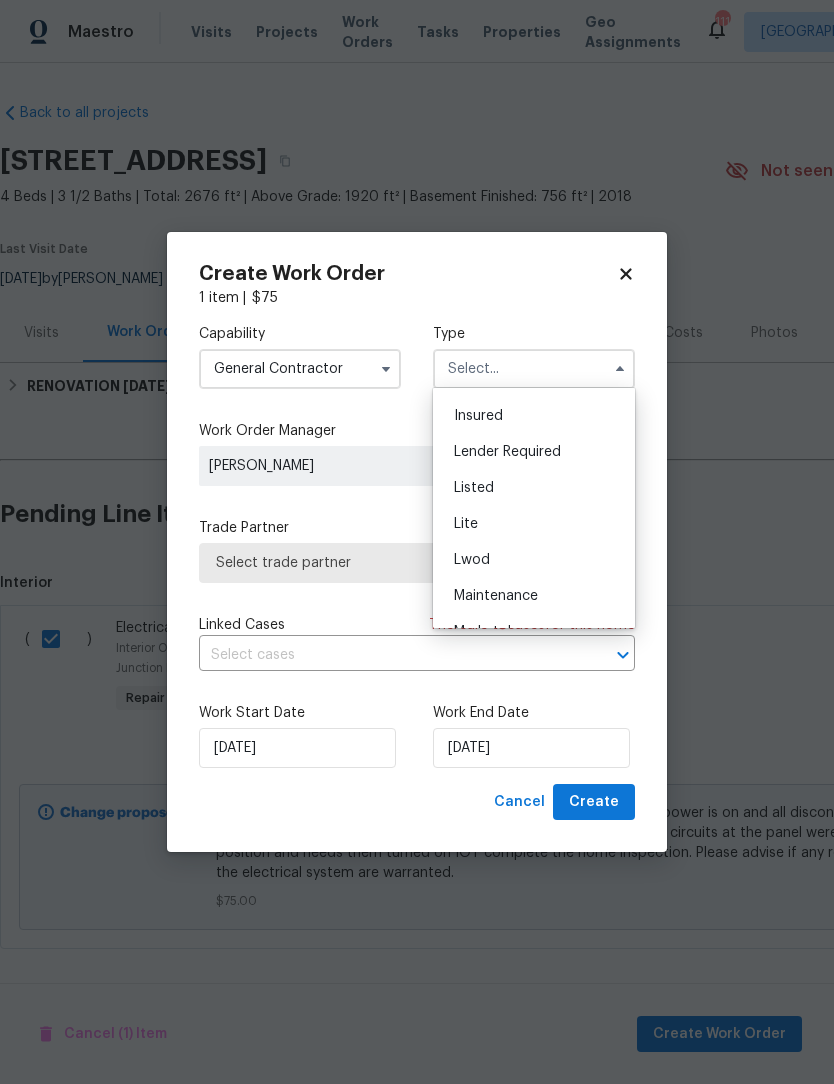 click on "Listed" at bounding box center (534, 488) 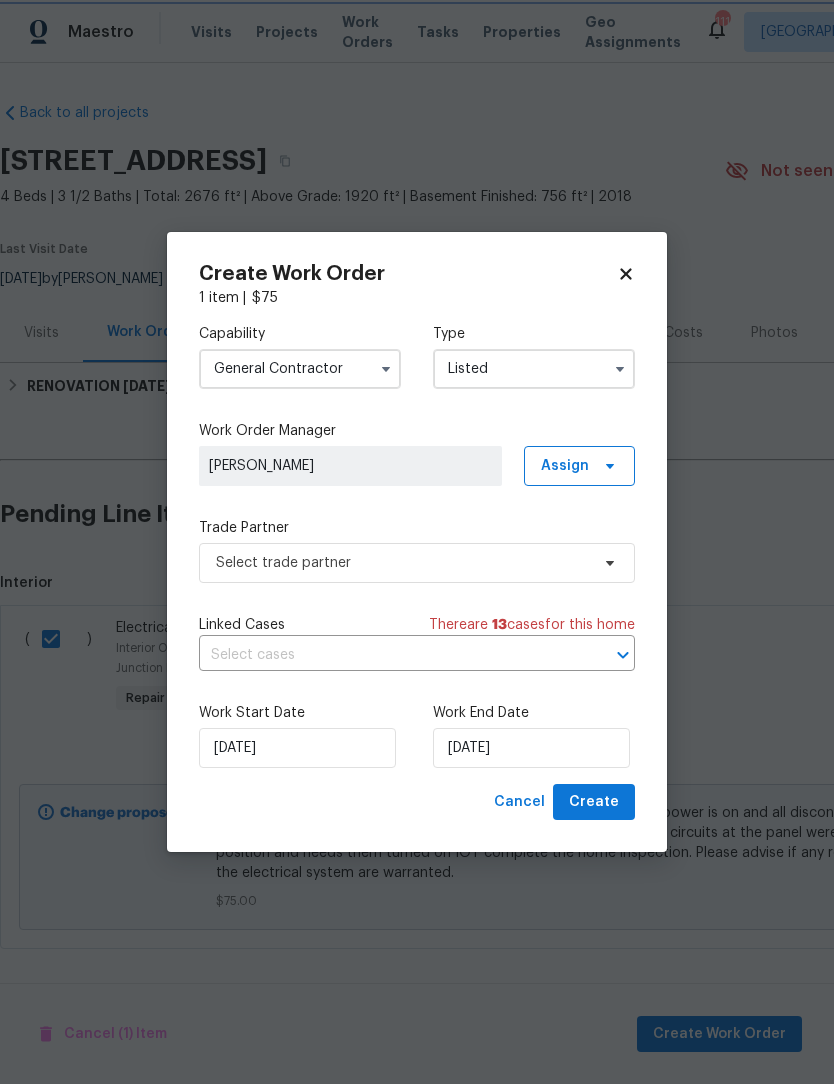 scroll, scrollTop: 0, scrollLeft: 0, axis: both 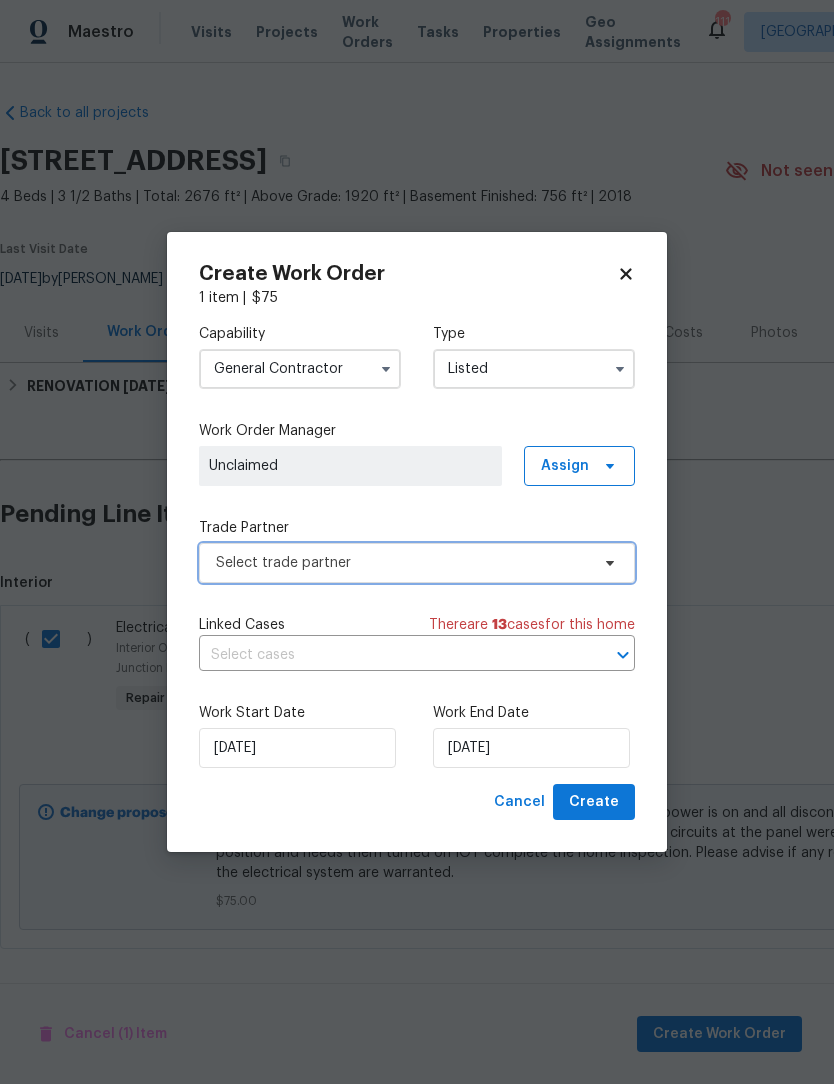 click 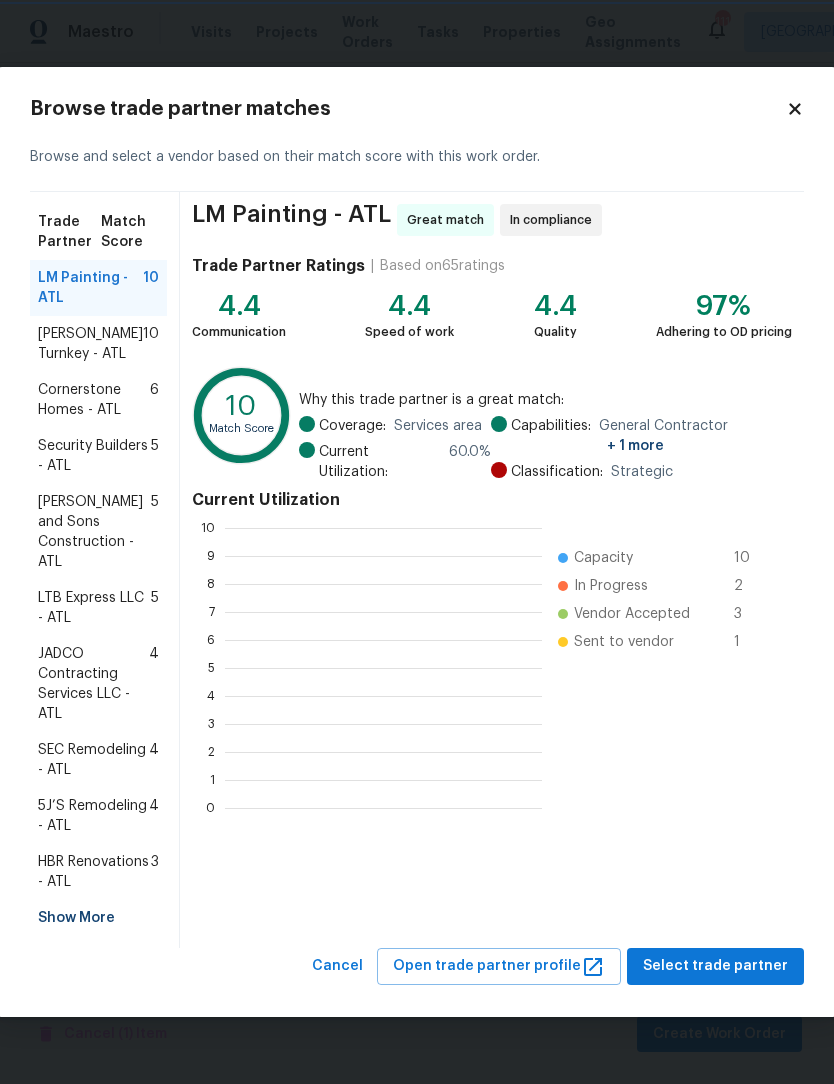 scroll, scrollTop: 280, scrollLeft: 317, axis: both 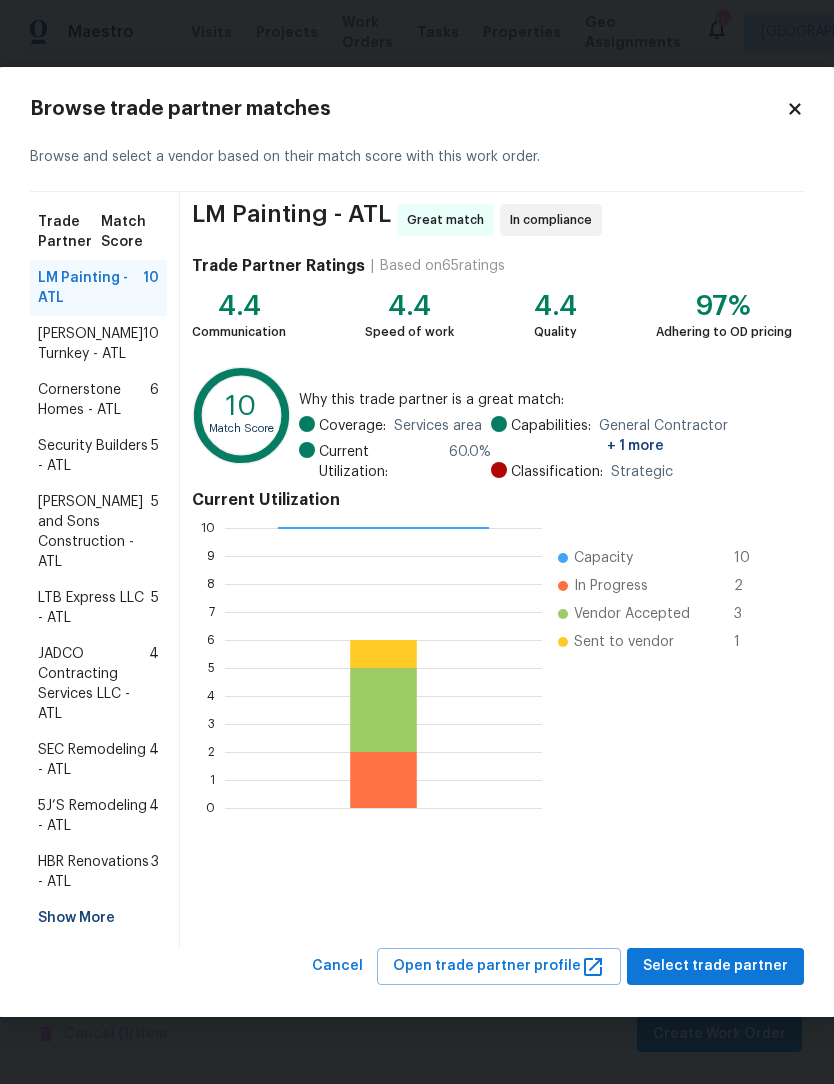 click on "Show More" at bounding box center (98, 918) 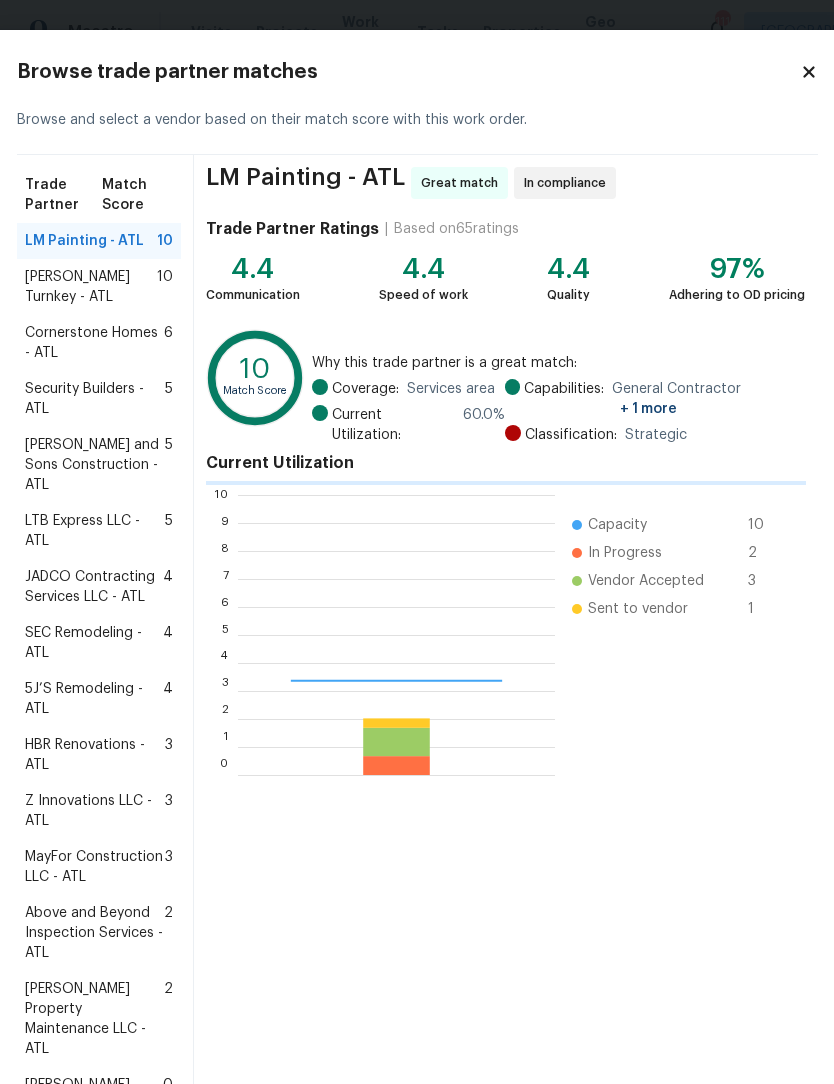 scroll, scrollTop: 2, scrollLeft: 2, axis: both 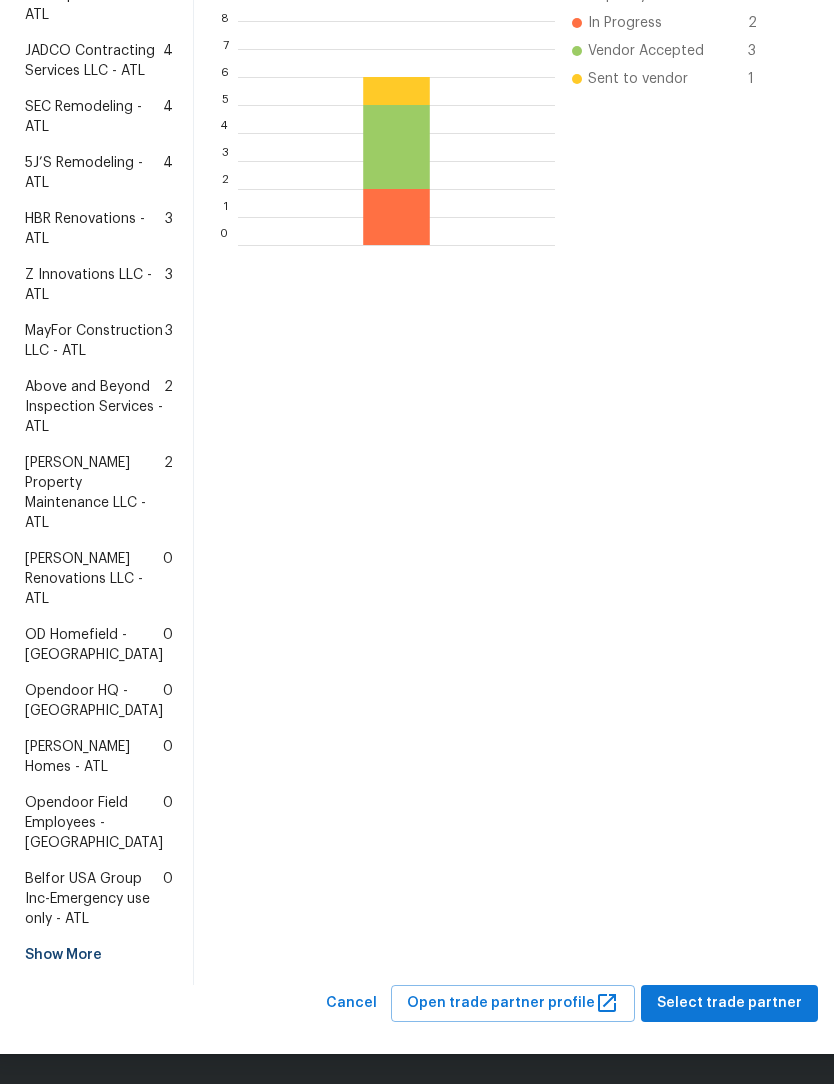 click on "Show More" at bounding box center [99, 955] 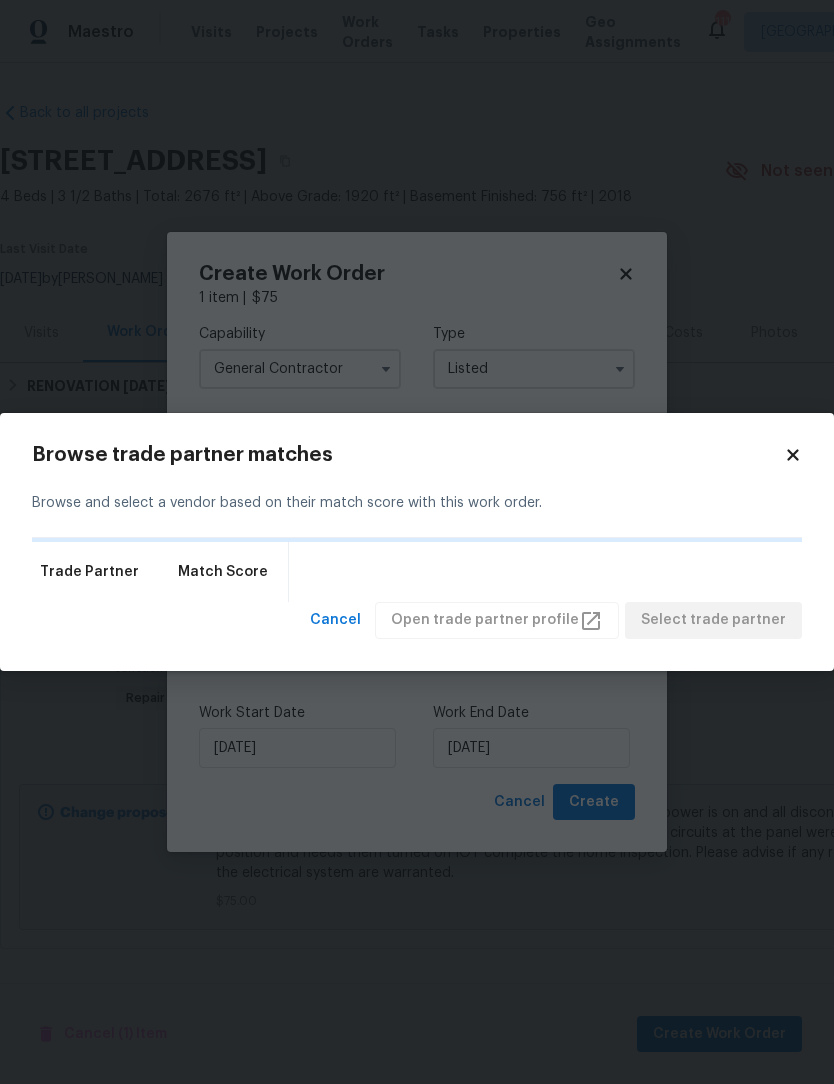 scroll, scrollTop: 0, scrollLeft: 0, axis: both 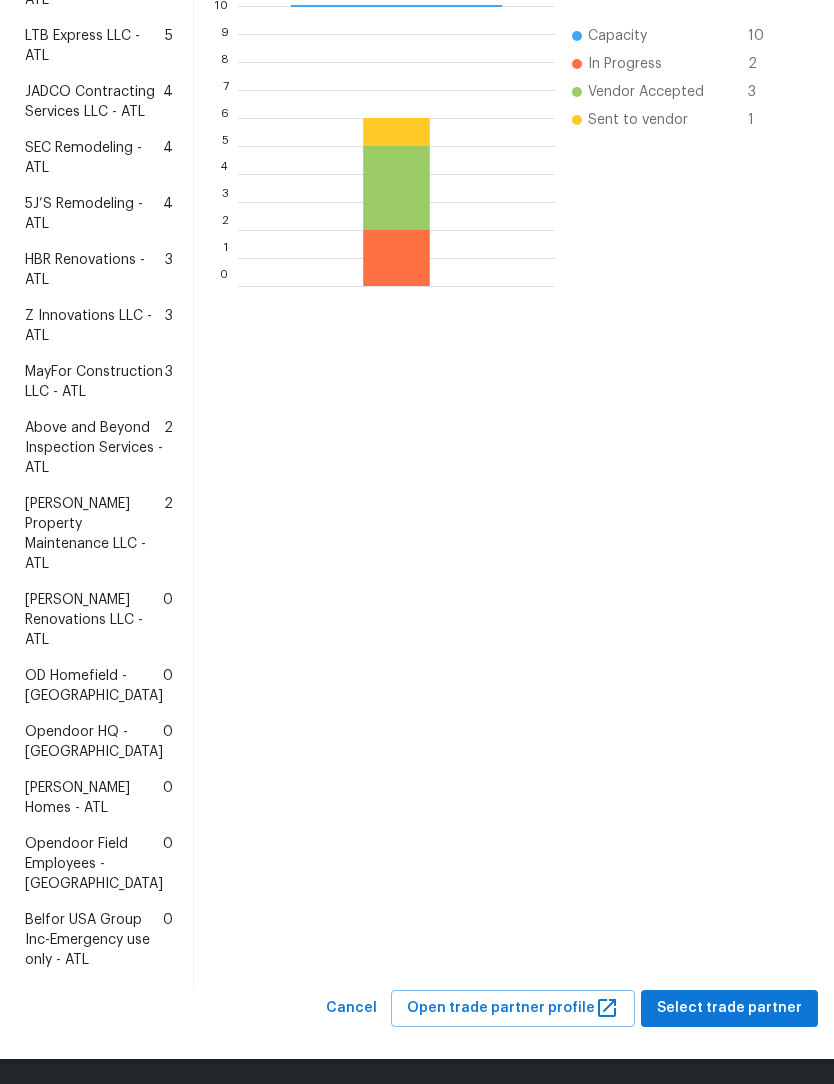 click on "Glen Property Maintenance LLC - ATL" at bounding box center (94, 534) 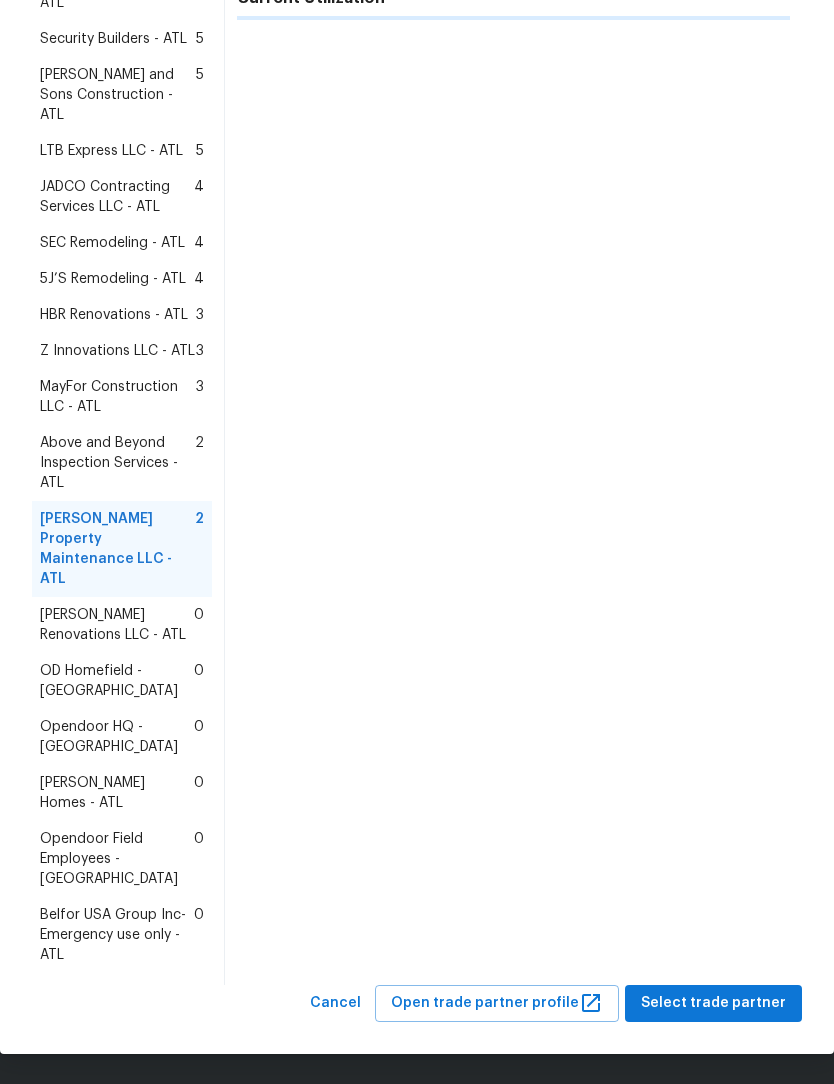 scroll, scrollTop: 189, scrollLeft: 0, axis: vertical 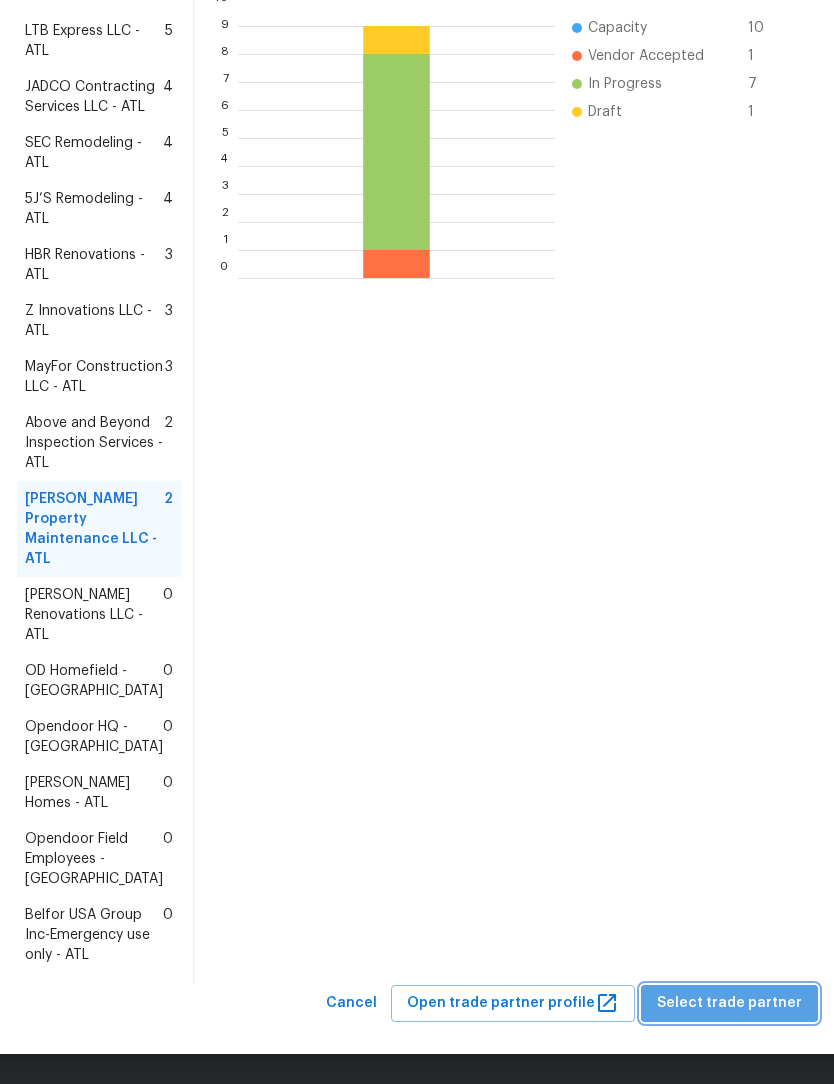 click on "Select trade partner" at bounding box center (729, 1003) 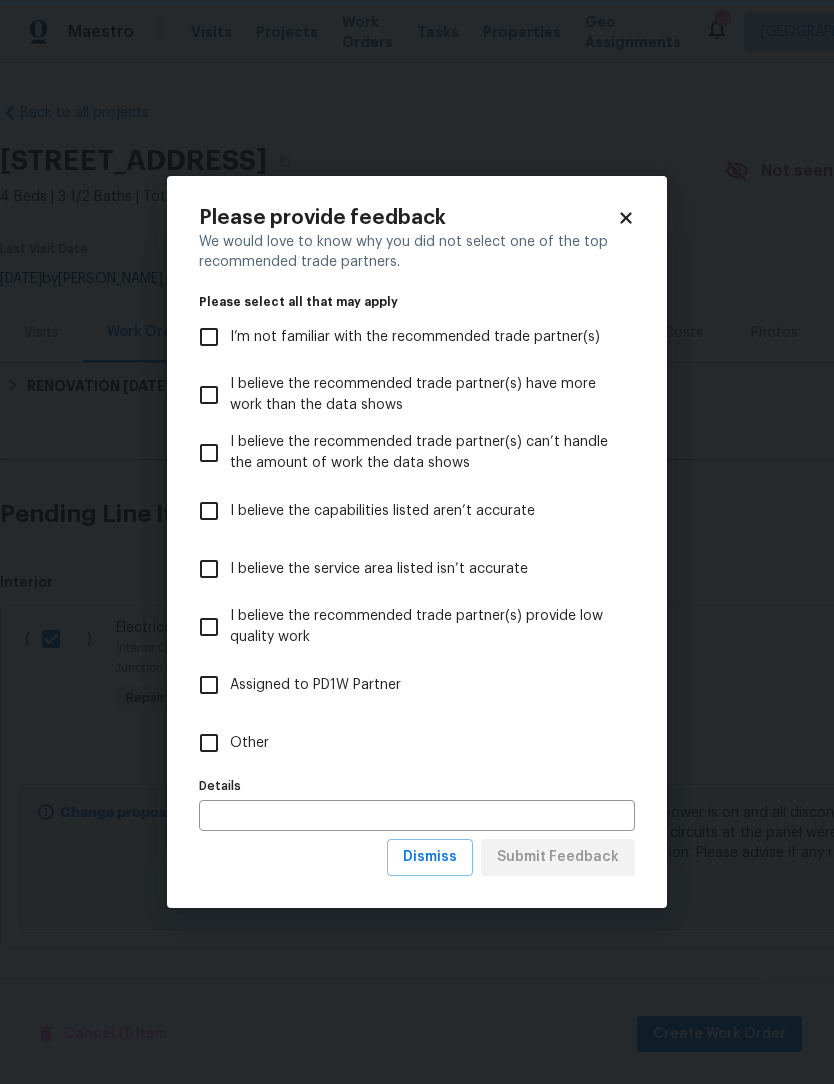 scroll, scrollTop: 0, scrollLeft: 0, axis: both 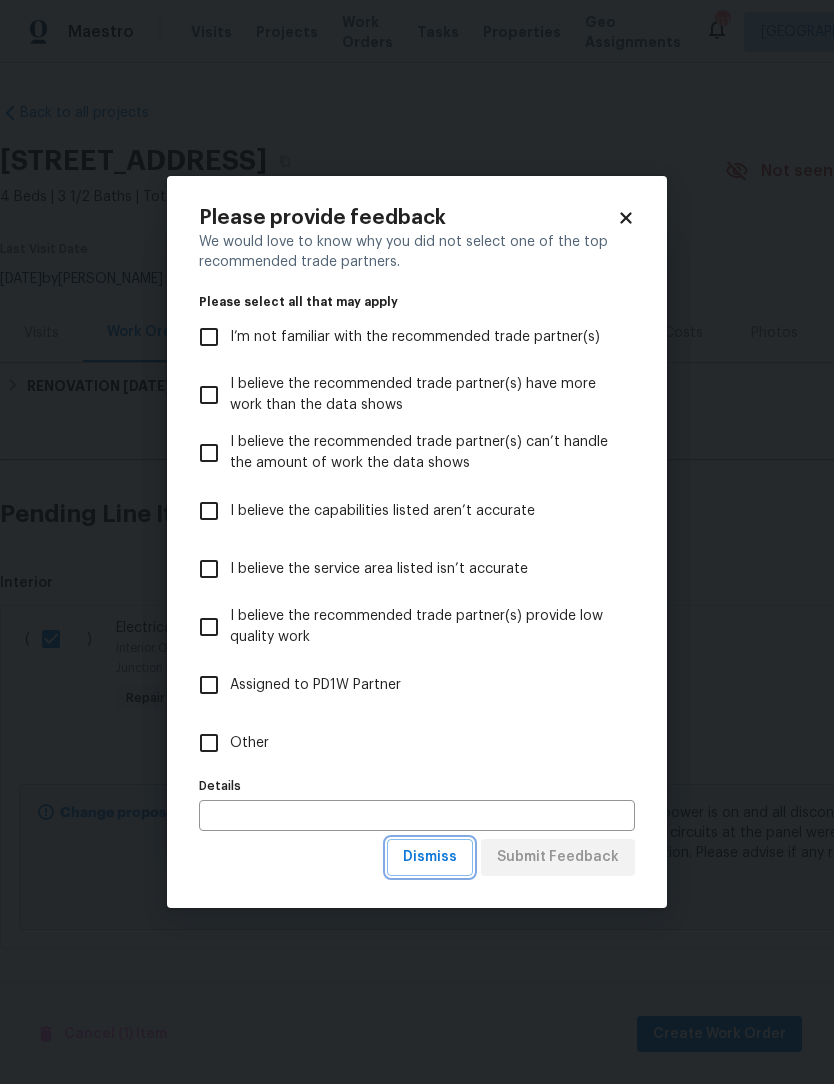 click on "Dismiss" at bounding box center (430, 857) 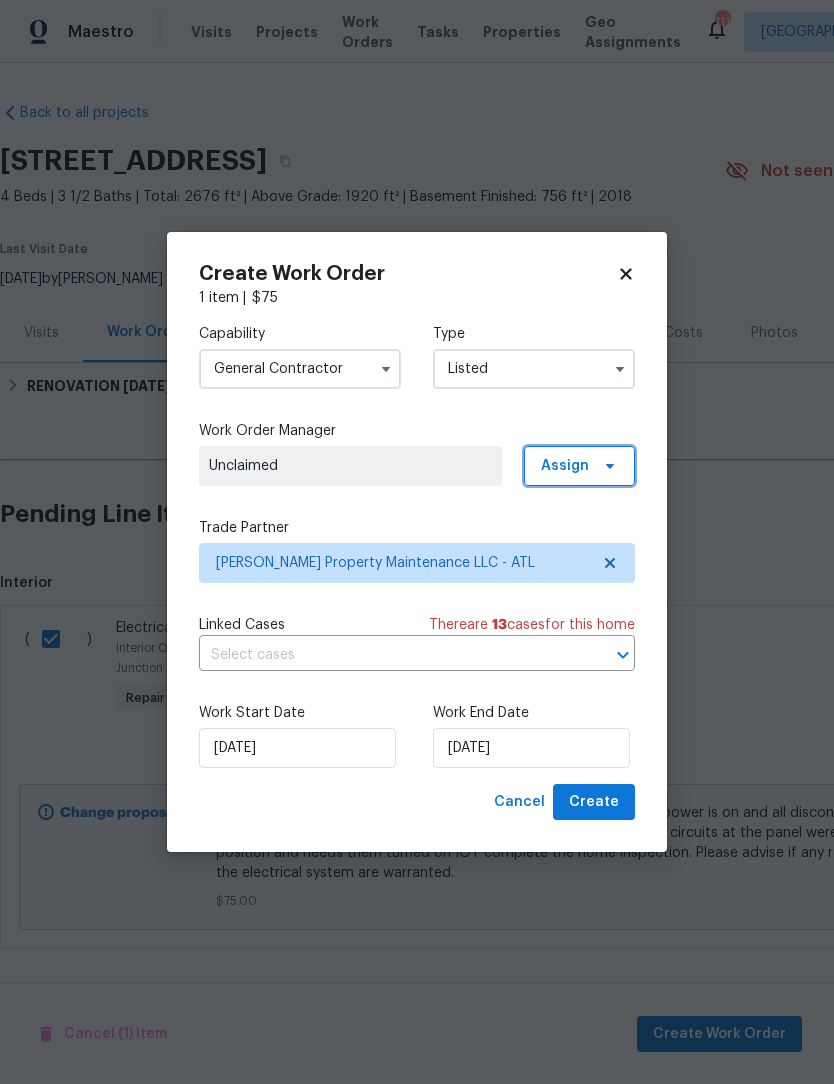 click 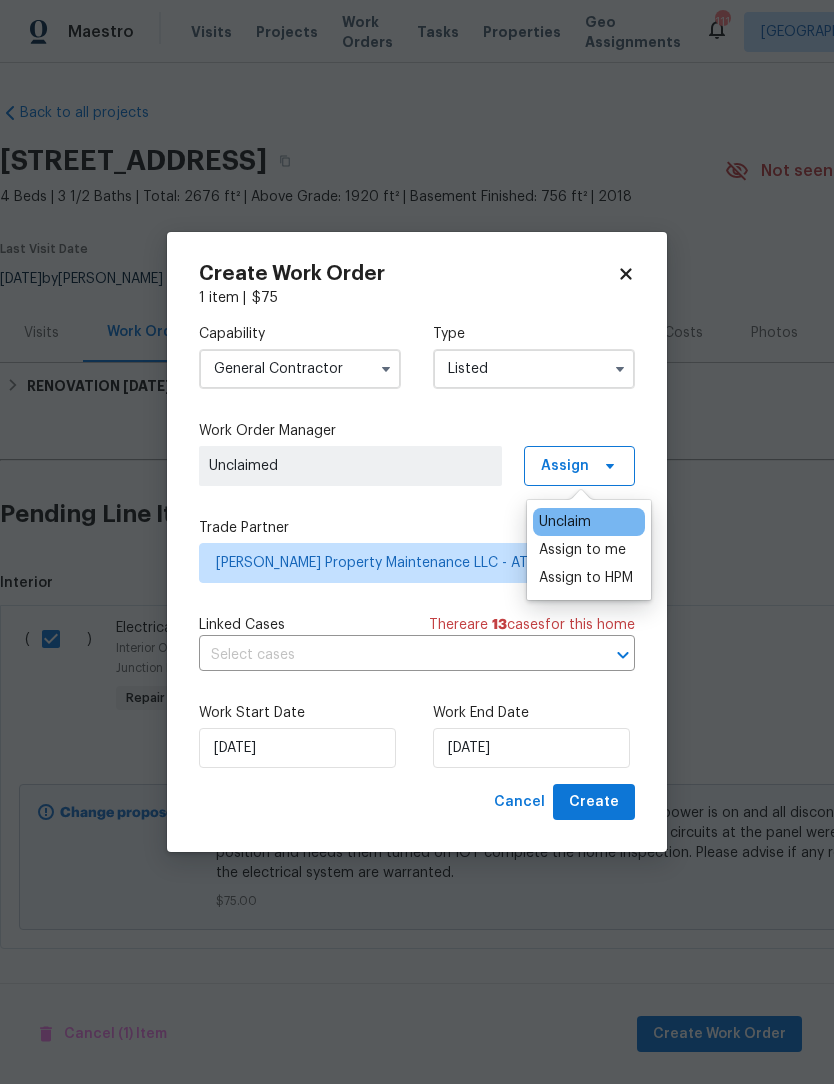 click on "Assign to me" at bounding box center [582, 550] 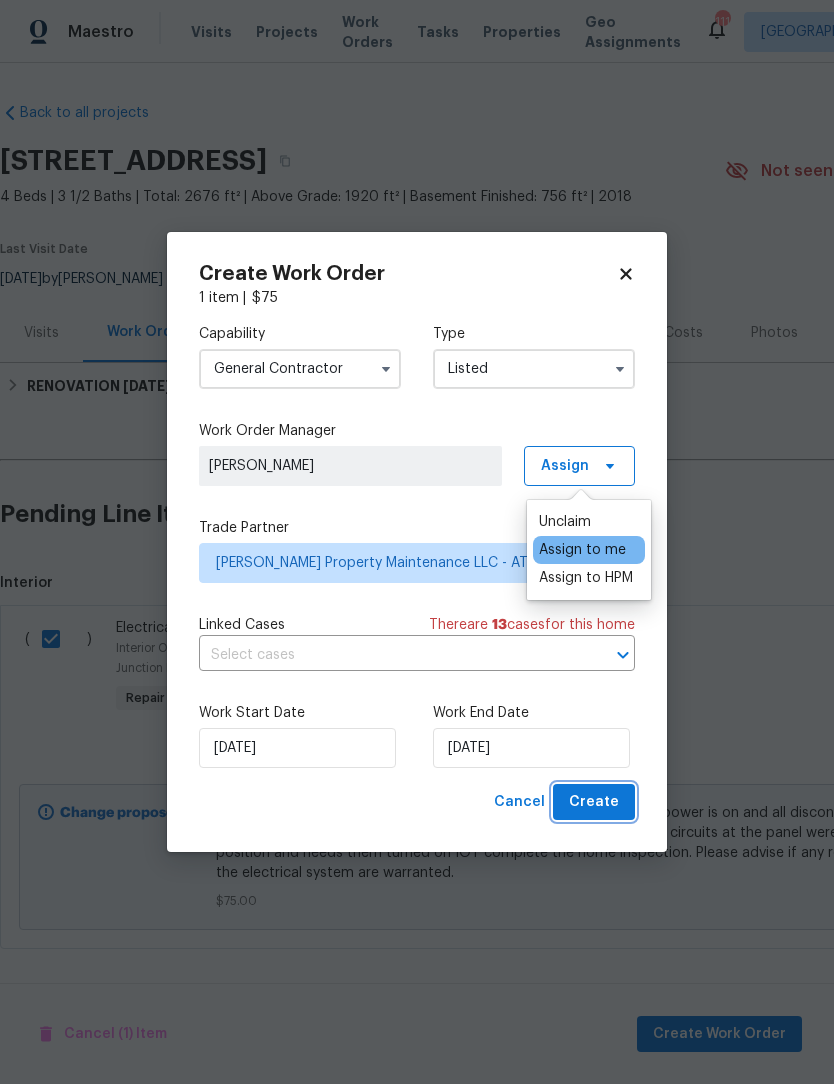click on "Create" at bounding box center [594, 802] 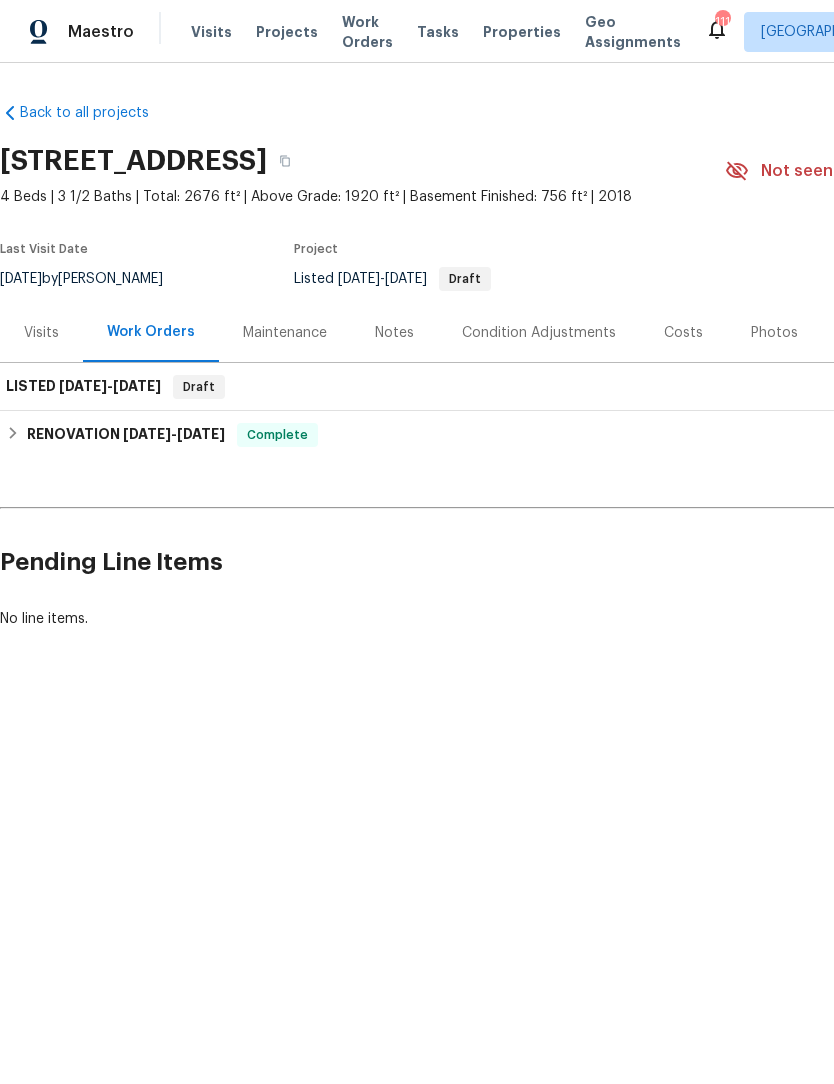 scroll, scrollTop: 0, scrollLeft: 0, axis: both 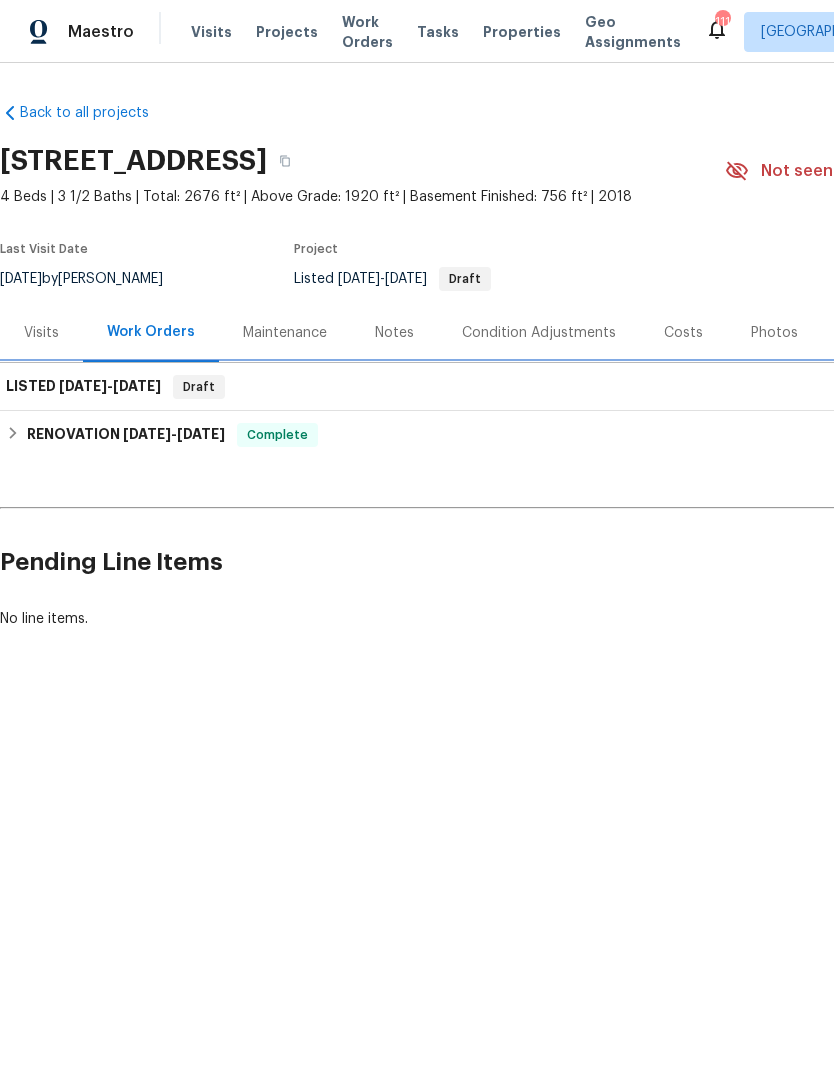 click on "7/11/25" at bounding box center [137, 386] 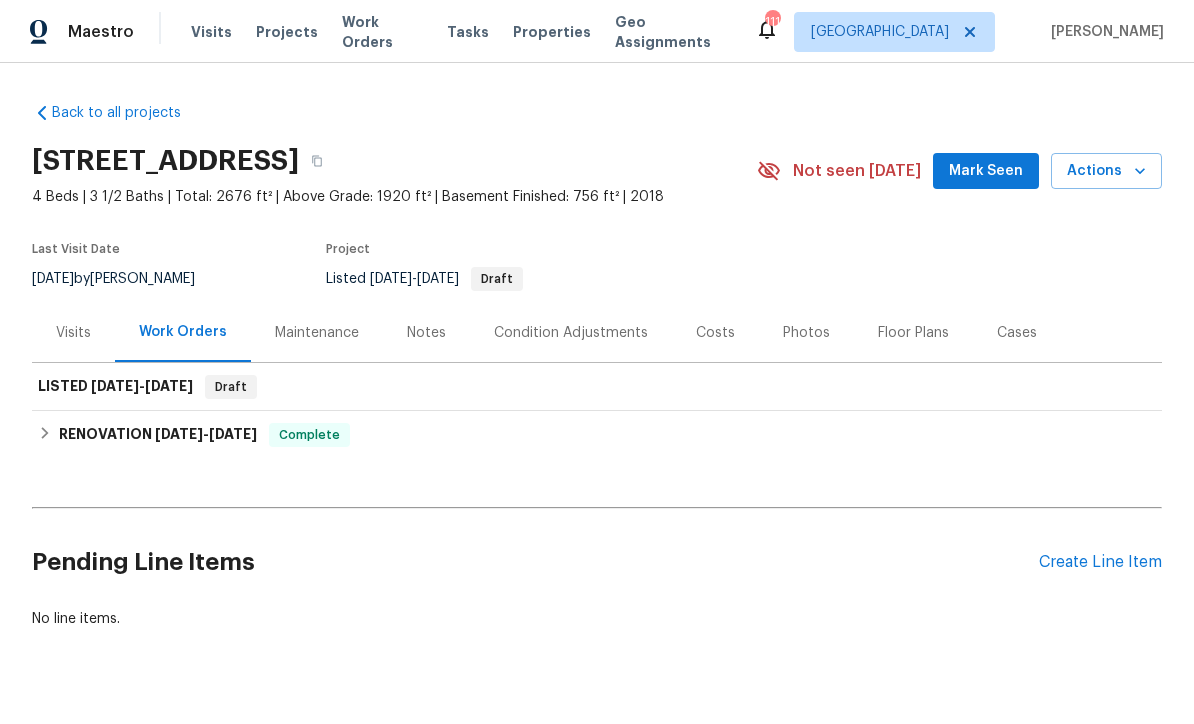 click on "Mark Seen" at bounding box center [986, 171] 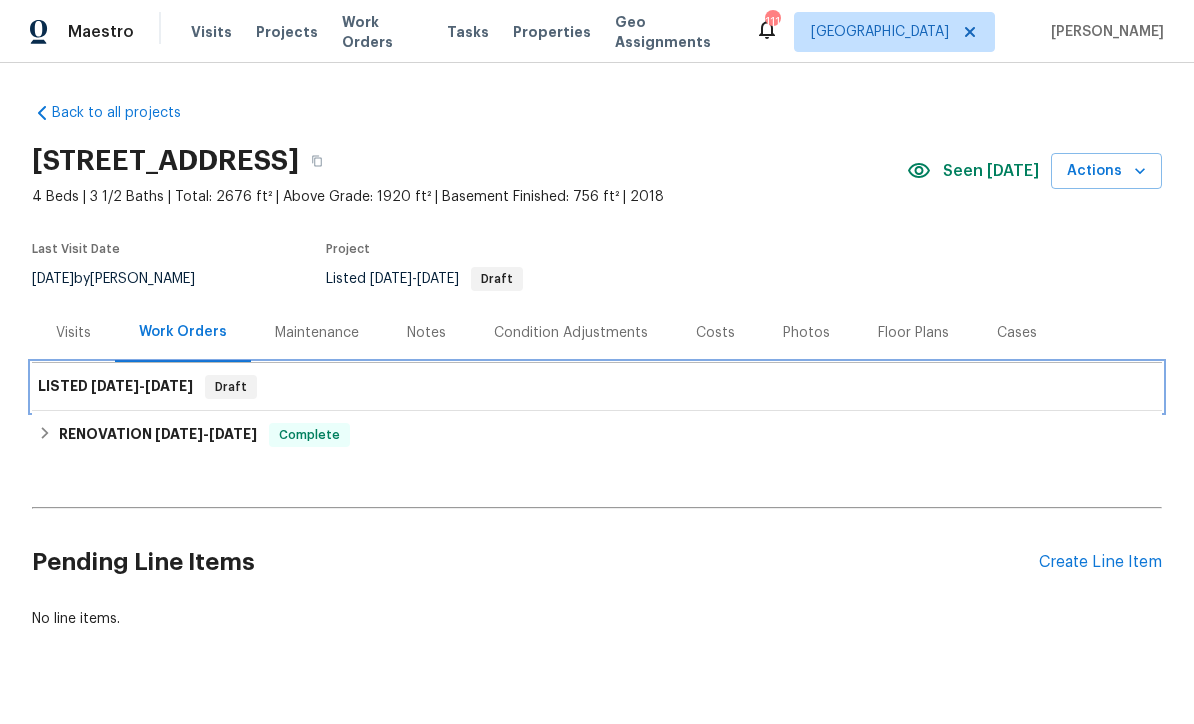 click on "LISTED   7/11/25  -  7/11/25" at bounding box center (115, 387) 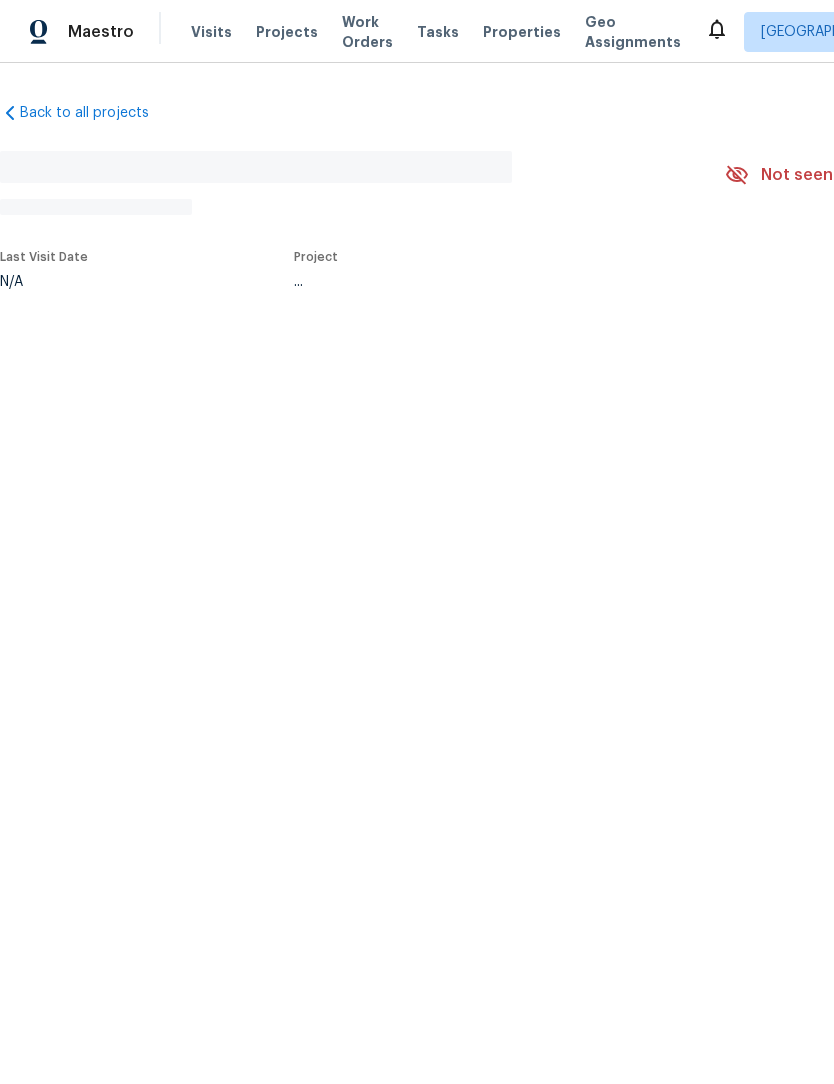 scroll, scrollTop: 0, scrollLeft: 0, axis: both 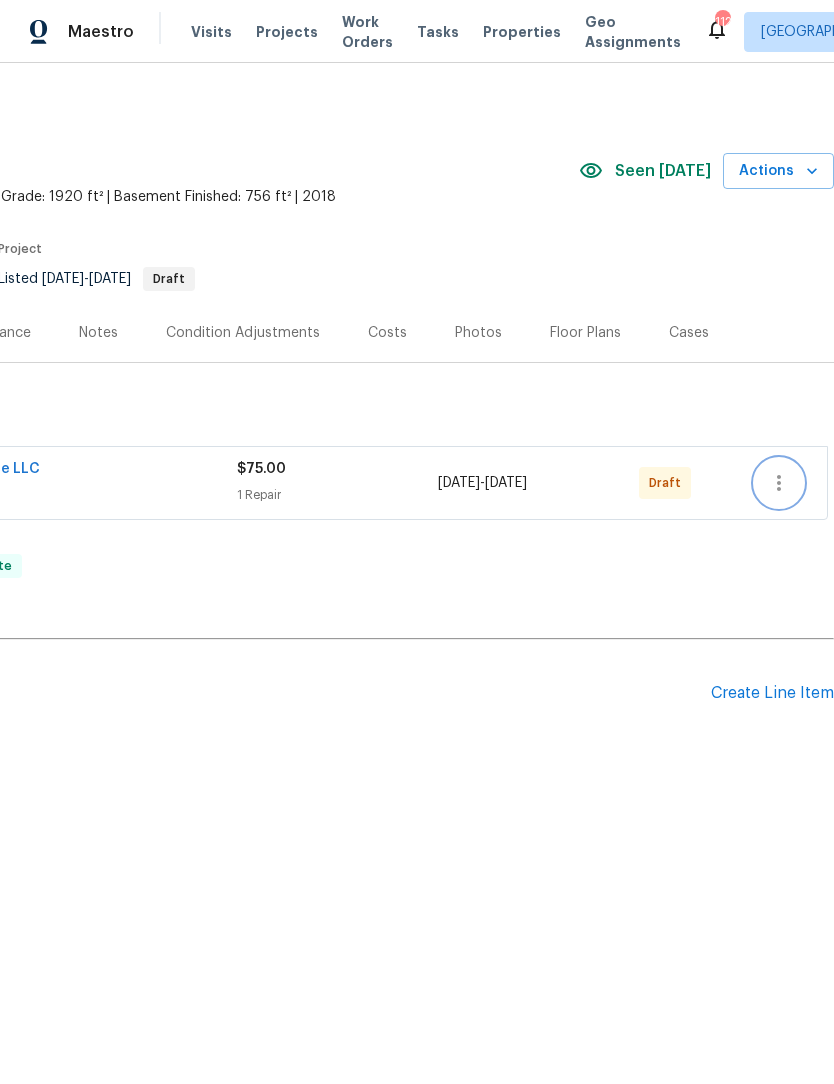 click 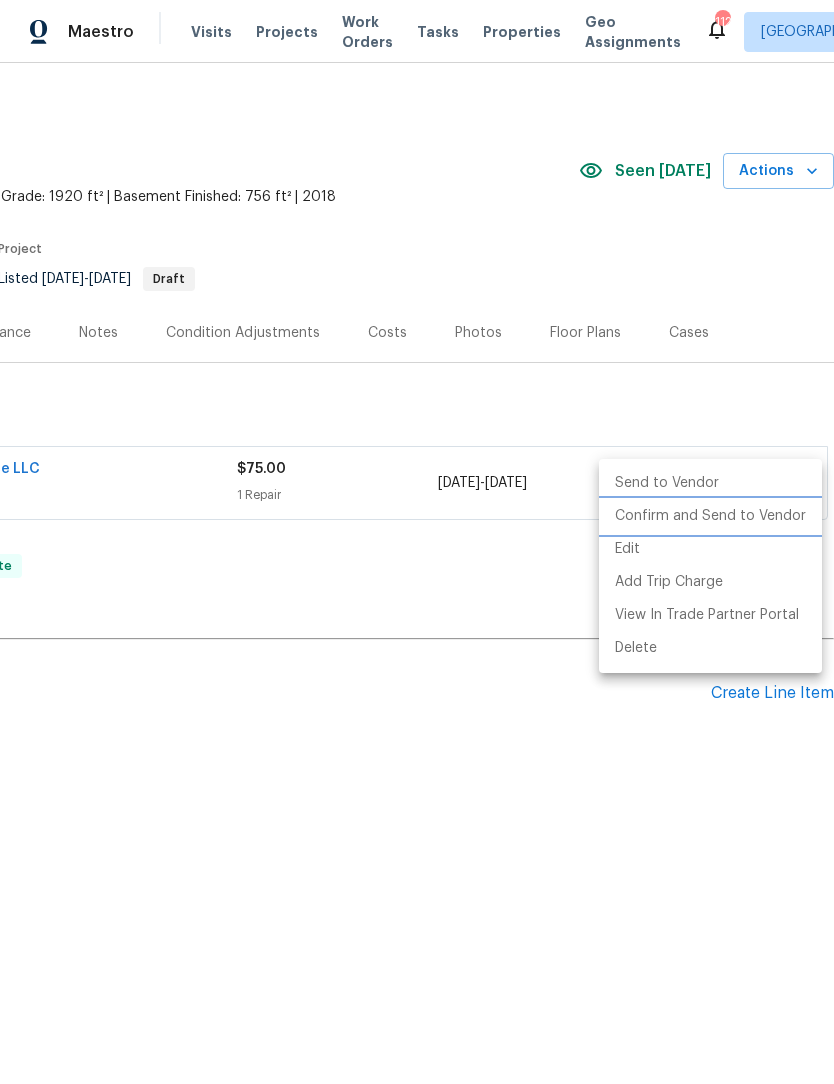 click on "Confirm and Send to Vendor" at bounding box center [710, 516] 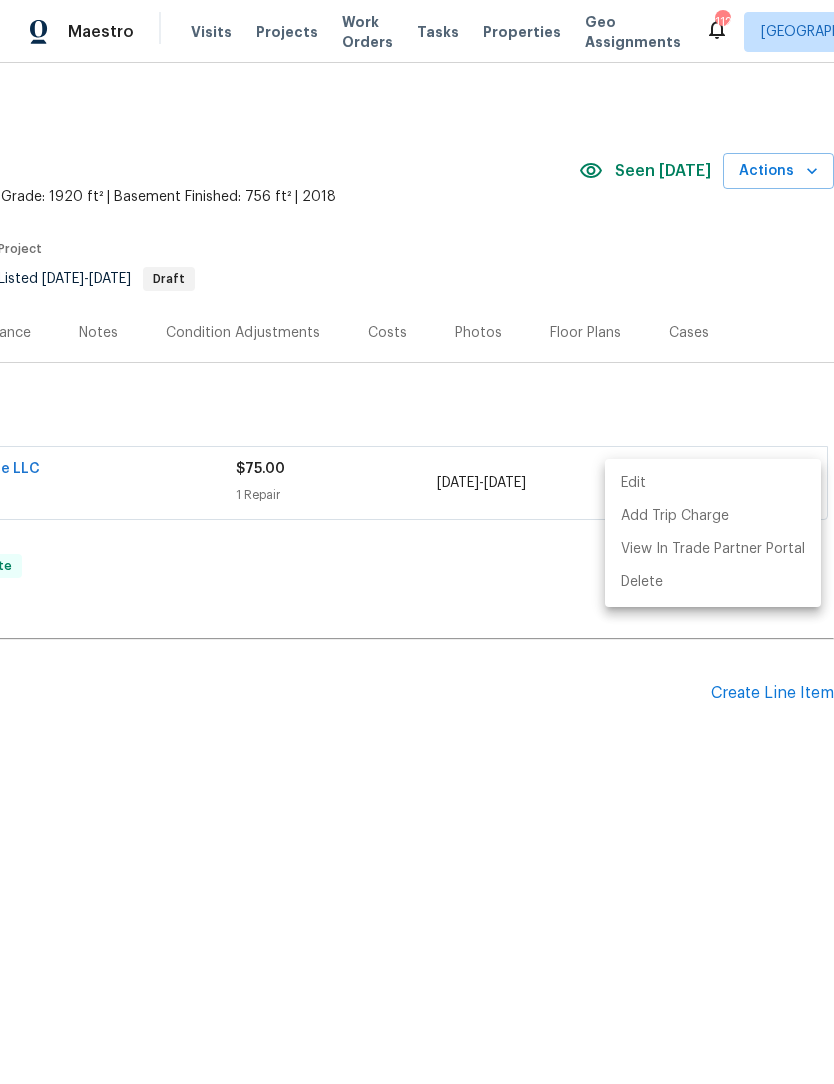 click at bounding box center [417, 542] 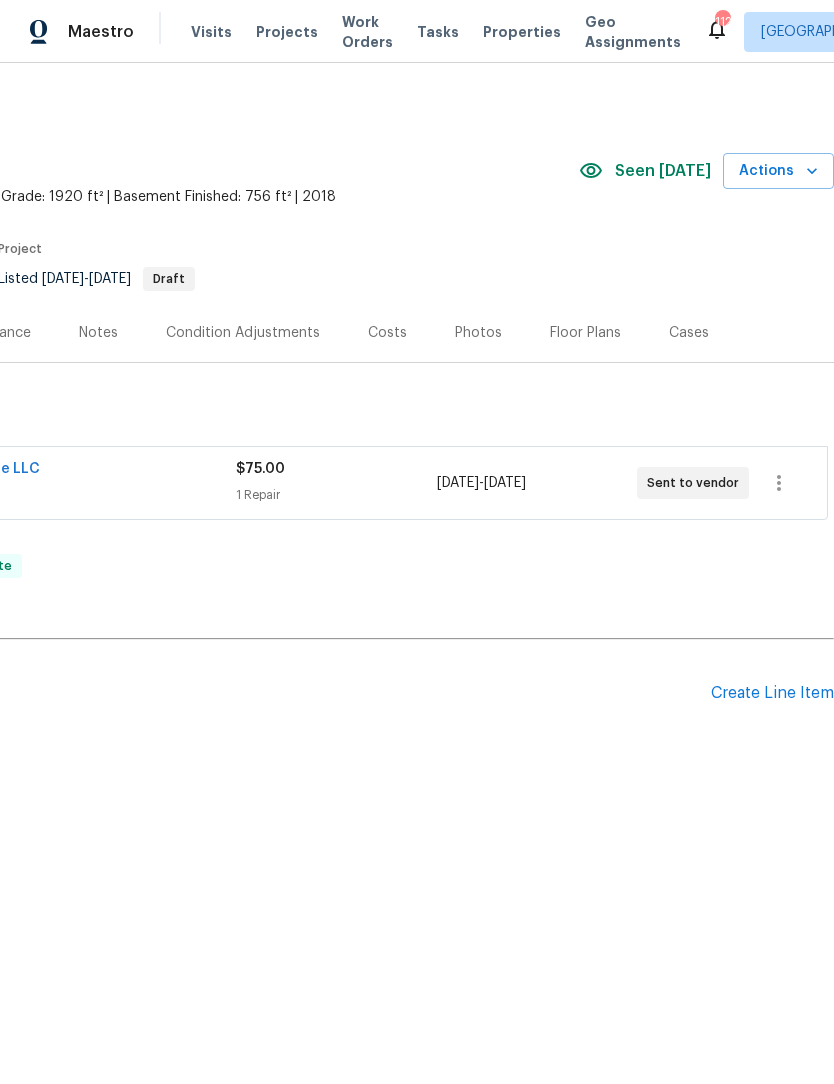 click on "7/11/2025" at bounding box center (505, 483) 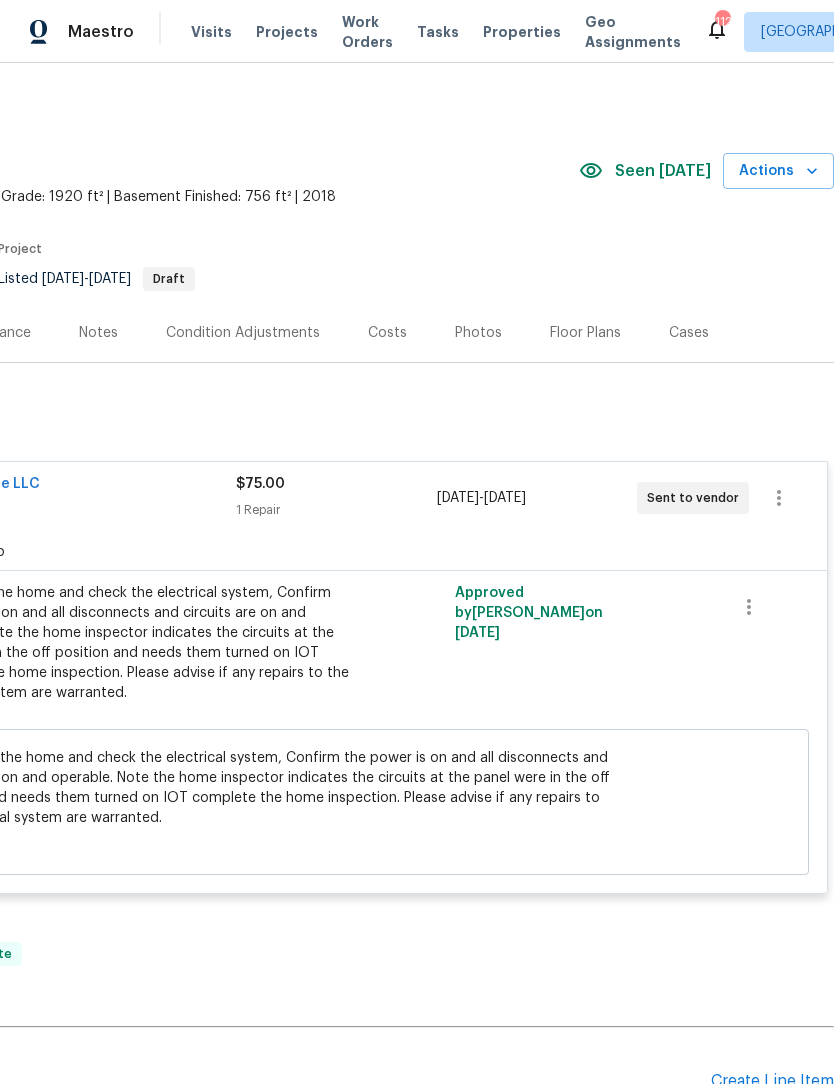 click on "Notes" at bounding box center (98, 333) 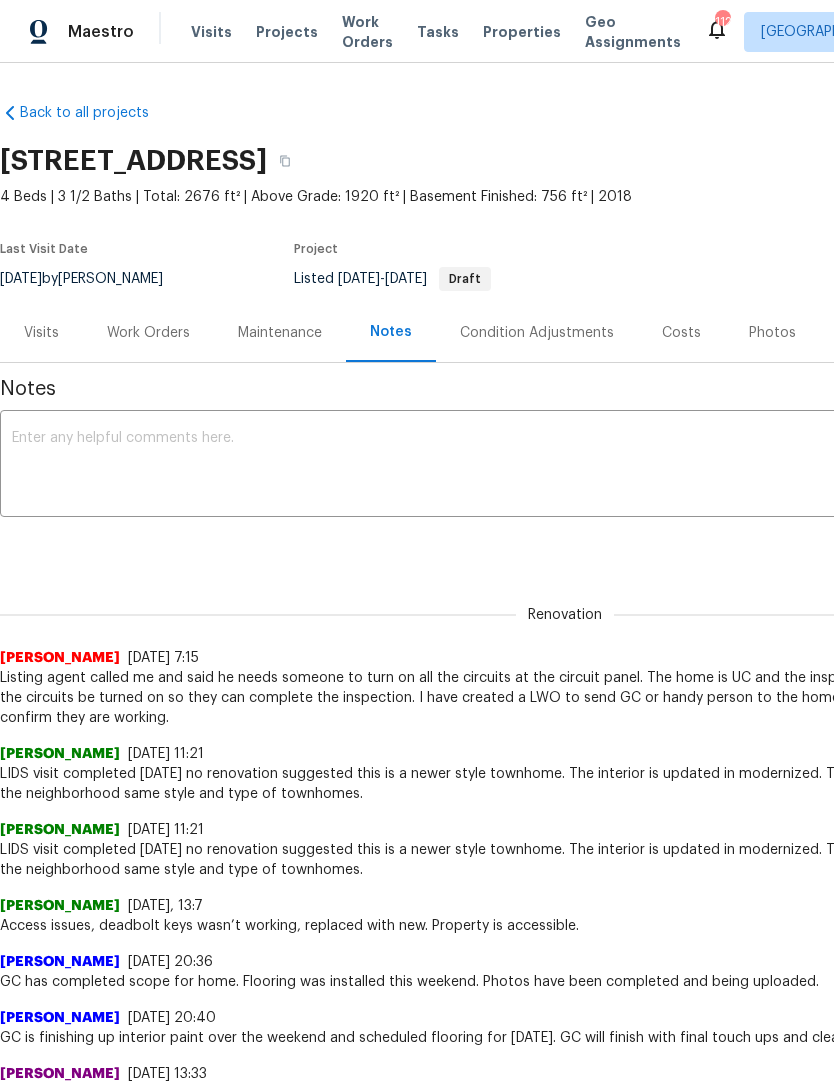 scroll, scrollTop: 0, scrollLeft: 0, axis: both 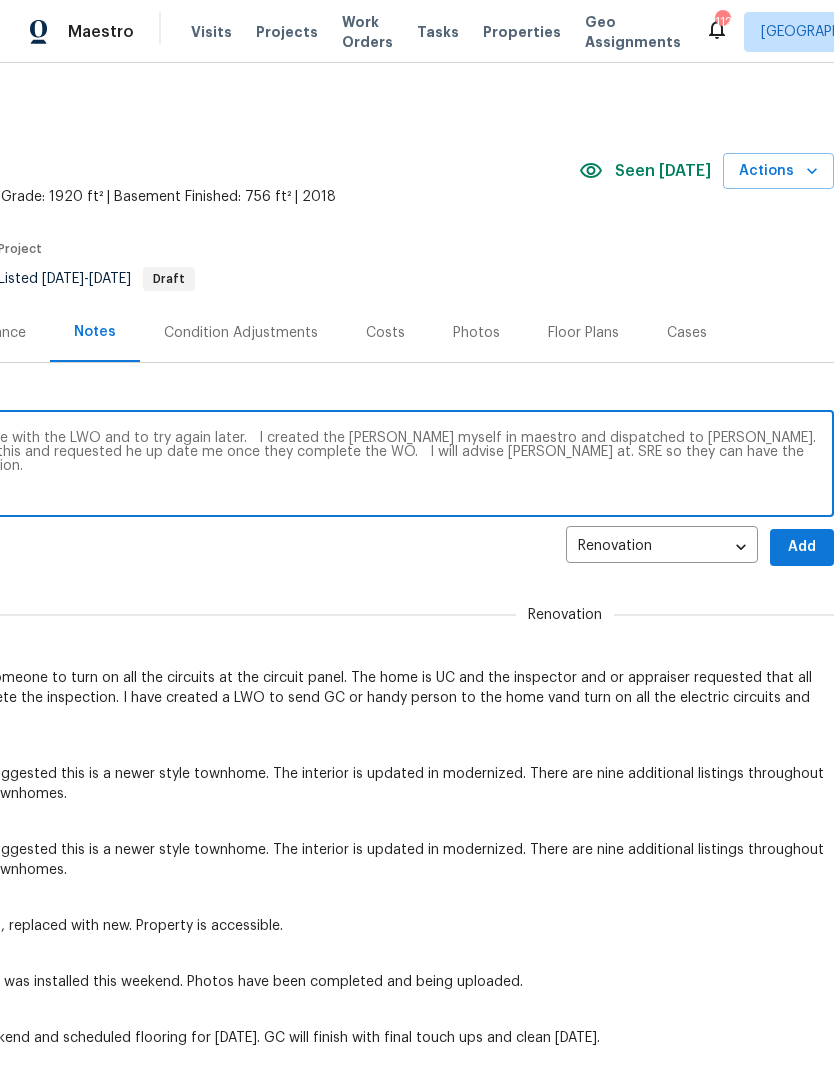 click on "I got a slack bot indicate there was an issue with the LWO and to try again later.   I created the LEO myself in maestro and dispatched to Glenn.  I texted Glenn as well regarding this and requested he up date me once they complete the WO.   I will advise Scott at. SRE so they can have the inspector return and comp,etc the inspection." at bounding box center (269, 466) 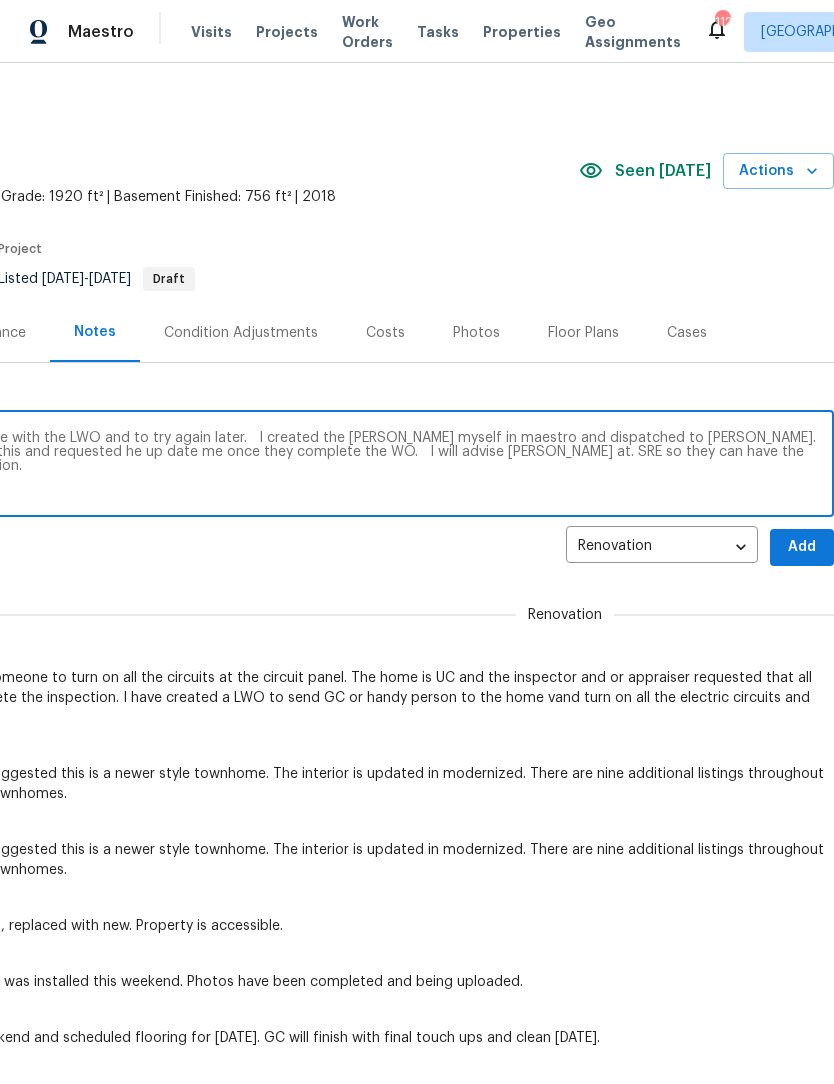 type on "I got a slack bot indicate there was an issue with the LWO and to try again later.   I created the LEO myself in maestro and dispatched to Glenn.  I texted Glenn as well regarding this and requested he up date me once they complete the WO.   I will advise Scott at. SRE so they can have the inspector return and complete the inspection." 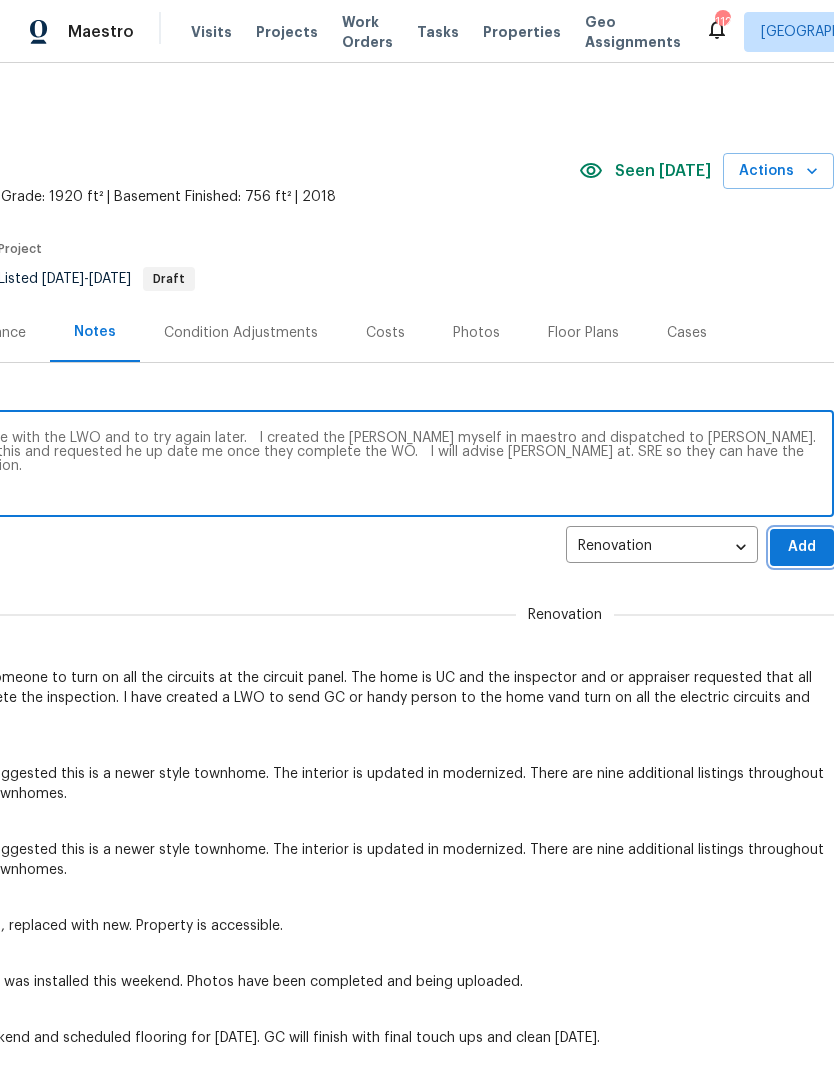click on "Add" at bounding box center [802, 547] 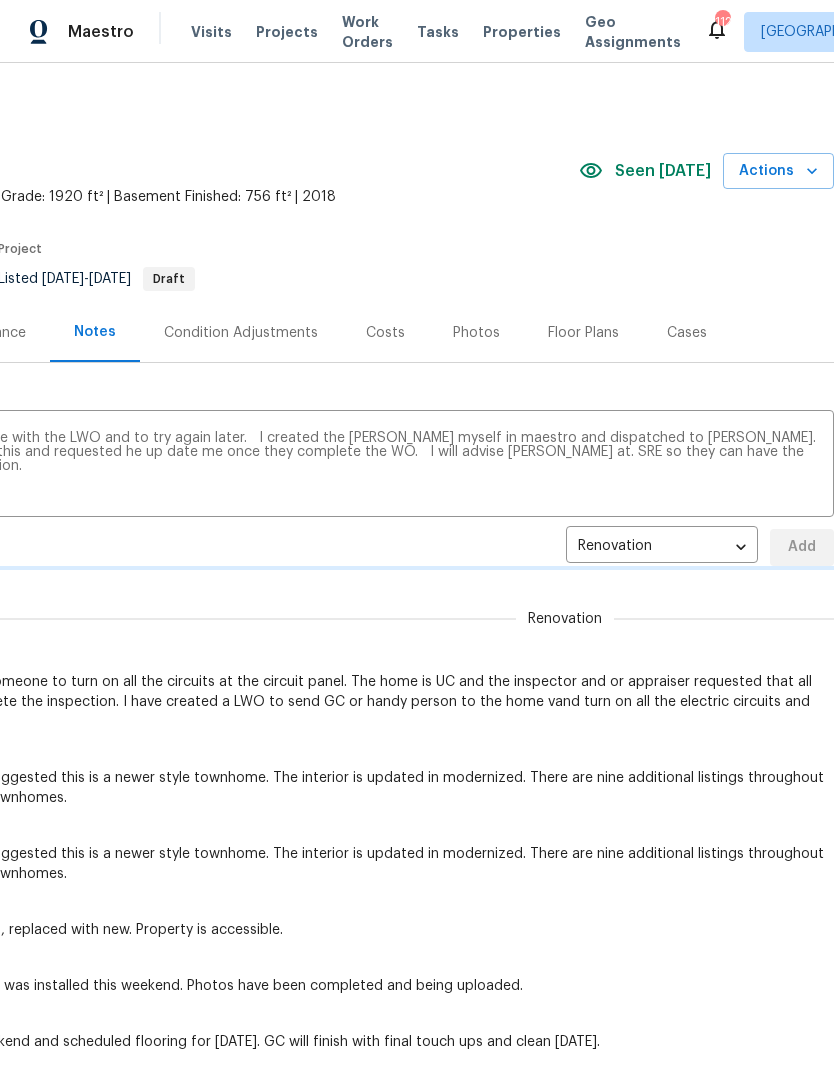 type 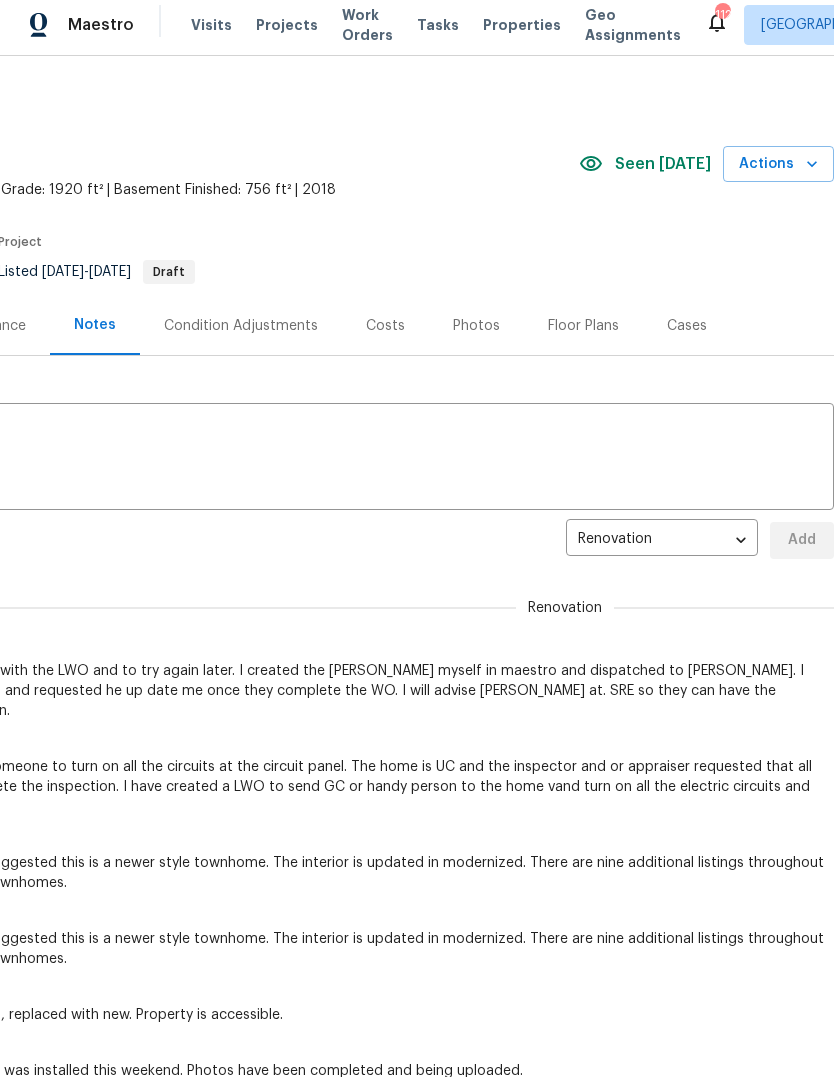 scroll, scrollTop: 7, scrollLeft: 0, axis: vertical 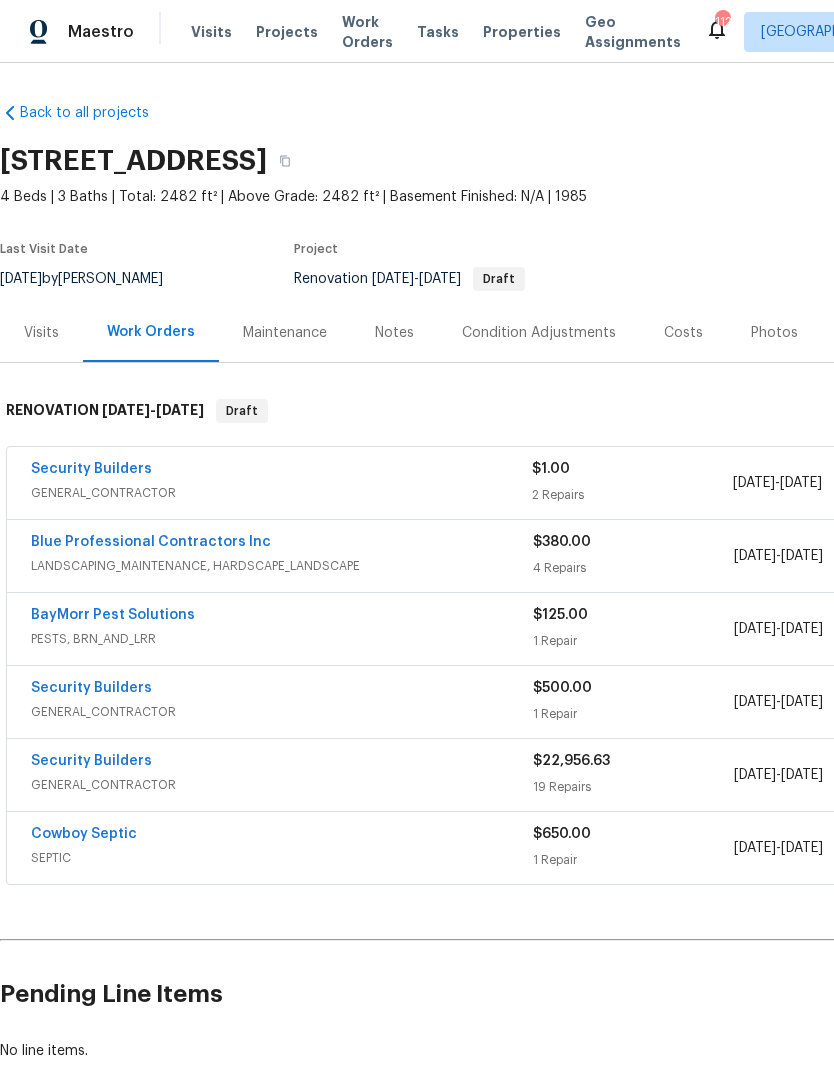 click on "Work Orders" at bounding box center (367, 32) 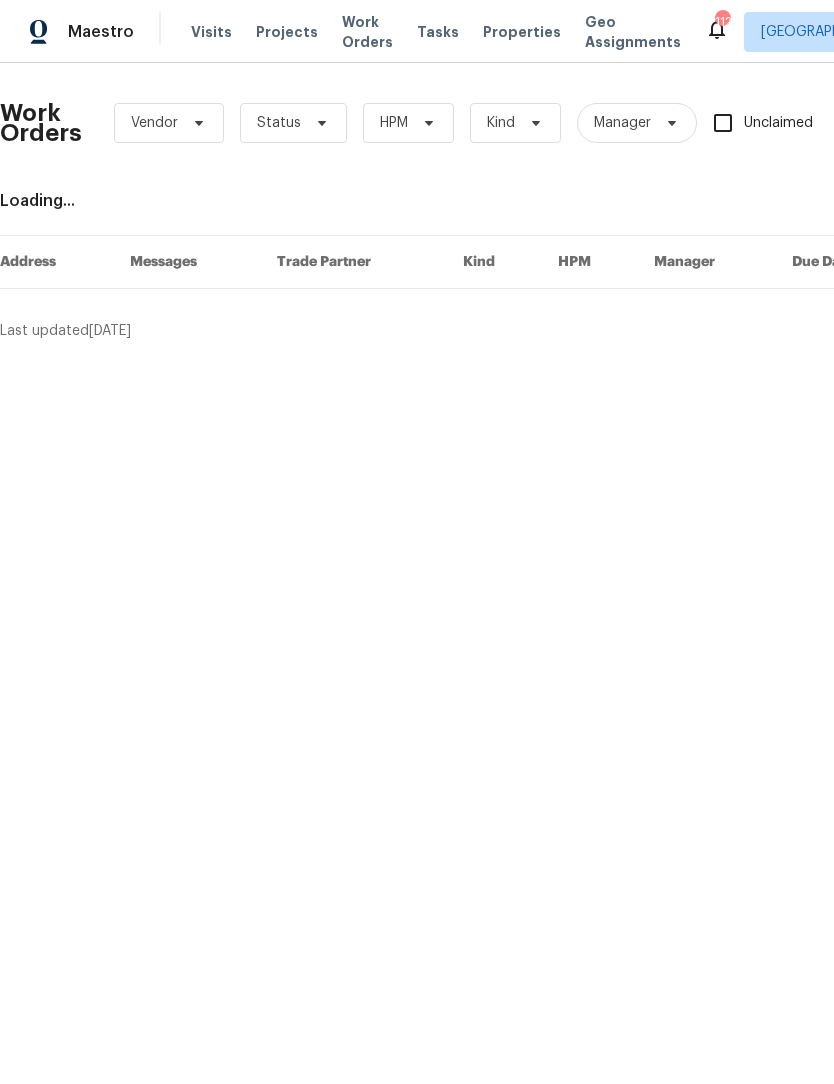 scroll, scrollTop: 0, scrollLeft: 0, axis: both 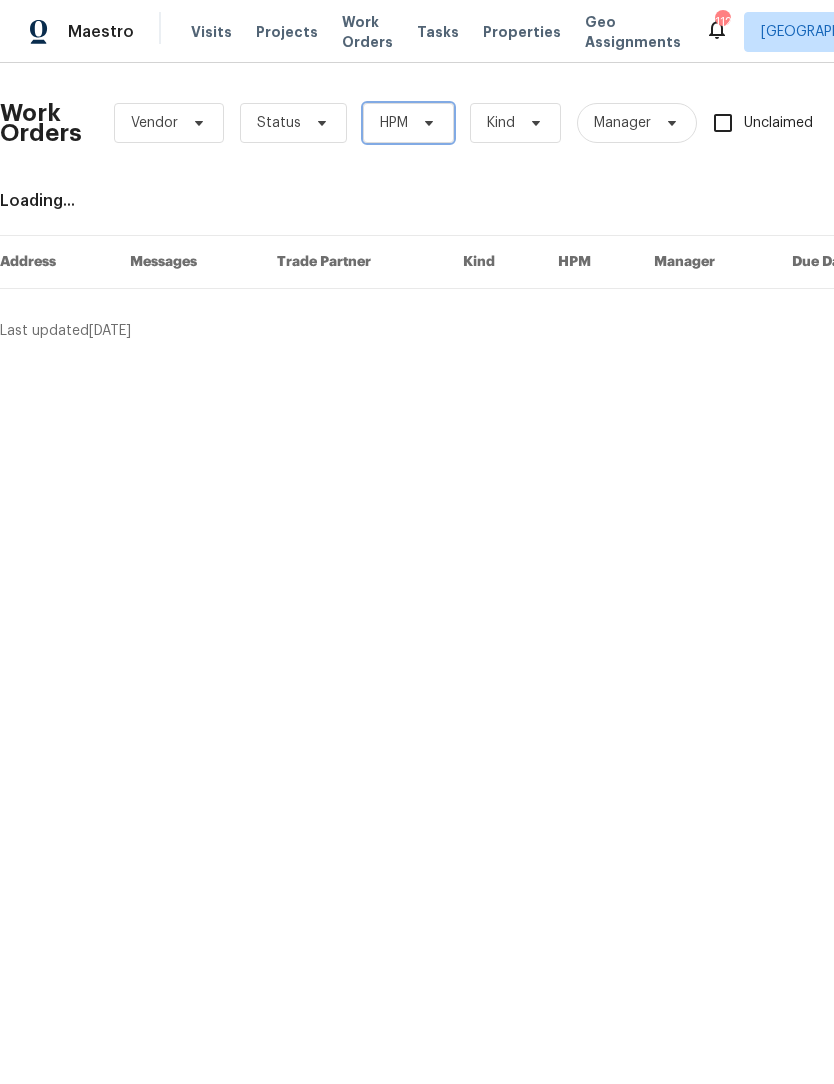 click on "HPM" at bounding box center [408, 123] 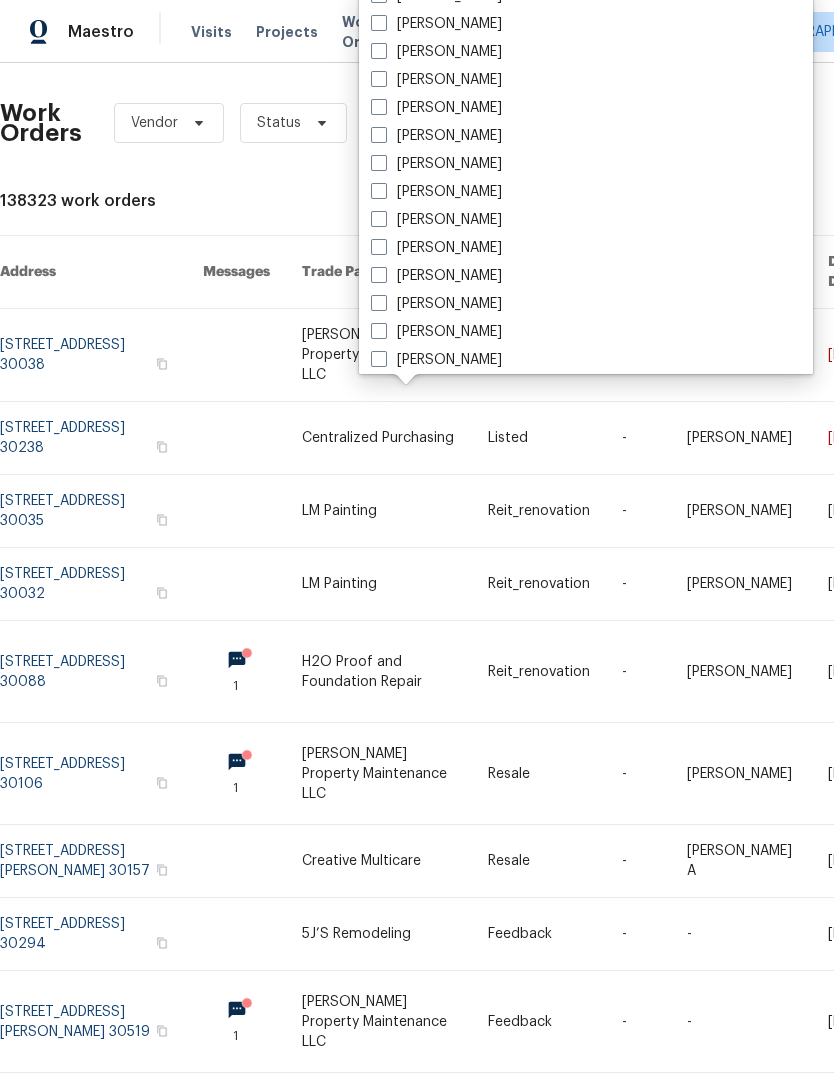 scroll, scrollTop: 1361, scrollLeft: 0, axis: vertical 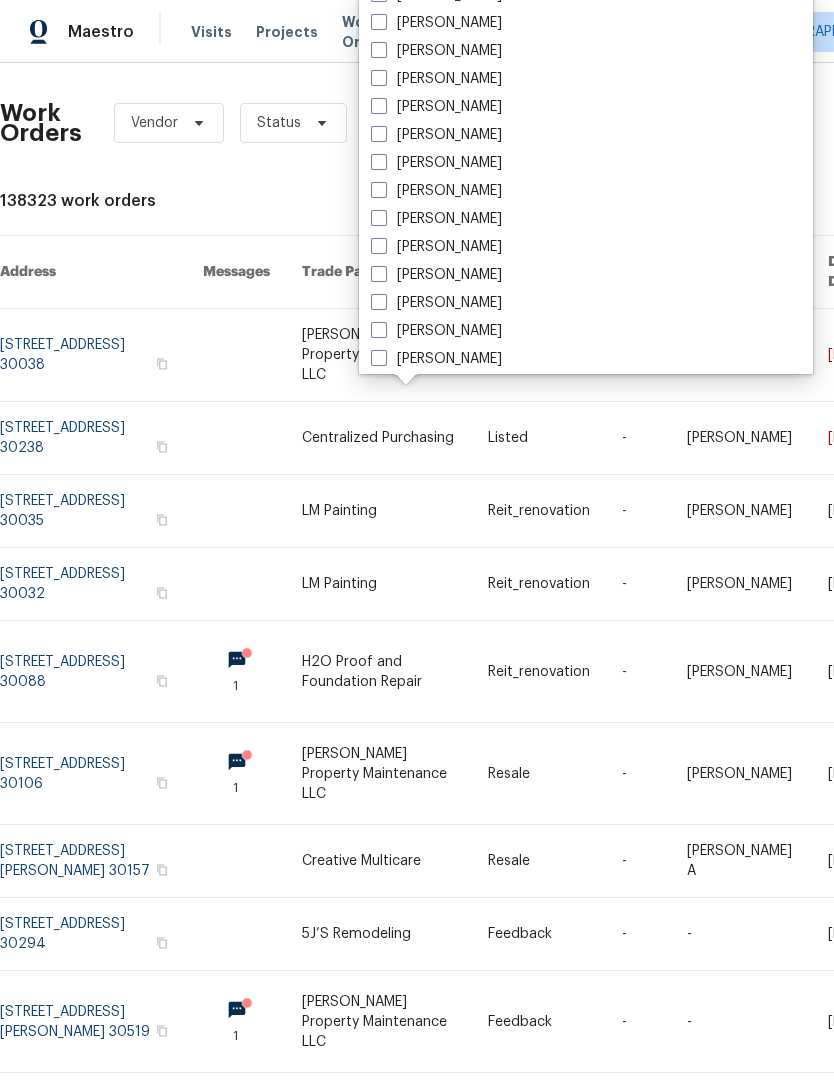click on "[PERSON_NAME]" at bounding box center [436, 135] 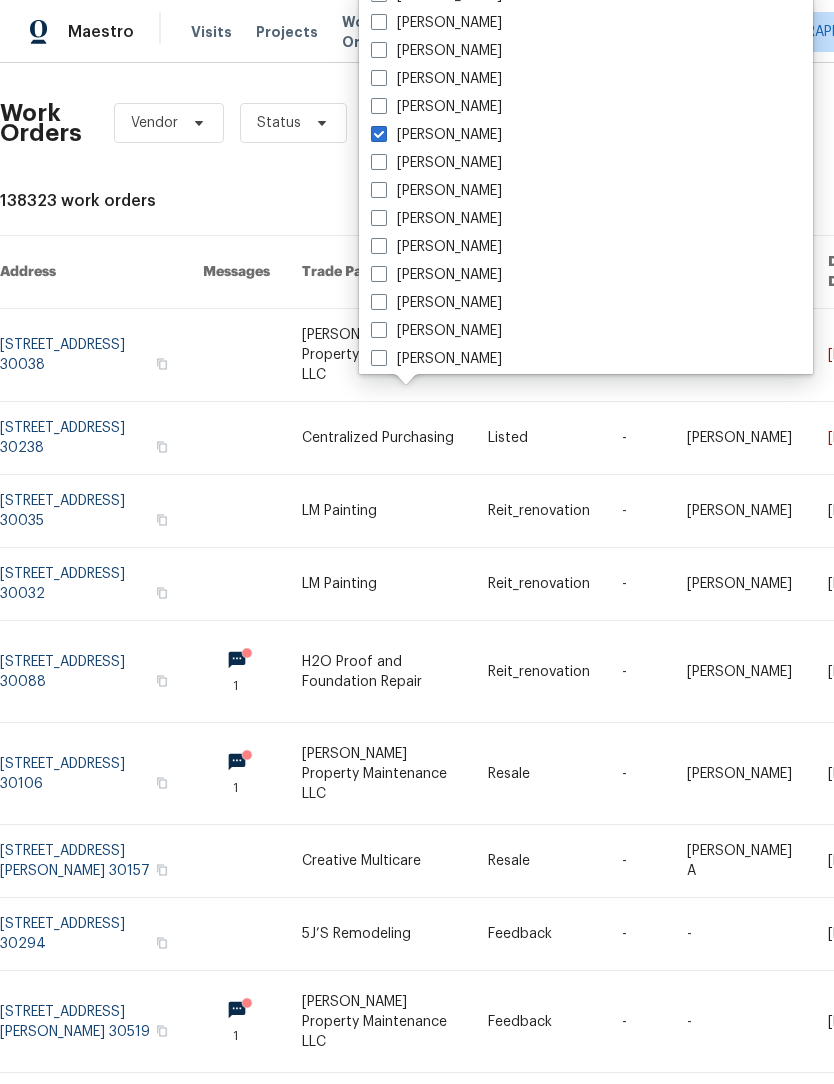 checkbox on "true" 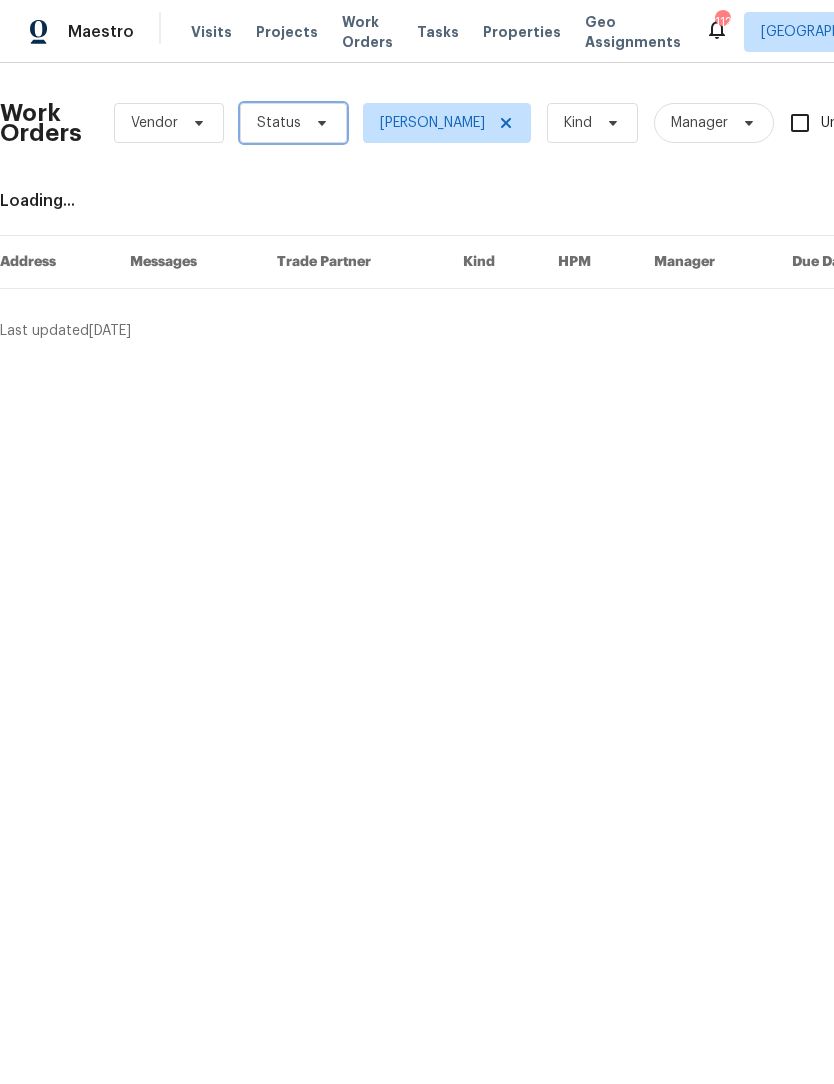 click 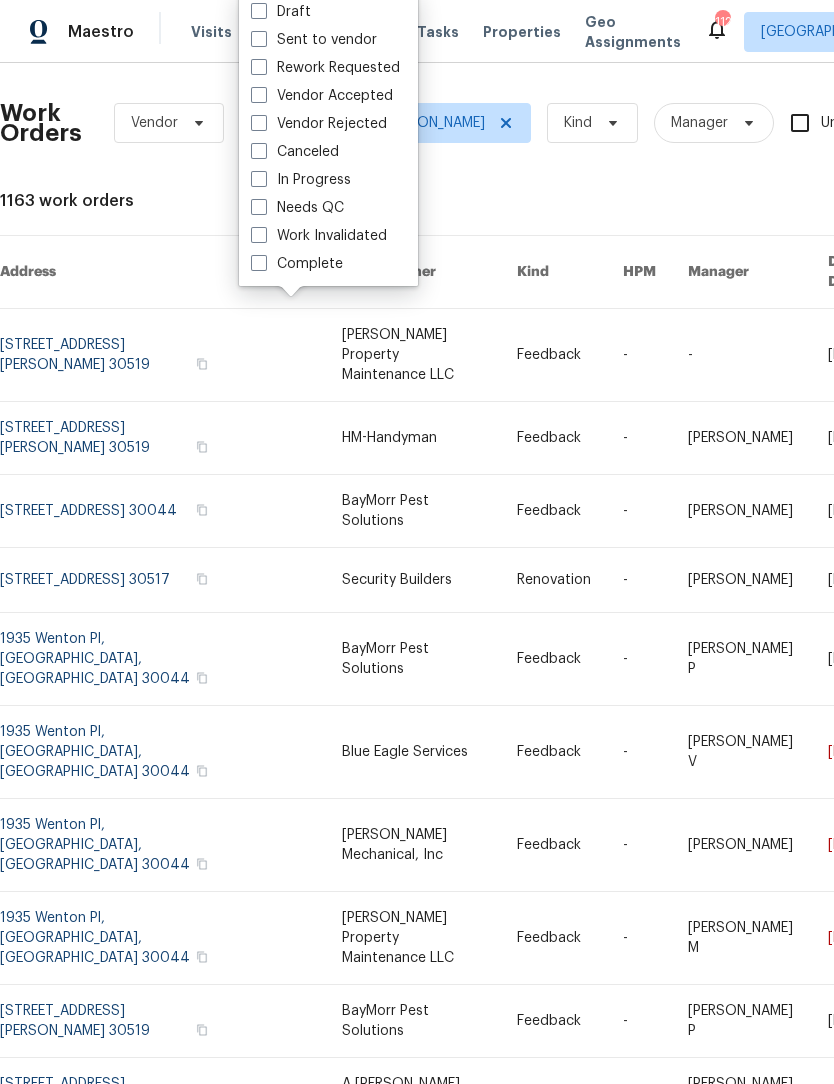 click at bounding box center [259, 207] 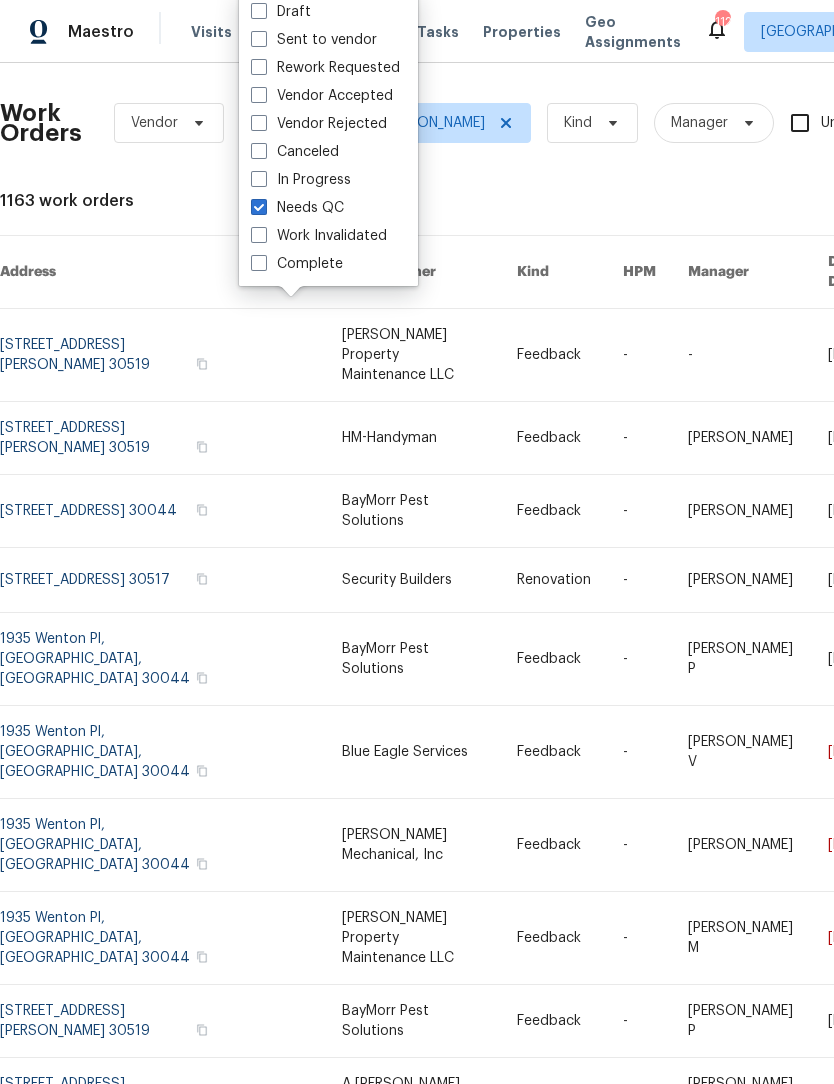 checkbox on "true" 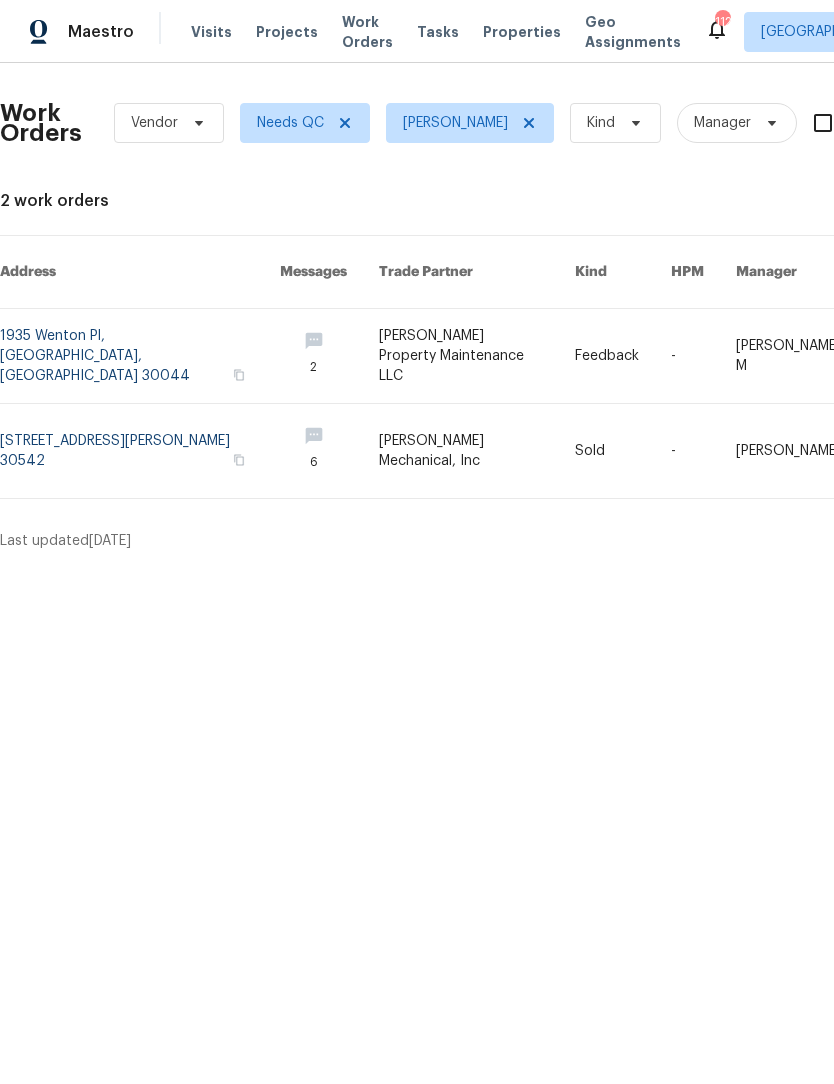 click at bounding box center (477, 451) 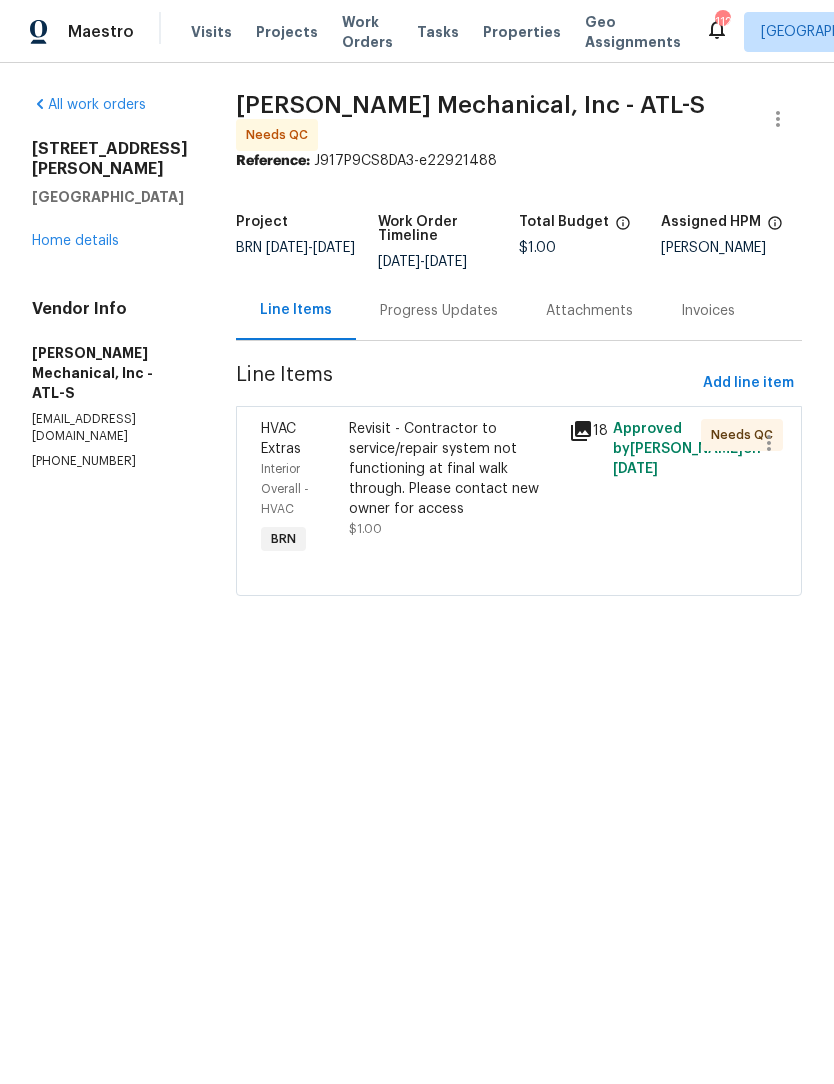 click on "Progress Updates" at bounding box center (439, 310) 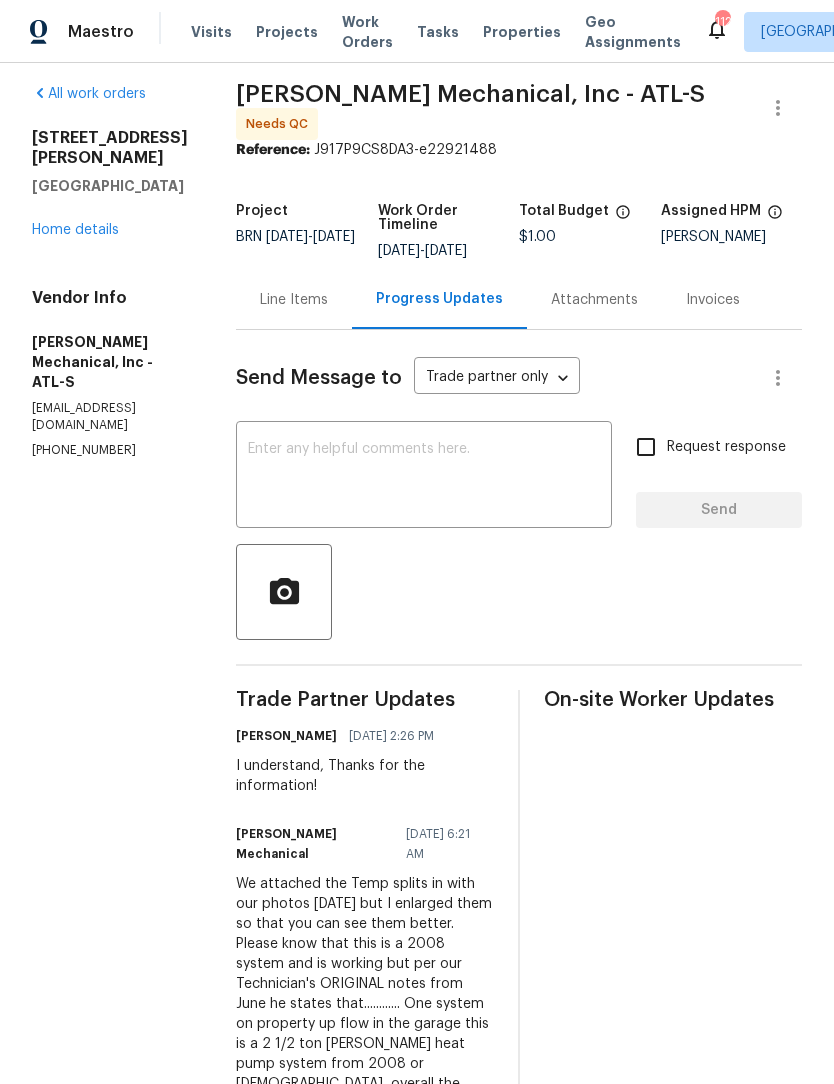 scroll, scrollTop: 11, scrollLeft: 0, axis: vertical 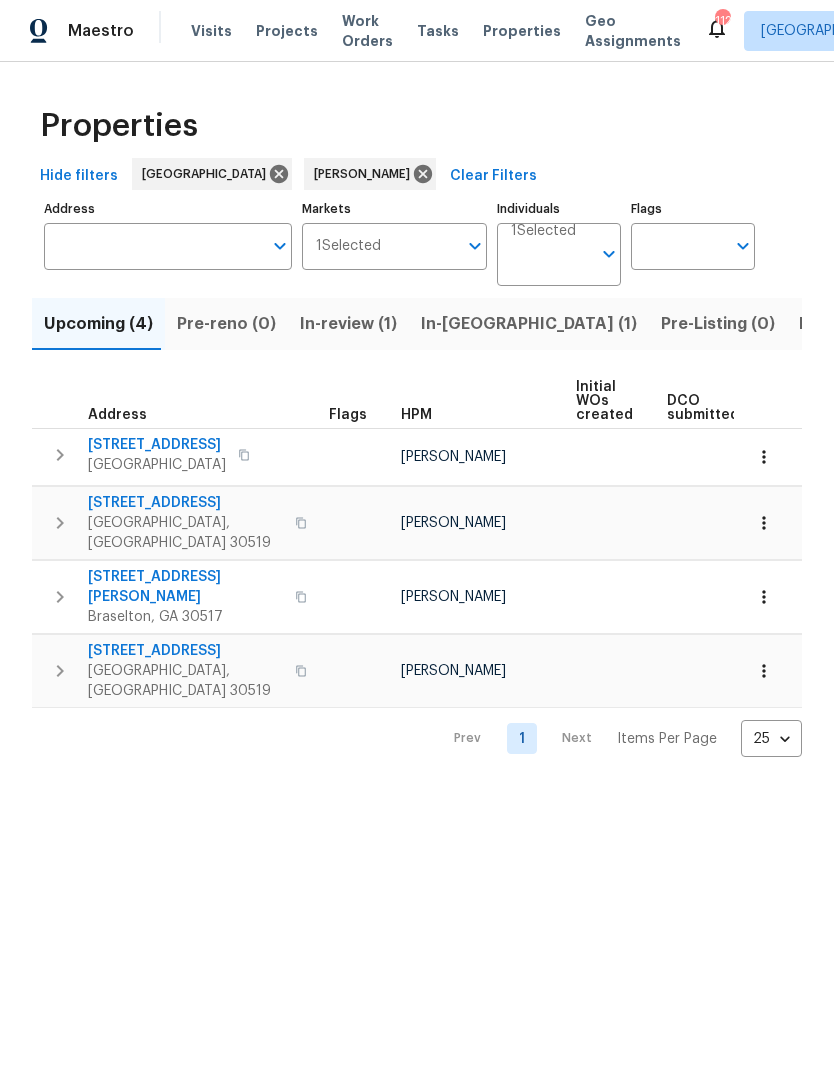 click on "In-[GEOGRAPHIC_DATA] (1)" at bounding box center (529, 325) 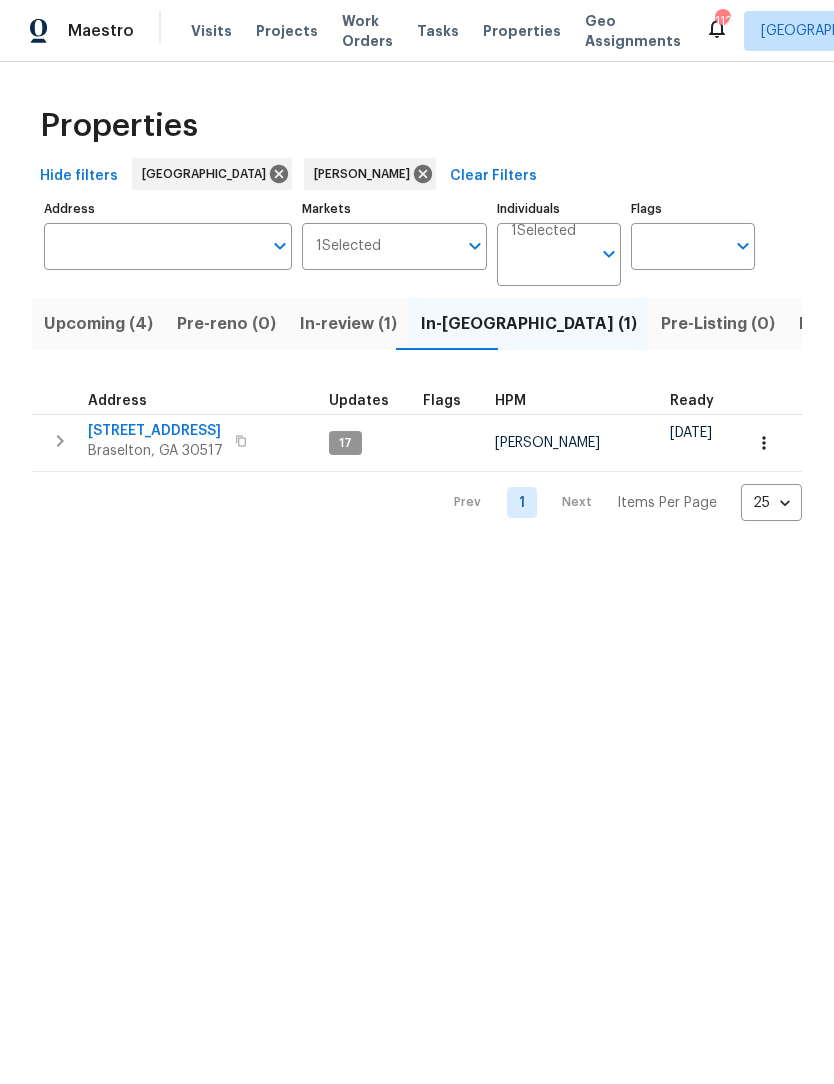 click on "Braselton, GA 30517" at bounding box center [155, 452] 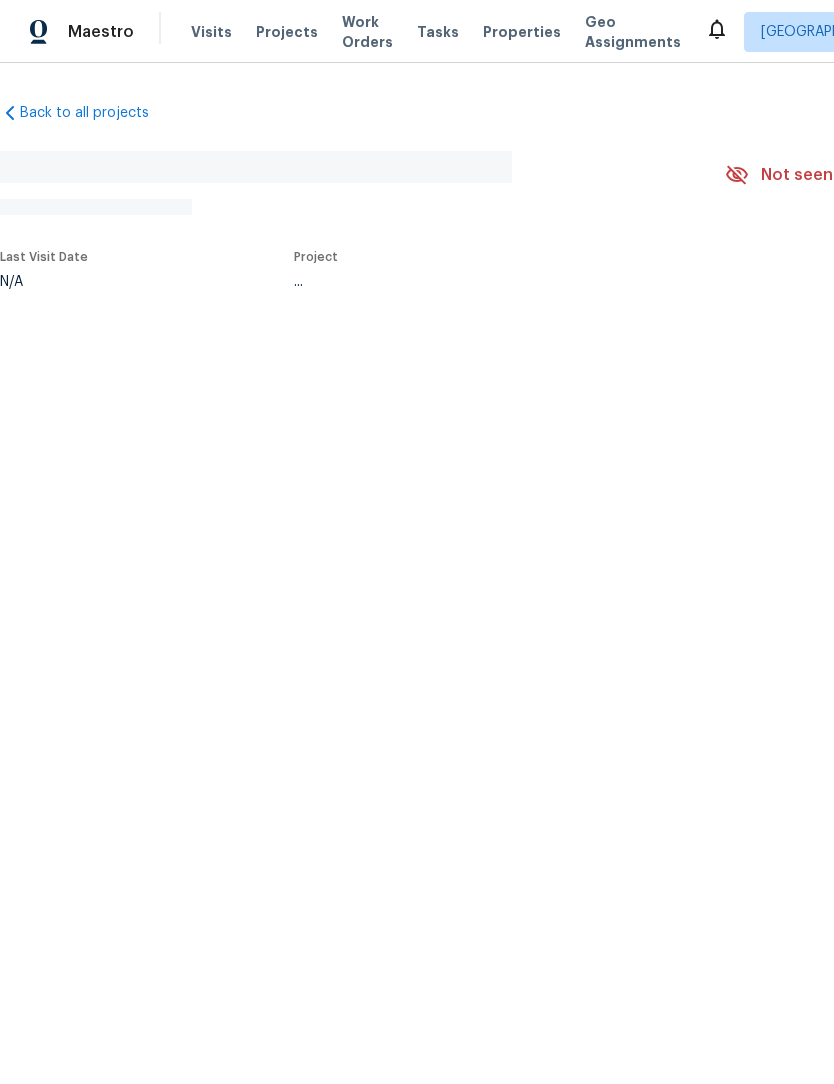 scroll, scrollTop: 0, scrollLeft: 0, axis: both 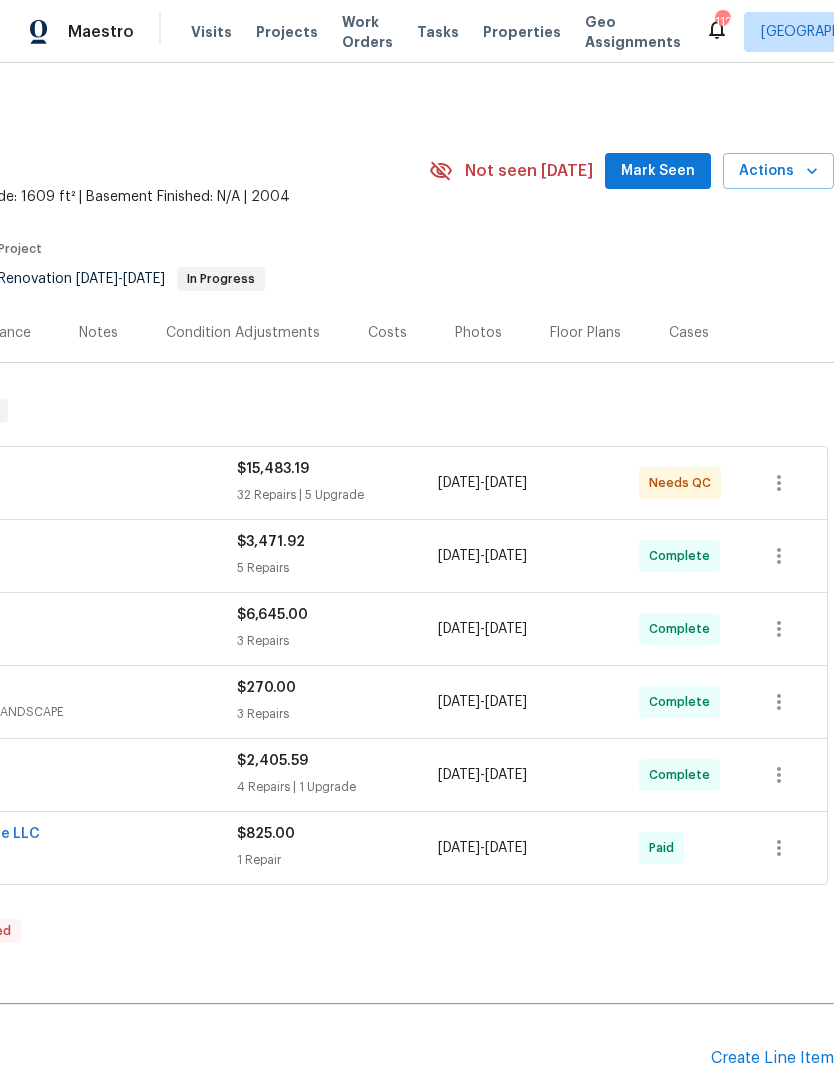 click on "Mark Seen" at bounding box center [658, 171] 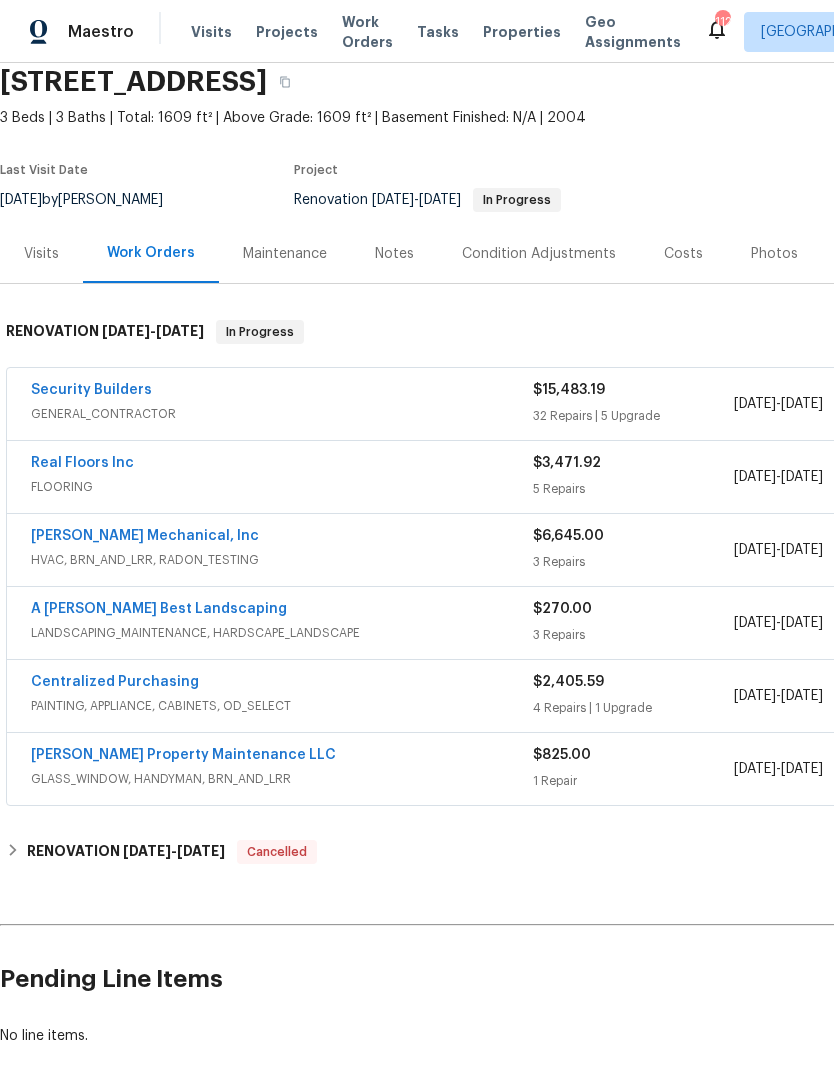 scroll, scrollTop: 79, scrollLeft: 0, axis: vertical 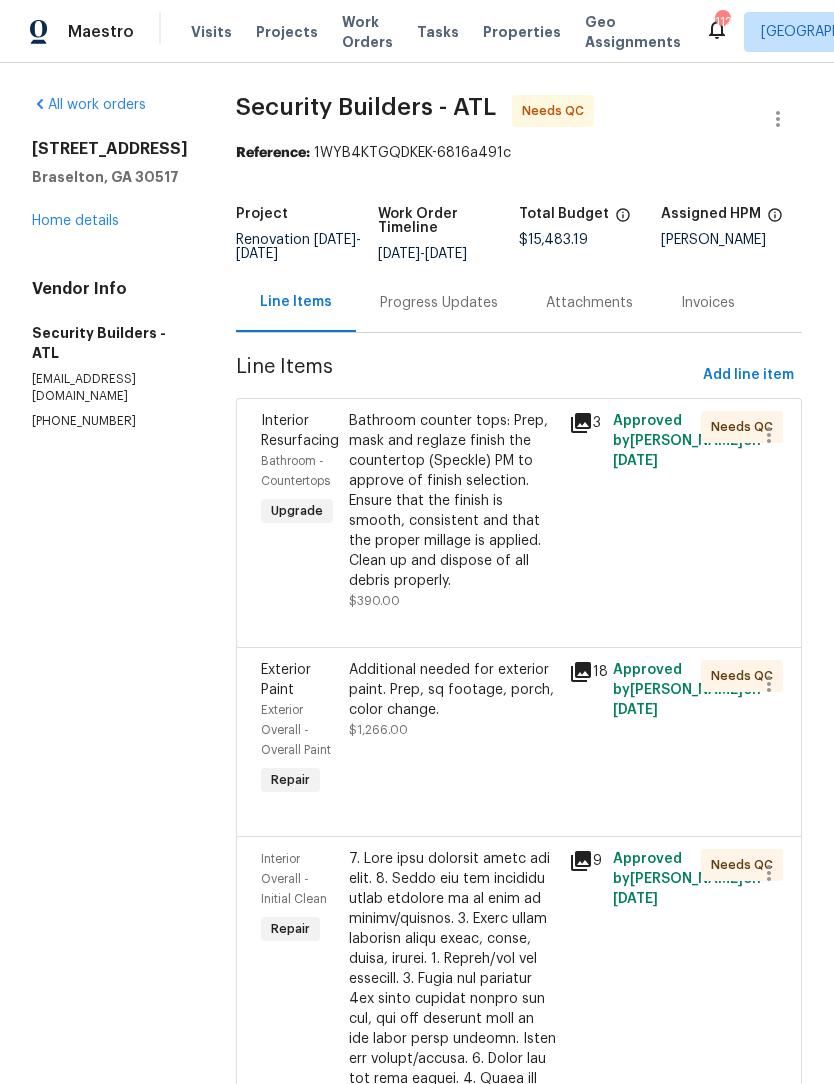 click on "Bathroom counter tops: Prep, mask and reglaze finish the countertop (Speckle) PM to approve of finish selection. Ensure that the finish is smooth, consistent and that the proper millage is applied. Clean up and dispose of all debris properly." at bounding box center [453, 501] 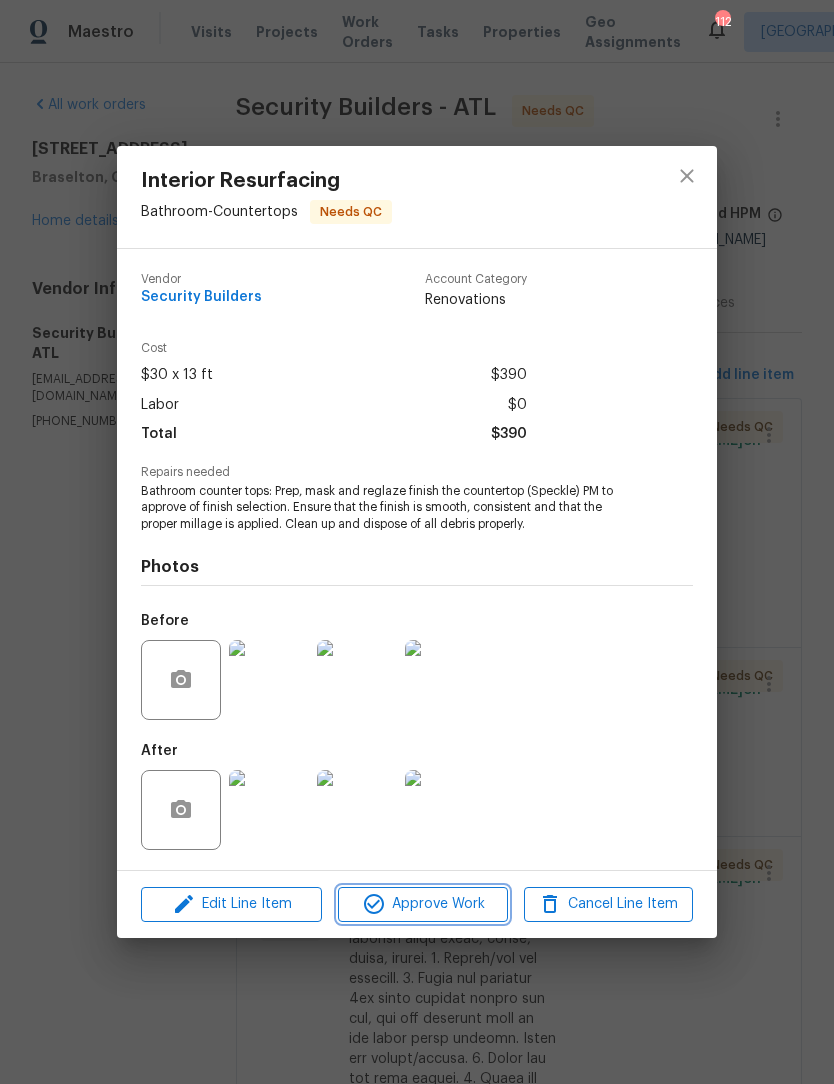 click on "Approve Work" at bounding box center (422, 904) 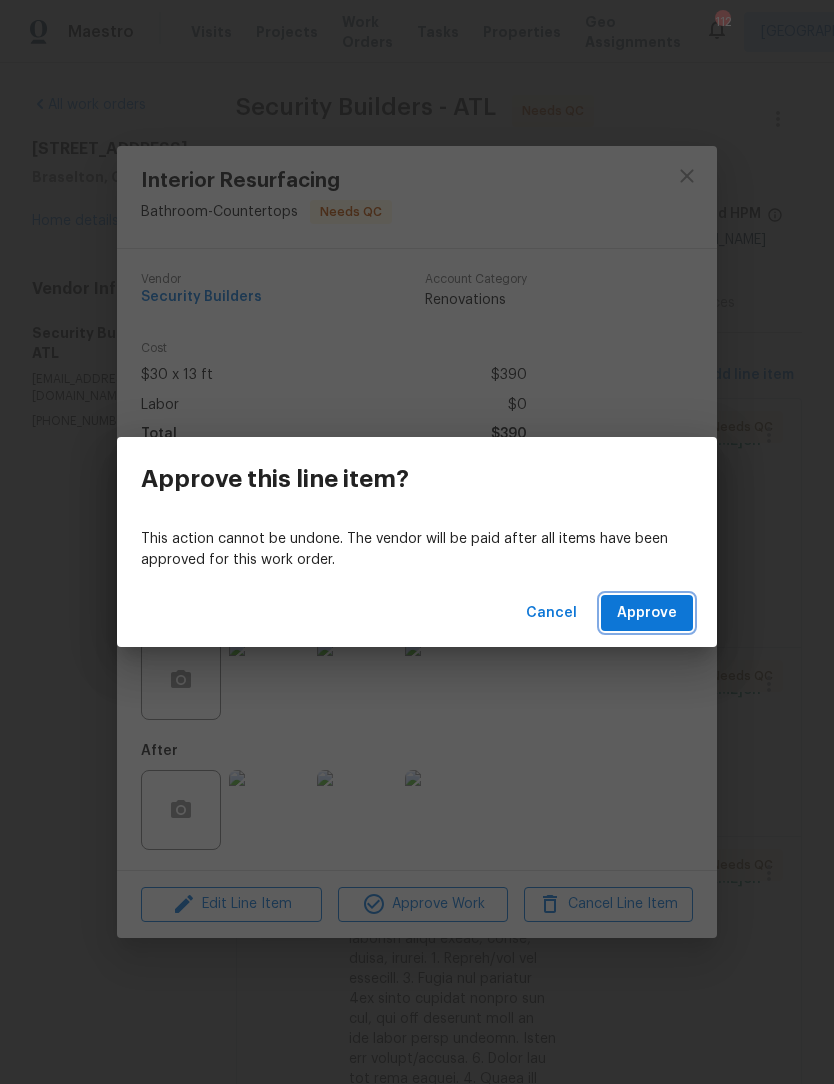 click on "Approve" at bounding box center (647, 613) 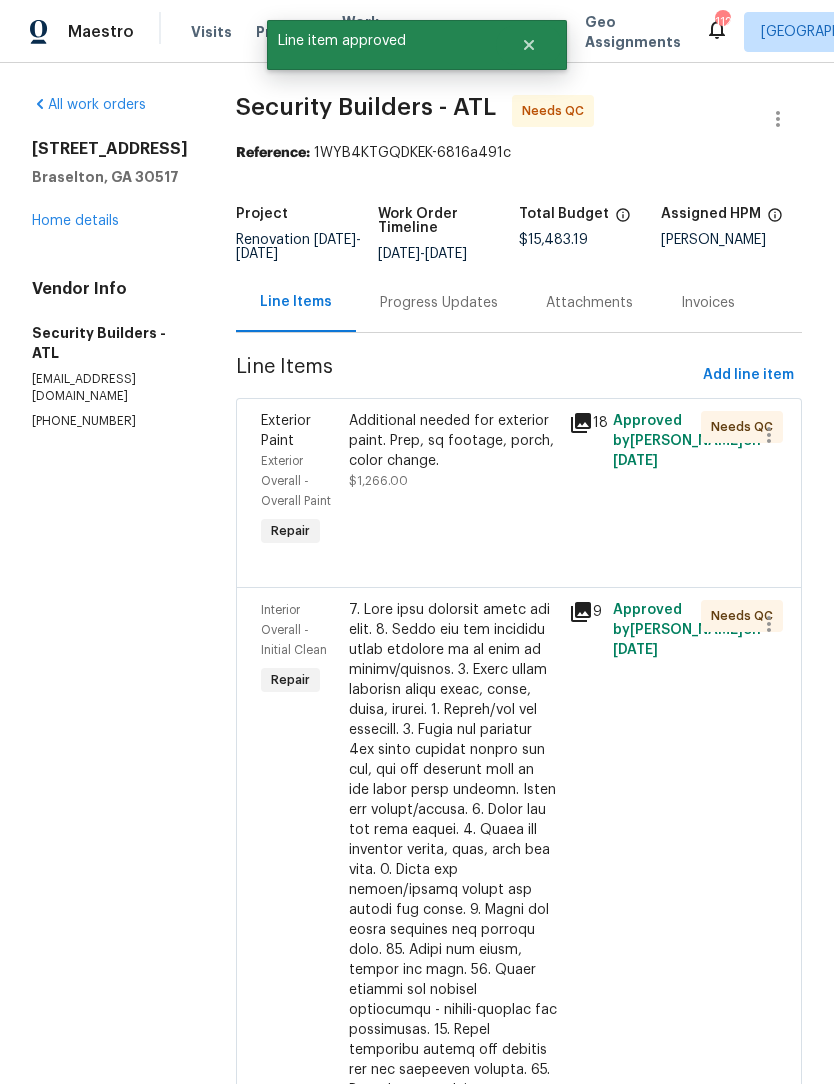 click on "Additional needed for exterior paint. Prep, sq footage, porch, color change." at bounding box center (453, 441) 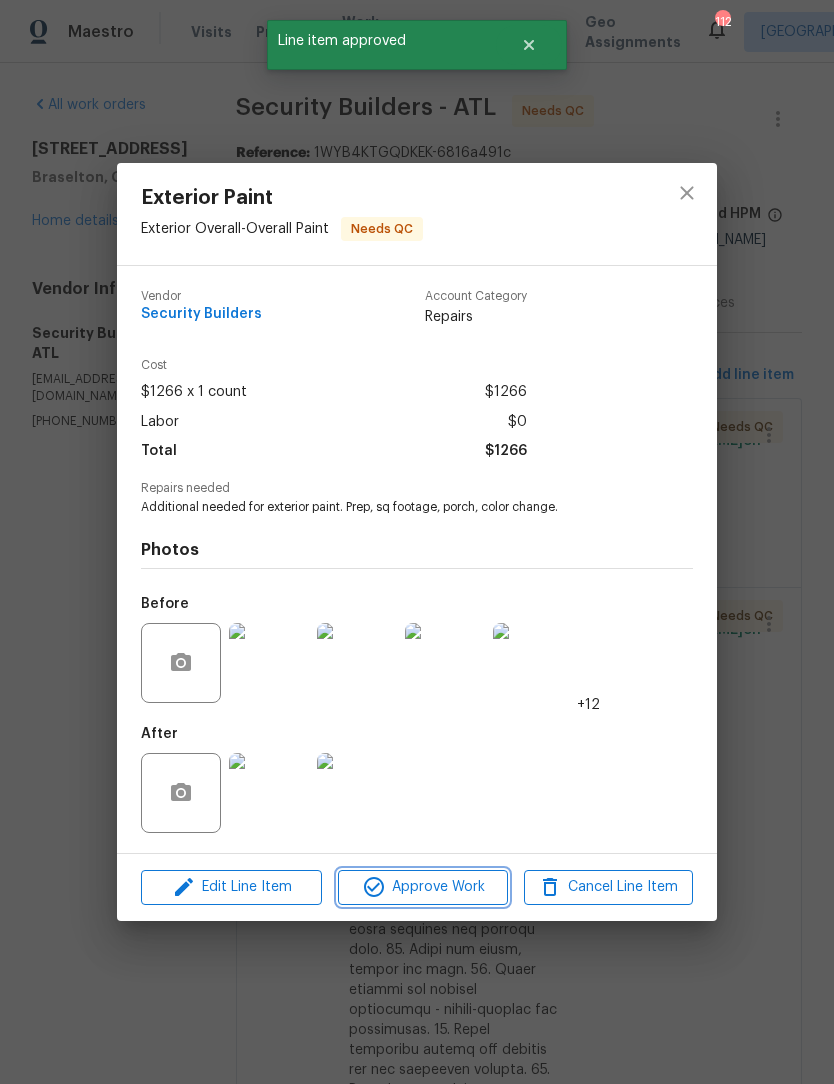 click on "Approve Work" at bounding box center [422, 887] 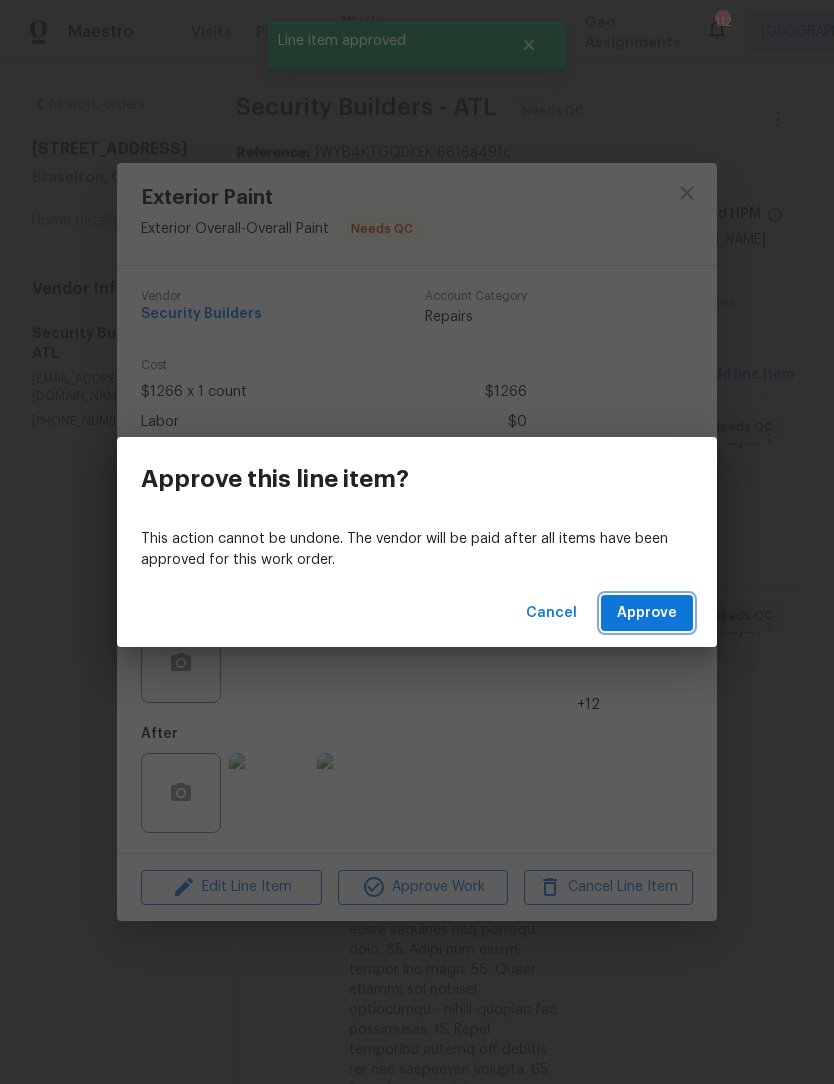 click on "Approve" at bounding box center [647, 613] 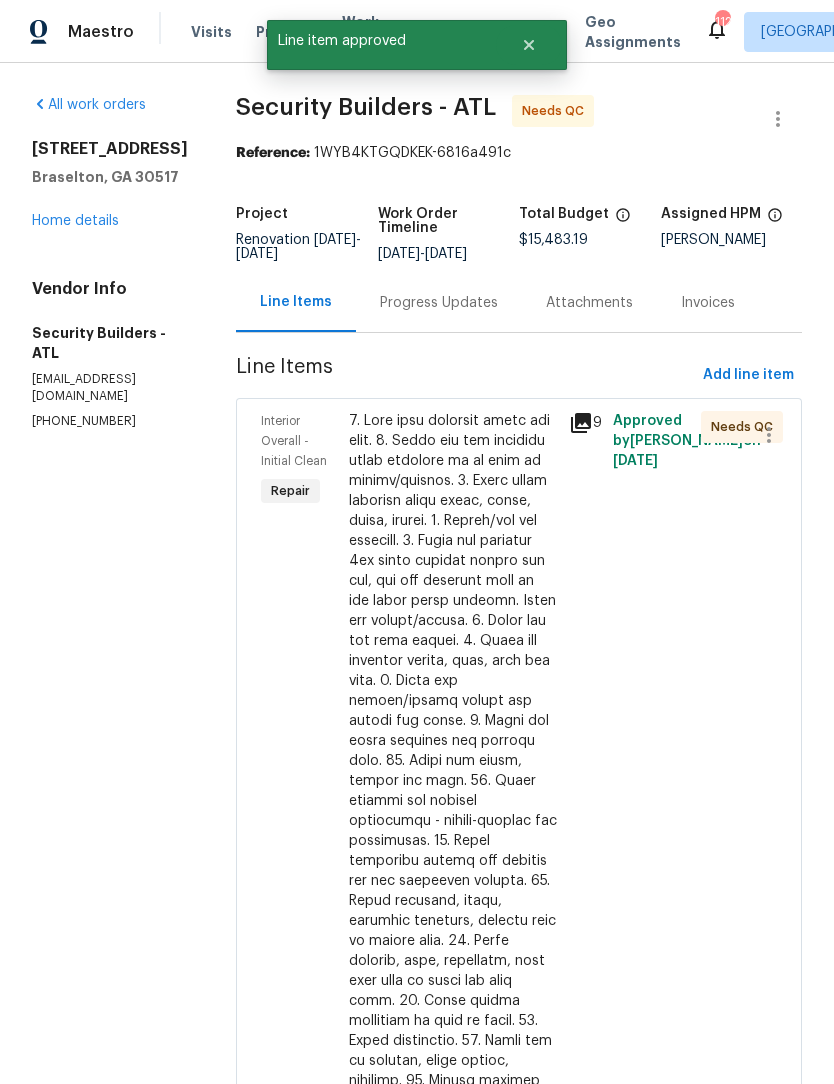 click at bounding box center (453, 891) 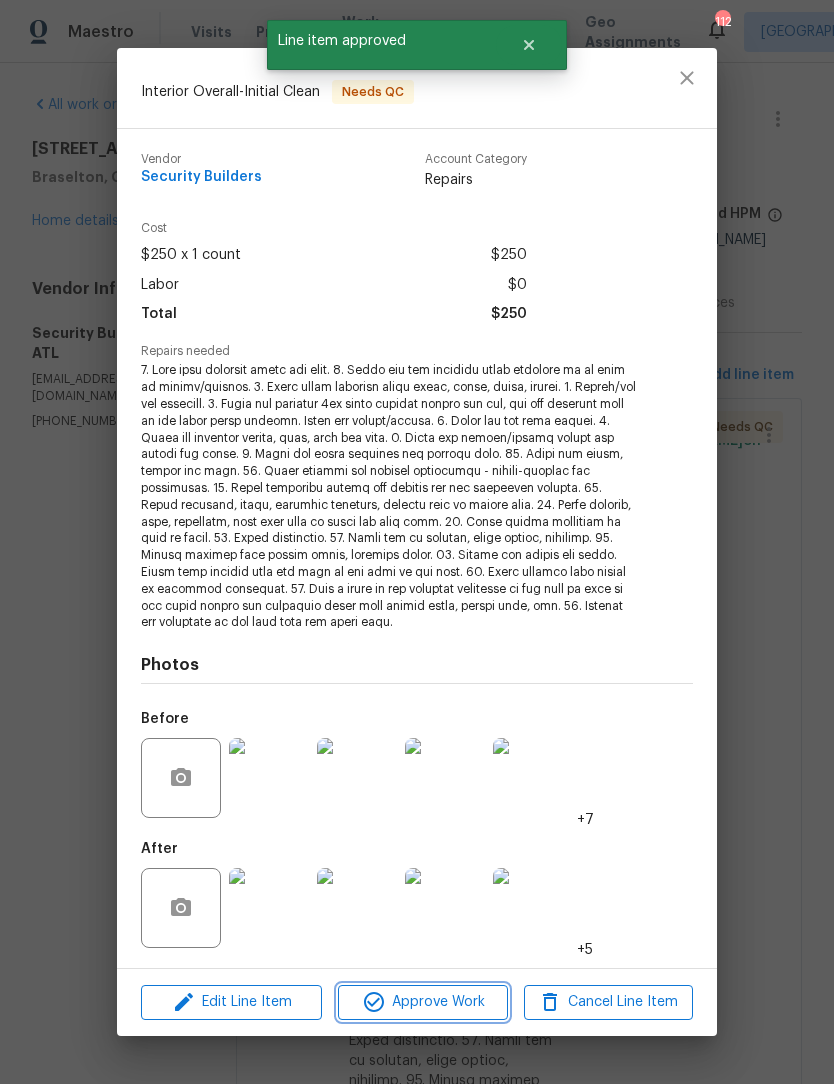 click on "Approve Work" at bounding box center (422, 1002) 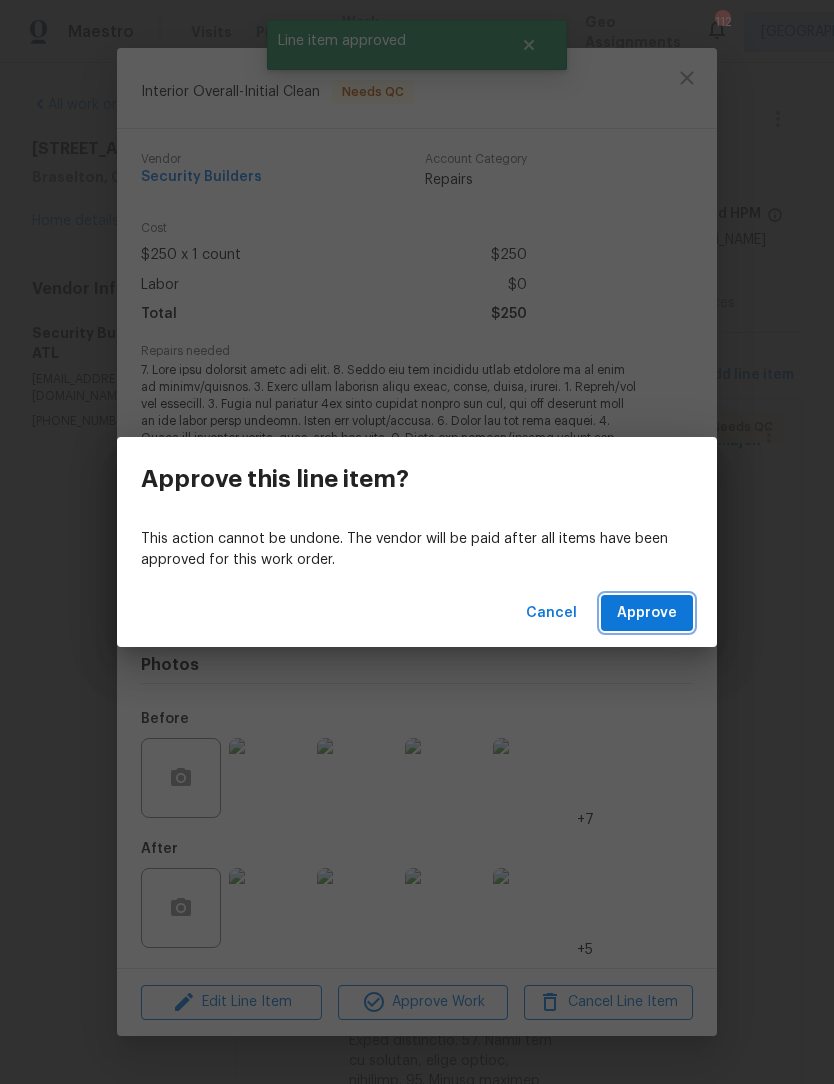 click on "Approve" at bounding box center [647, 613] 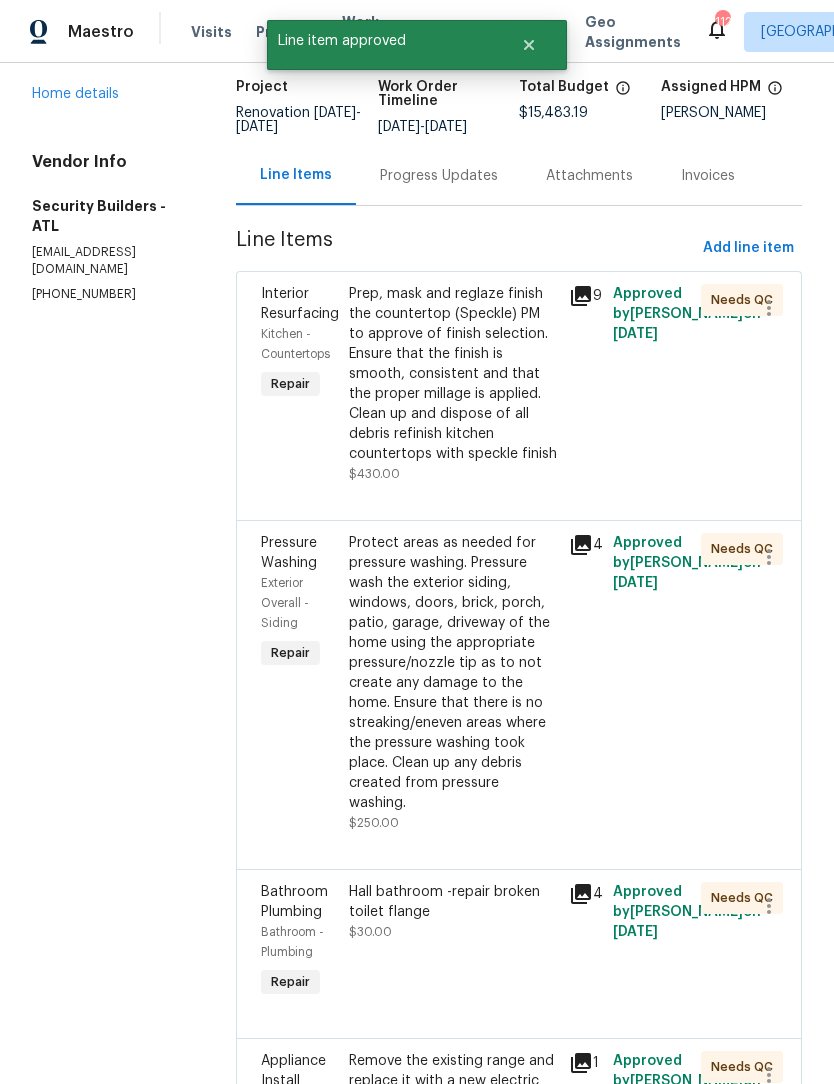 scroll, scrollTop: 128, scrollLeft: 0, axis: vertical 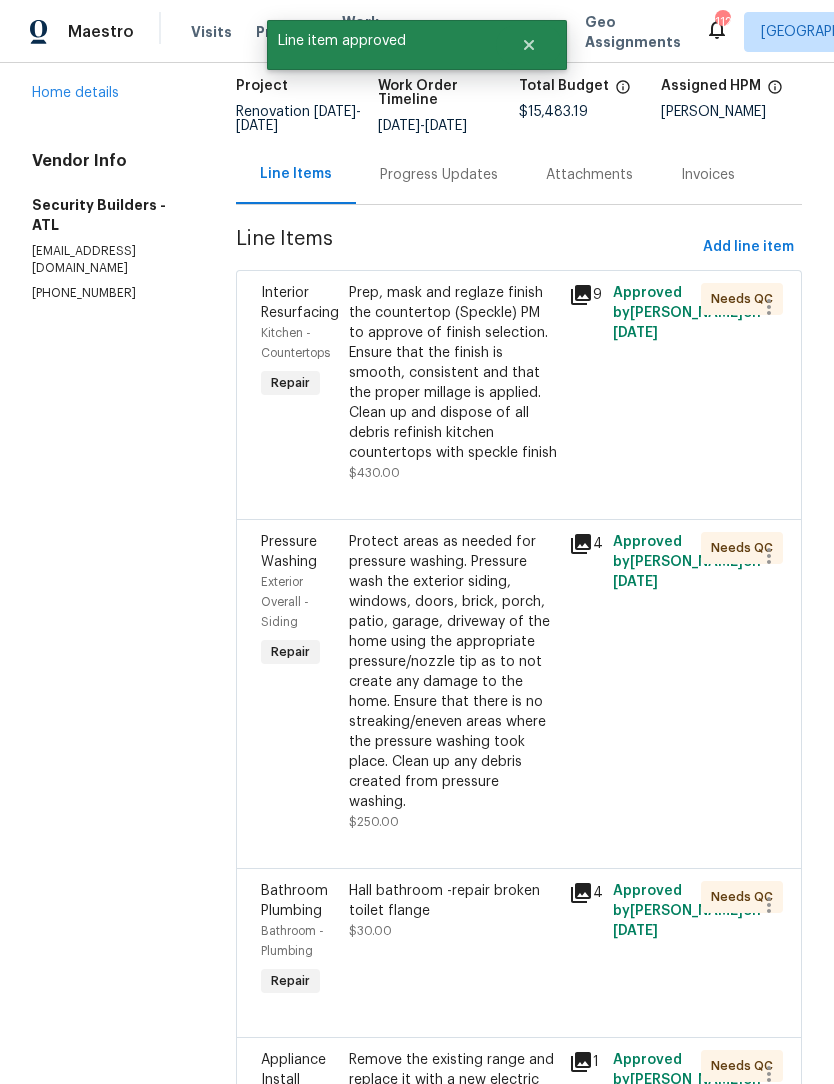 click on "Prep, mask and reglaze finish the countertop (Speckle) PM to approve of finish selection. Ensure that the finish is smooth, consistent and that the proper millage is applied. Clean up and dispose of all debris refinish kitchen countertops with speckle finish" at bounding box center (453, 373) 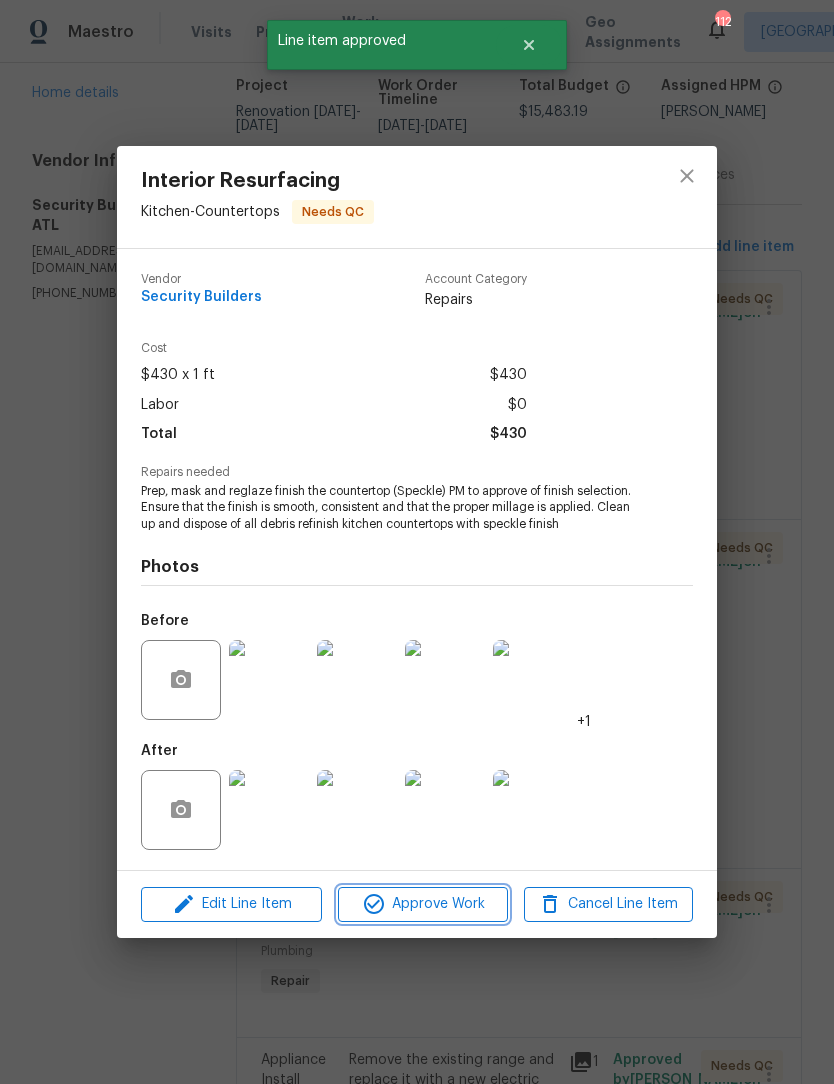 click on "Approve Work" at bounding box center (422, 904) 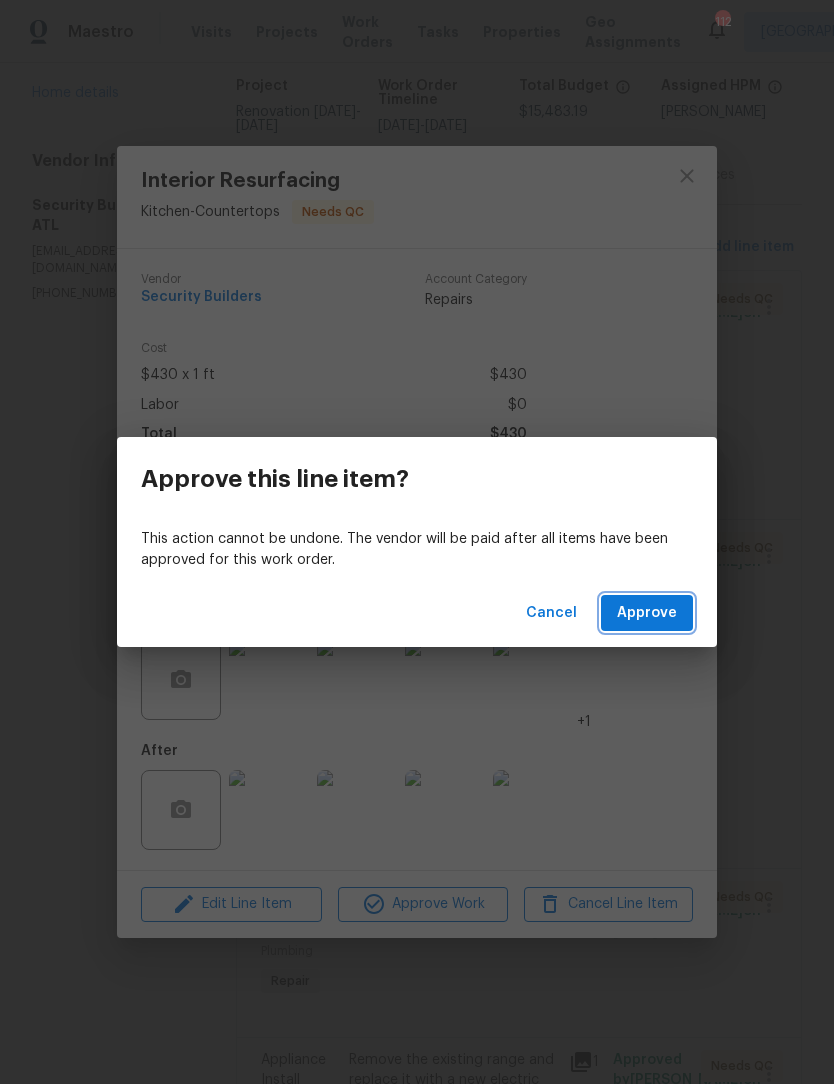 click on "Approve" at bounding box center [647, 613] 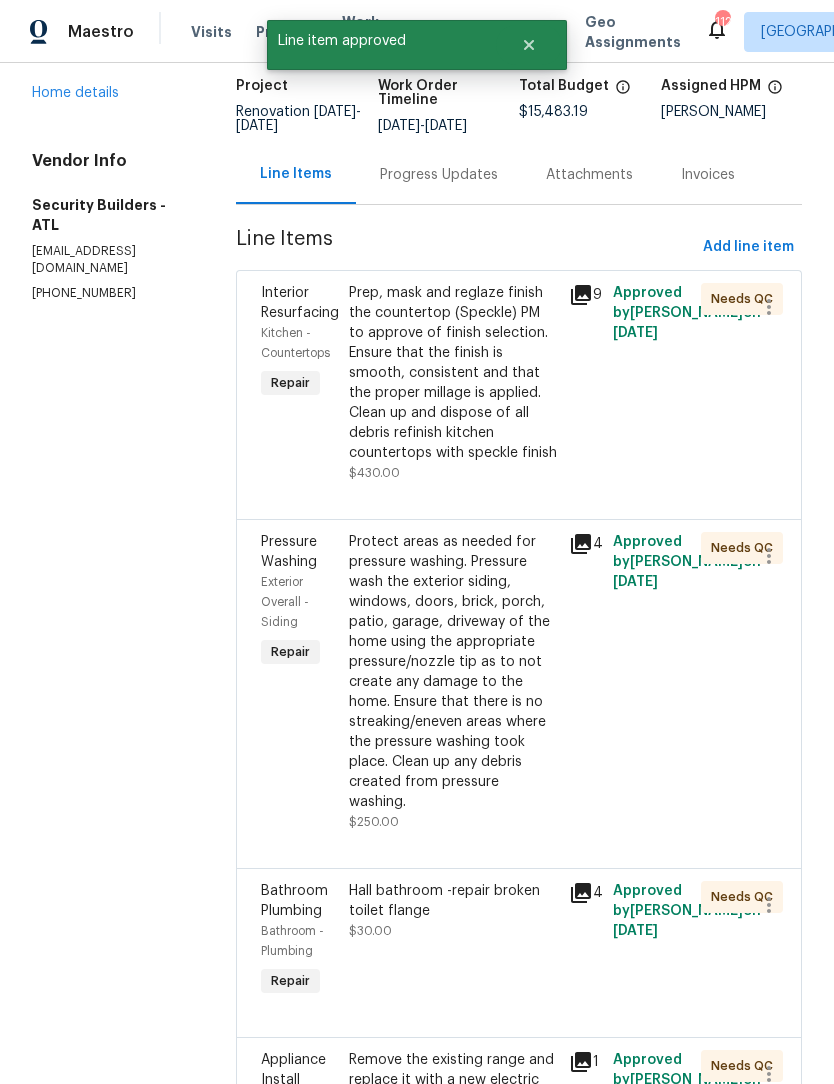 scroll, scrollTop: 0, scrollLeft: 0, axis: both 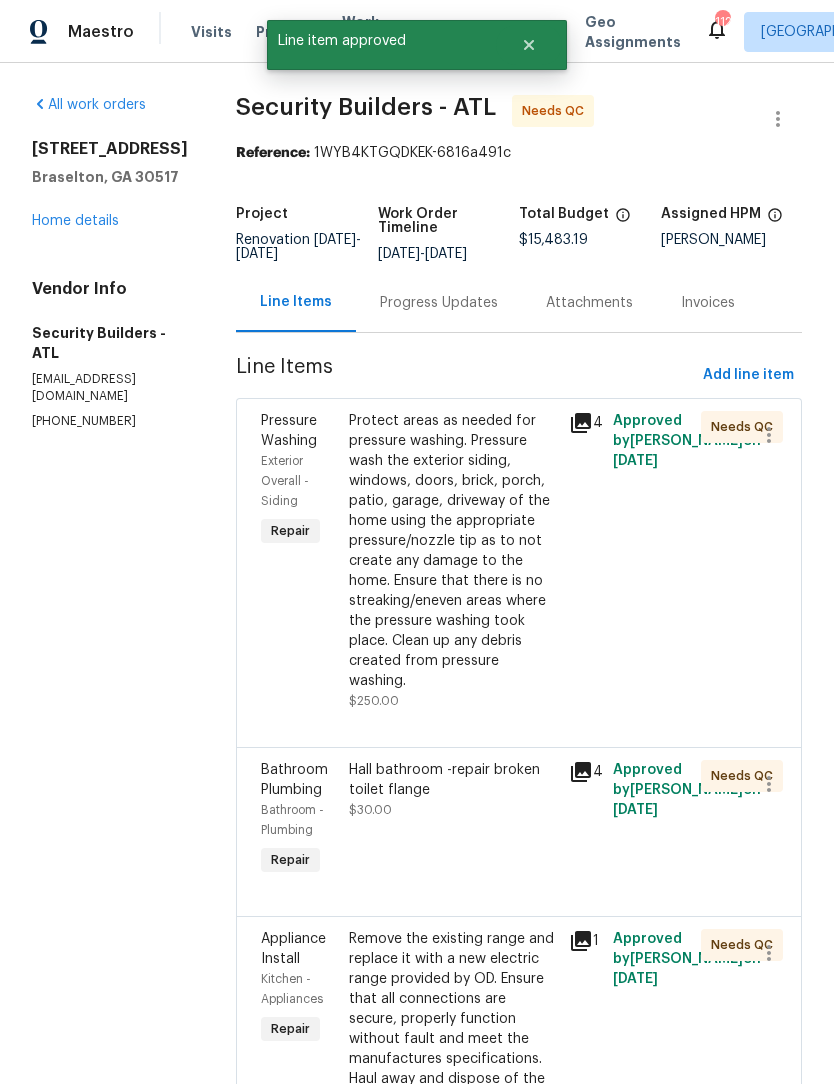 click on "Protect areas as needed for pressure washing. Pressure wash the exterior siding, windows, doors, brick, porch, patio, garage, driveway of the home using the appropriate pressure/nozzle tip as to not create any damage to the home. Ensure that there is no streaking/eneven areas where the pressure washing took place. Clean up any debris created from pressure washing." at bounding box center (453, 551) 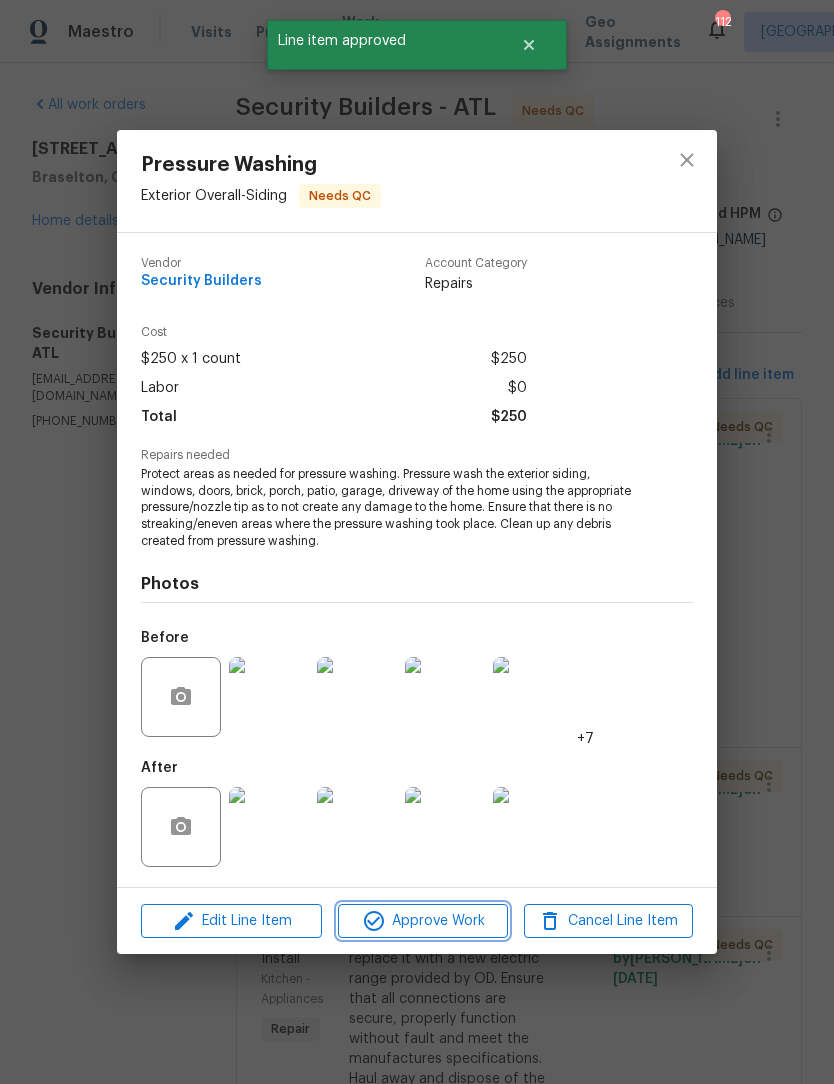 click on "Approve Work" at bounding box center (422, 921) 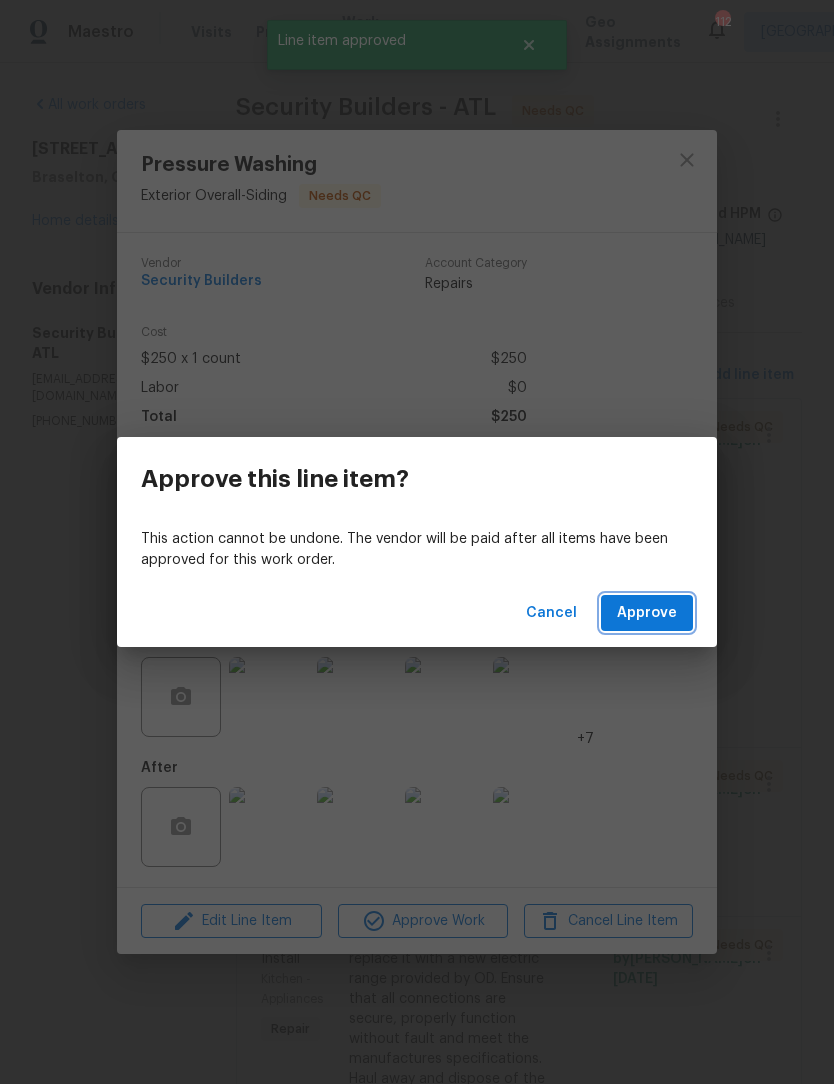 click on "Approve" at bounding box center (647, 613) 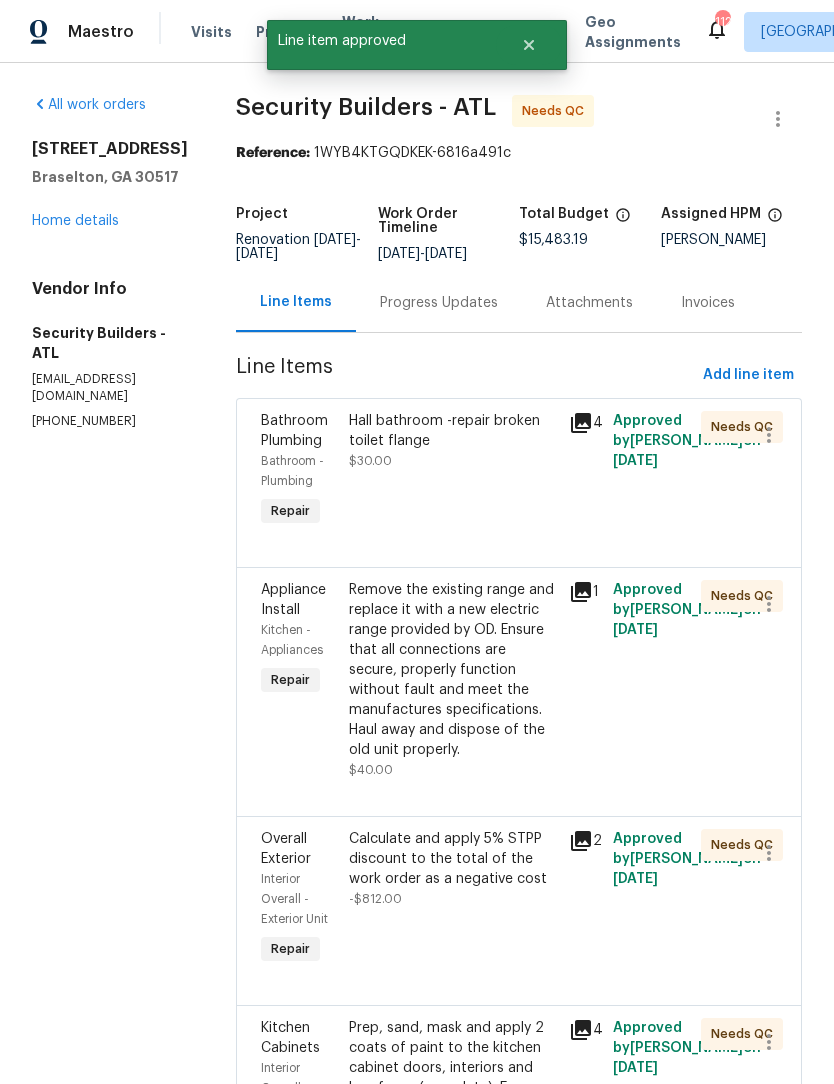 click on "Hall bathroom -repair broken toilet flange $30.00" at bounding box center [453, 441] 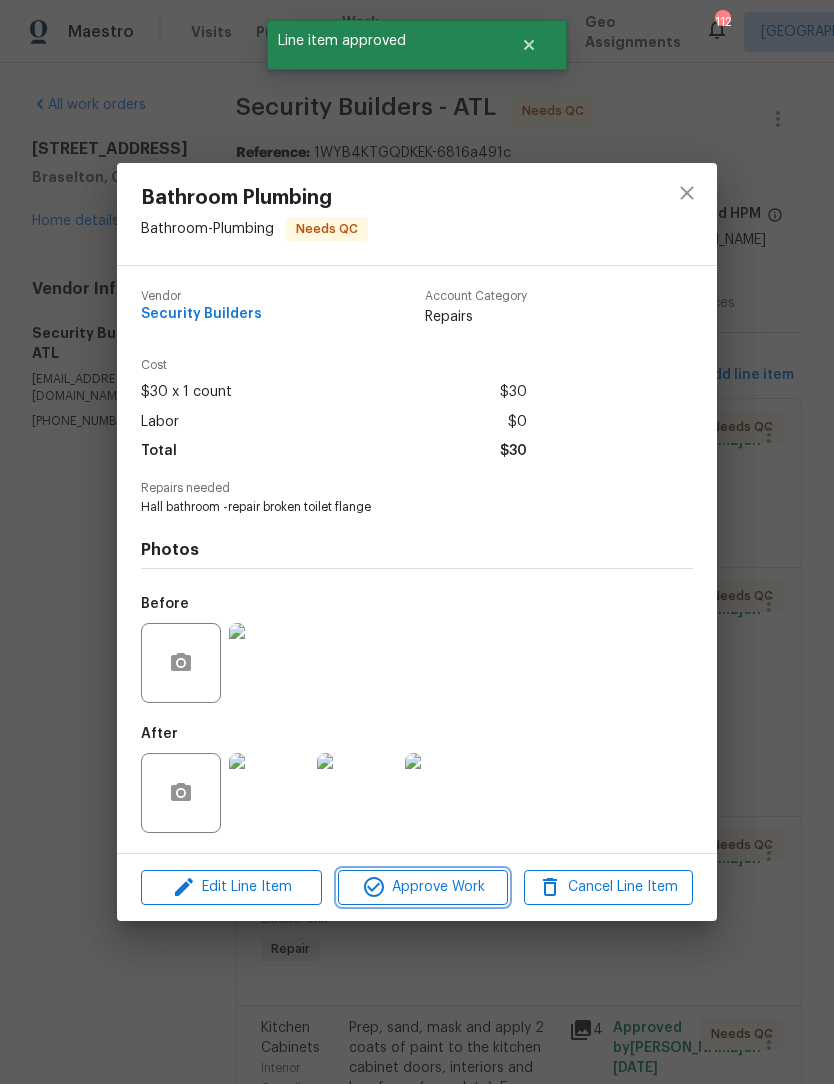 click on "Approve Work" at bounding box center (422, 887) 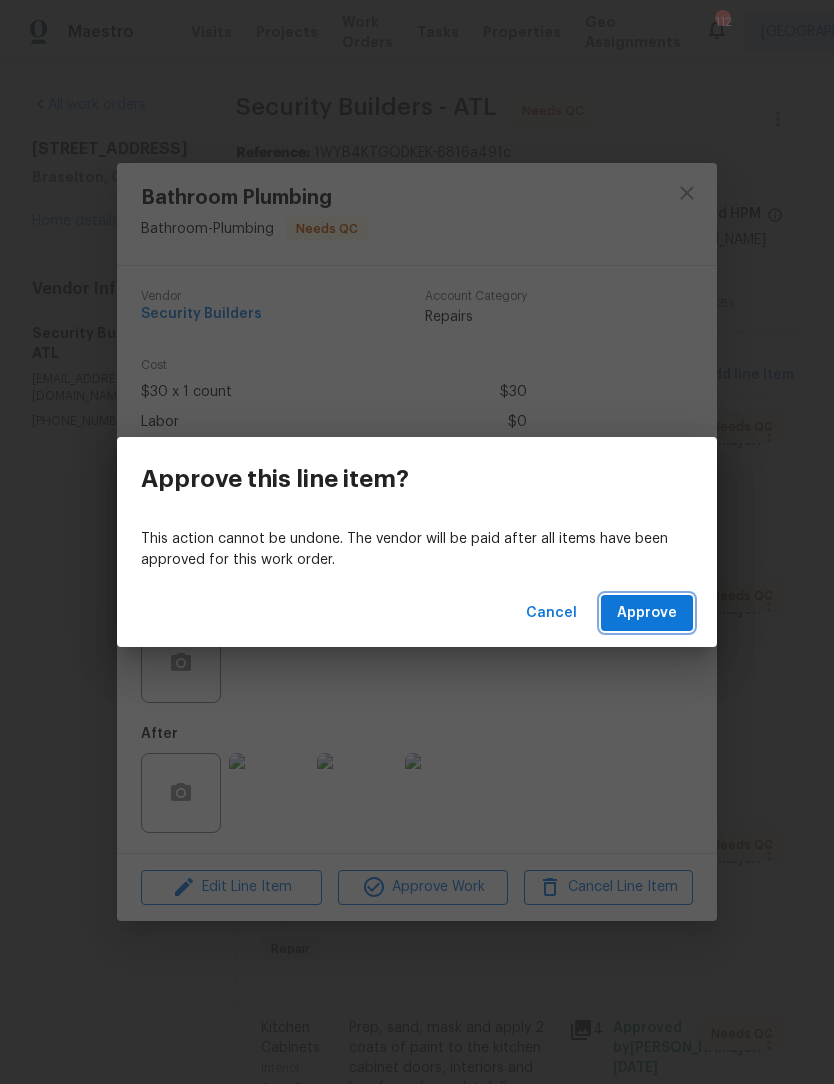 click on "Approve" at bounding box center (647, 613) 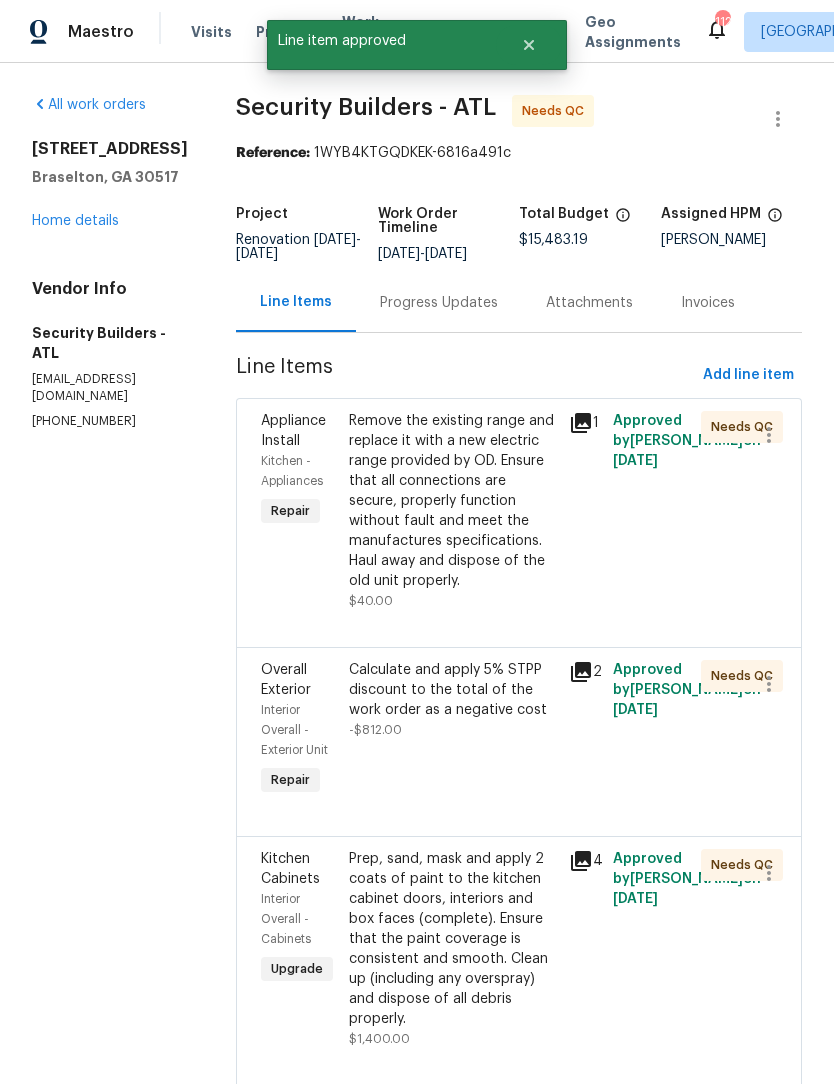 click on "Remove the existing range and replace it with a new electric range provided by OD. Ensure that all  connections are secure, properly function without fault and meet the manufactures specifications. Haul away and dispose of the old unit properly." at bounding box center [453, 501] 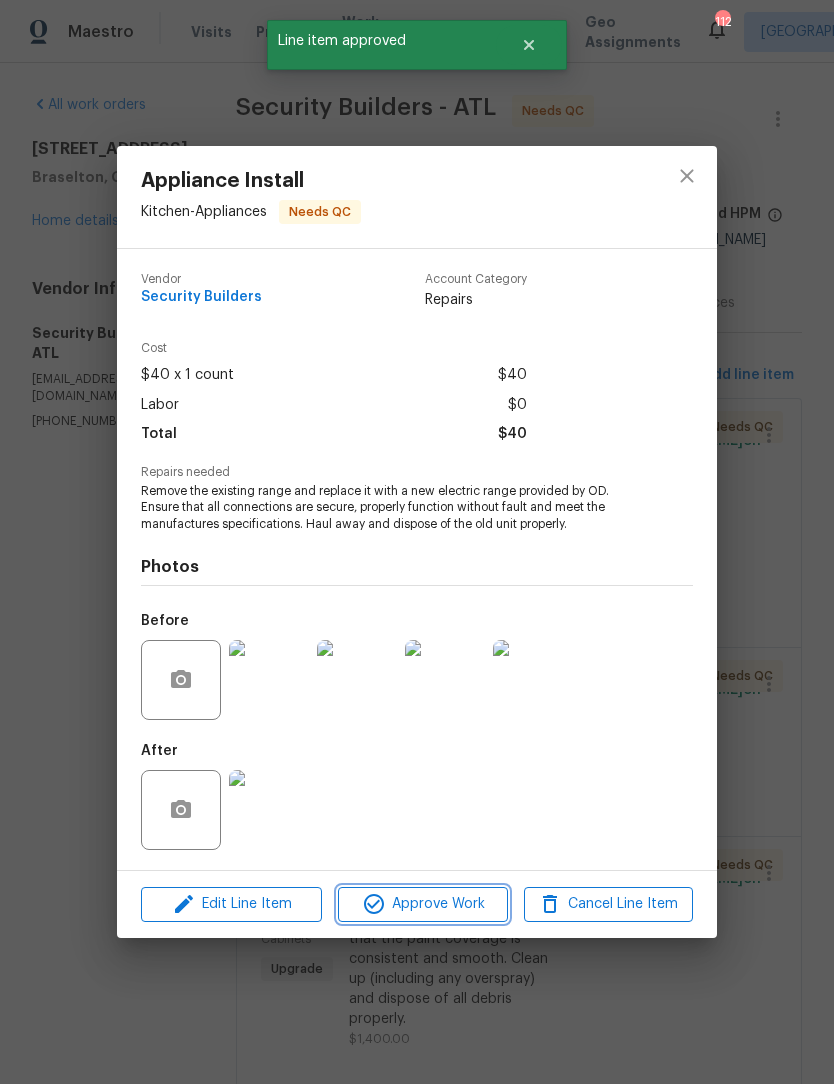 click on "Approve Work" at bounding box center [422, 904] 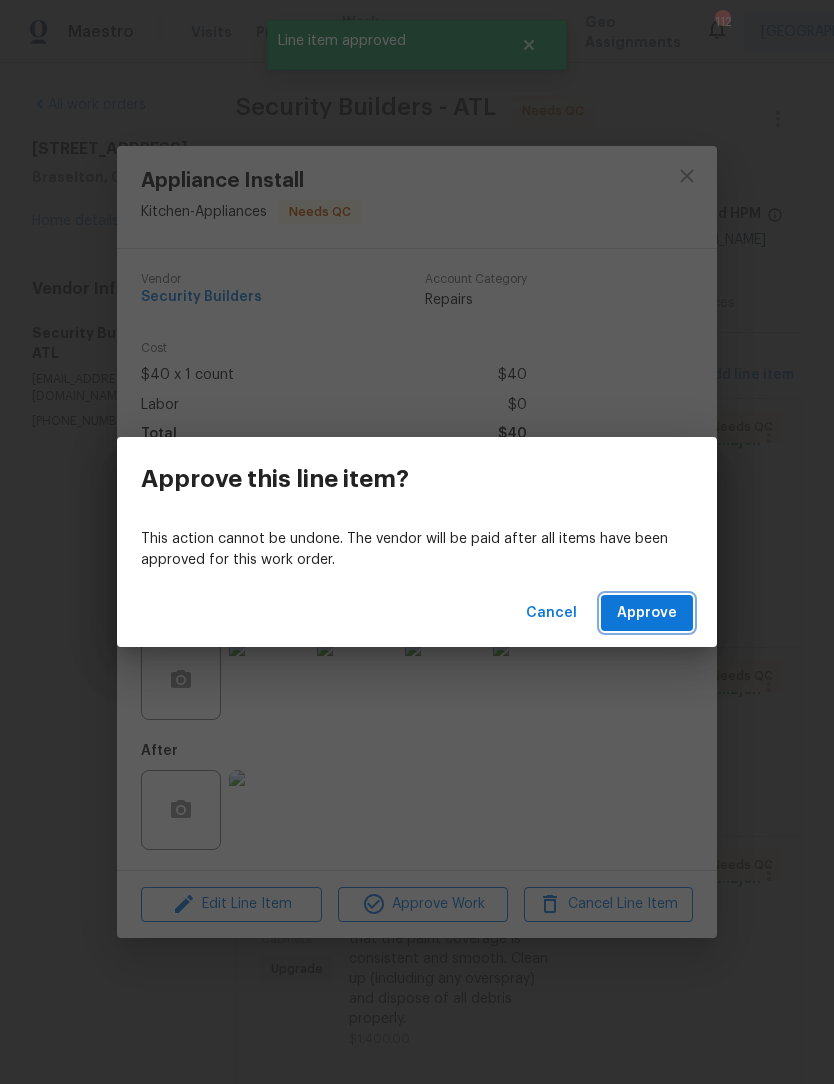 click on "Approve" at bounding box center [647, 613] 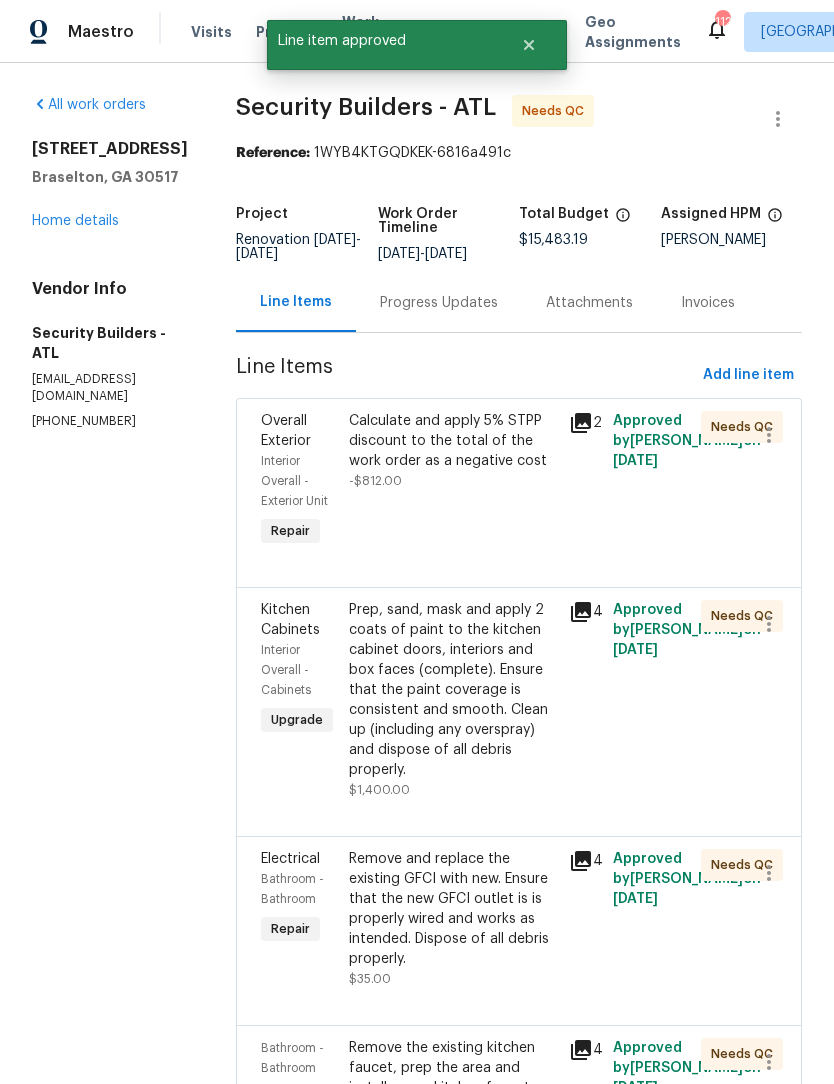 click on "Calculate and apply 5% STPP discount to the total of the work order as a negative cost -$812.00" at bounding box center (453, 451) 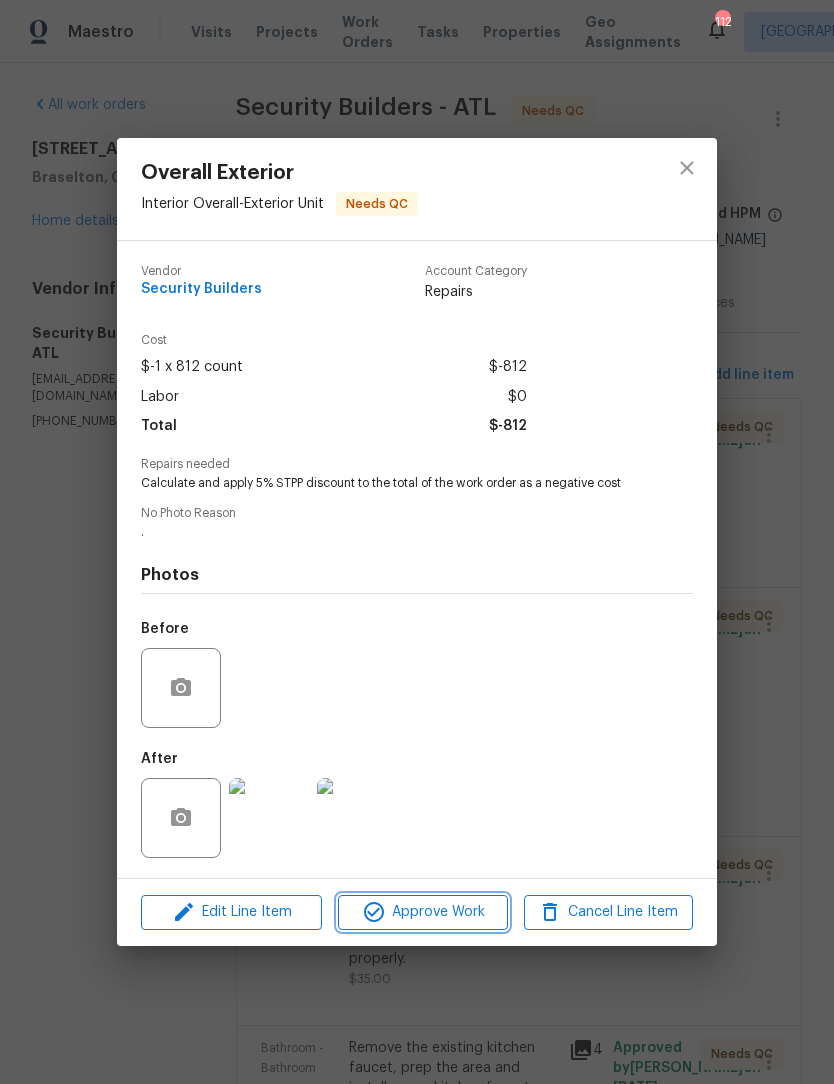 click on "Approve Work" at bounding box center [422, 912] 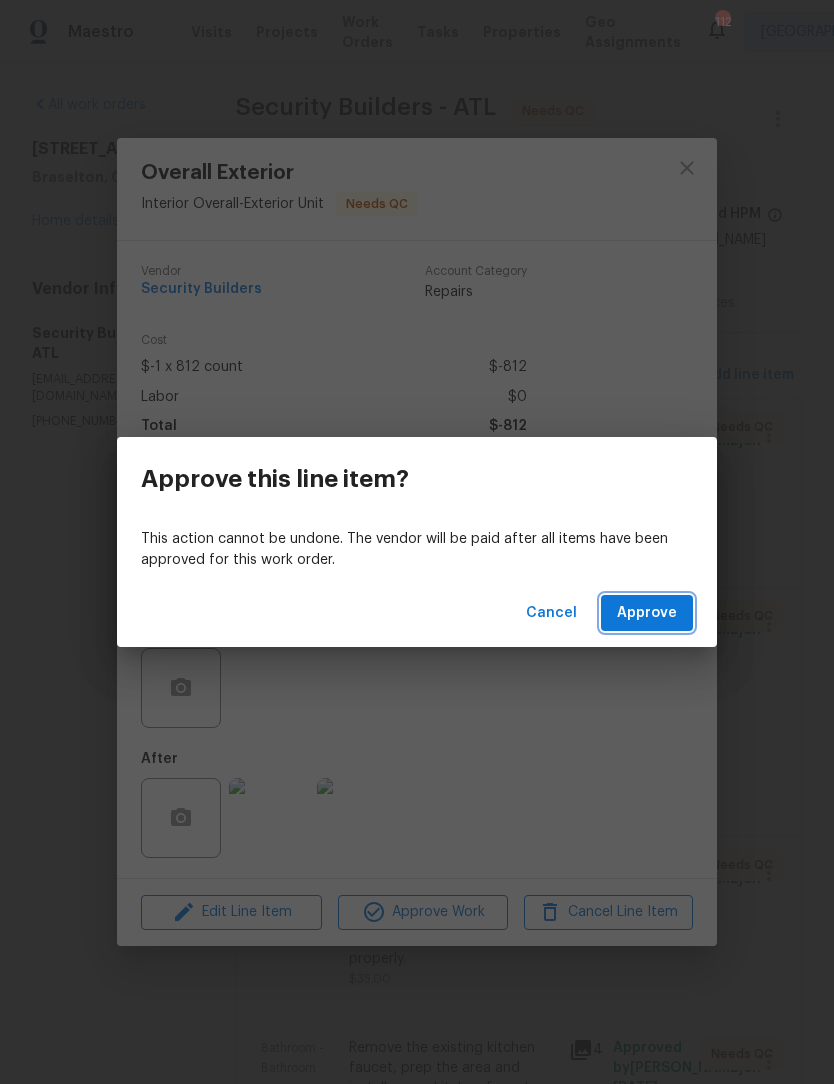 click on "Approve" at bounding box center [647, 613] 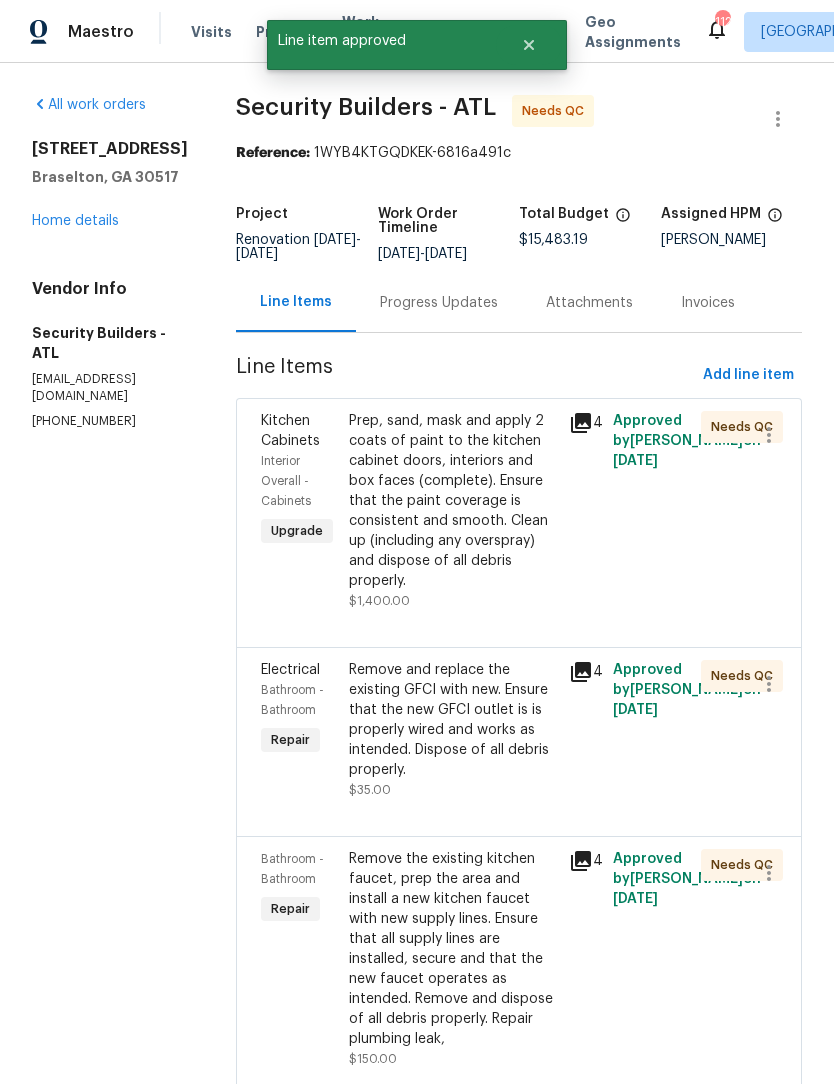 click on "Prep, sand, mask and apply 2 coats of paint to the kitchen cabinet doors, interiors and box faces (complete). Ensure that the paint coverage is consistent and smooth. Clean up (including any overspray) and dispose of all debris properly." at bounding box center [453, 501] 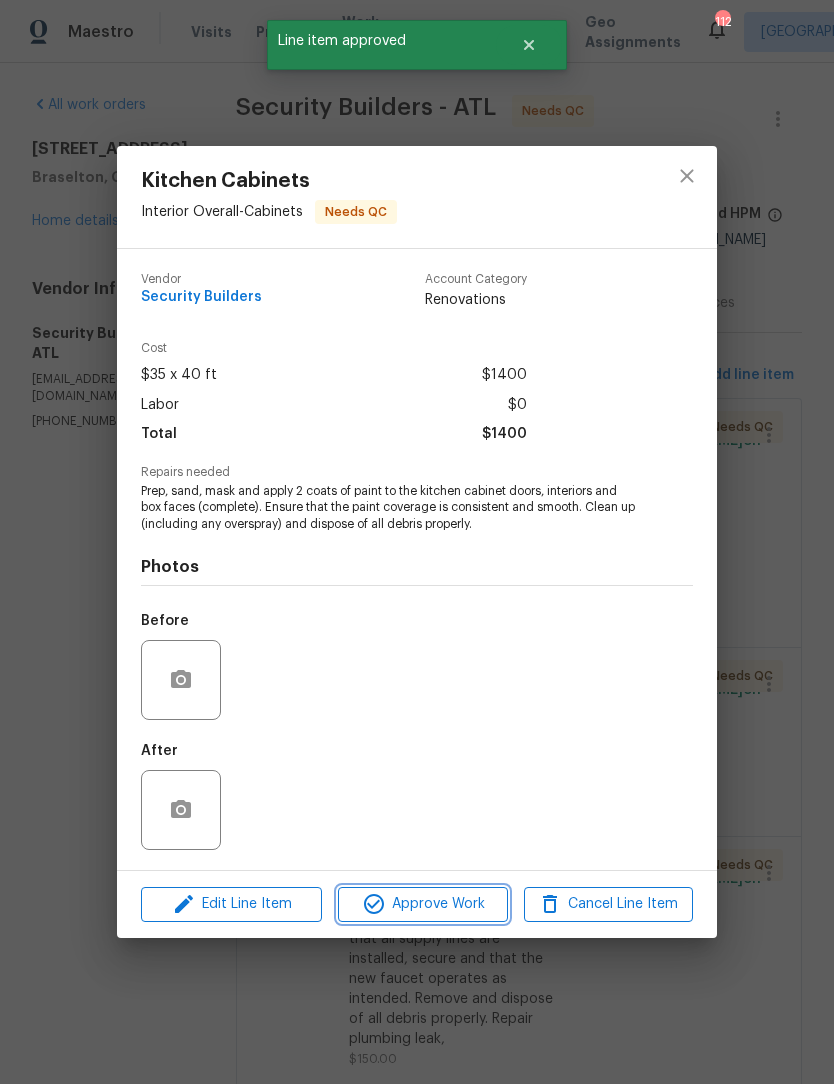 click on "Approve Work" at bounding box center (422, 904) 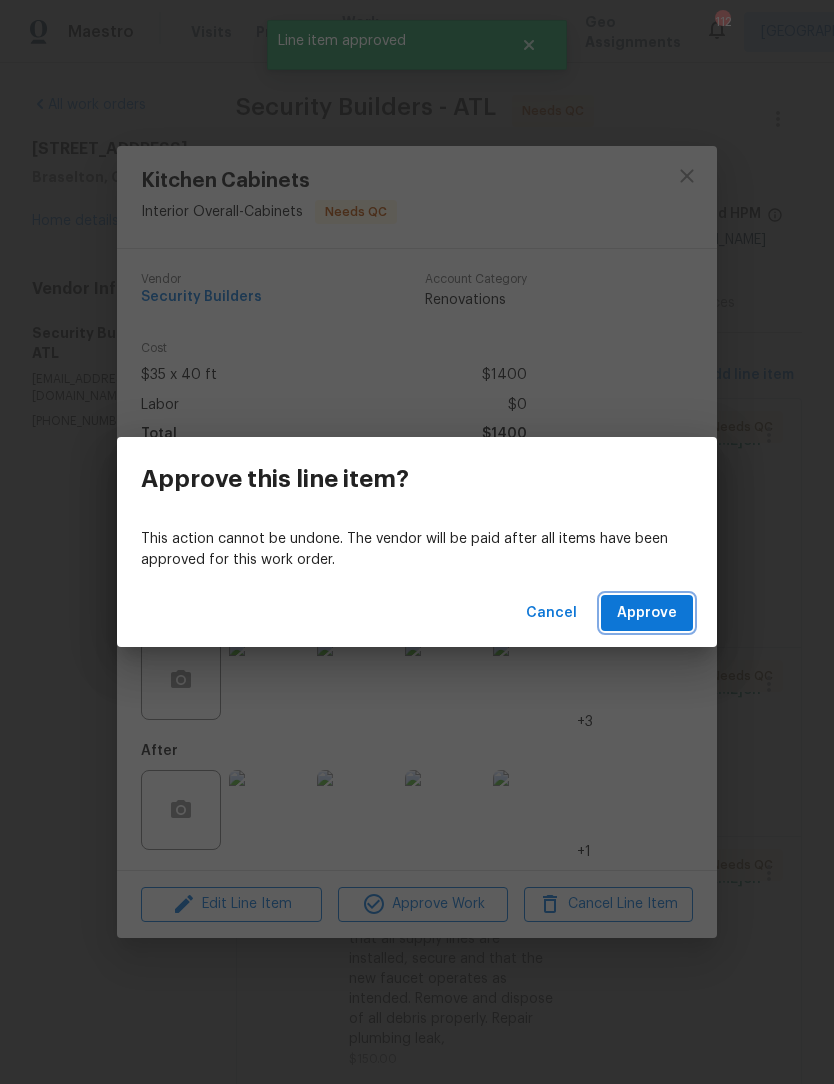 click on "Approve" at bounding box center [647, 613] 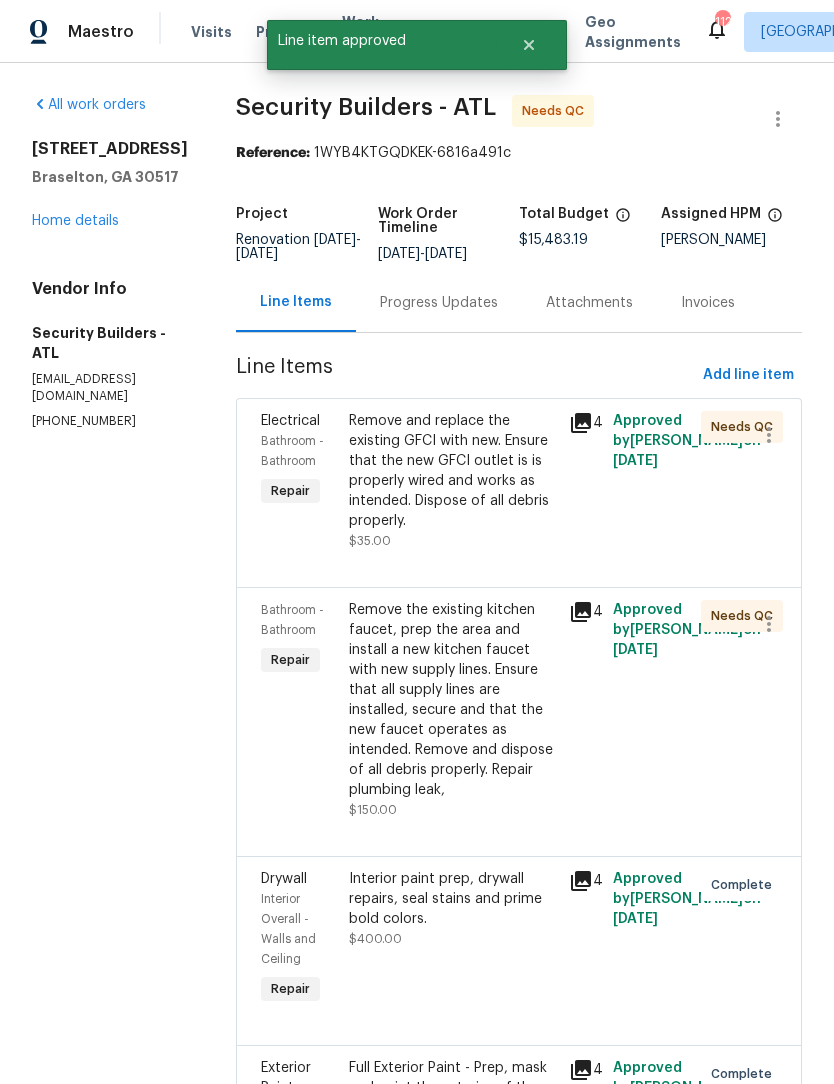 click on "Remove and replace the existing GFCI with new. Ensure that the new GFCI outlet is is properly wired and works as intended. Dispose of all debris properly." at bounding box center [453, 471] 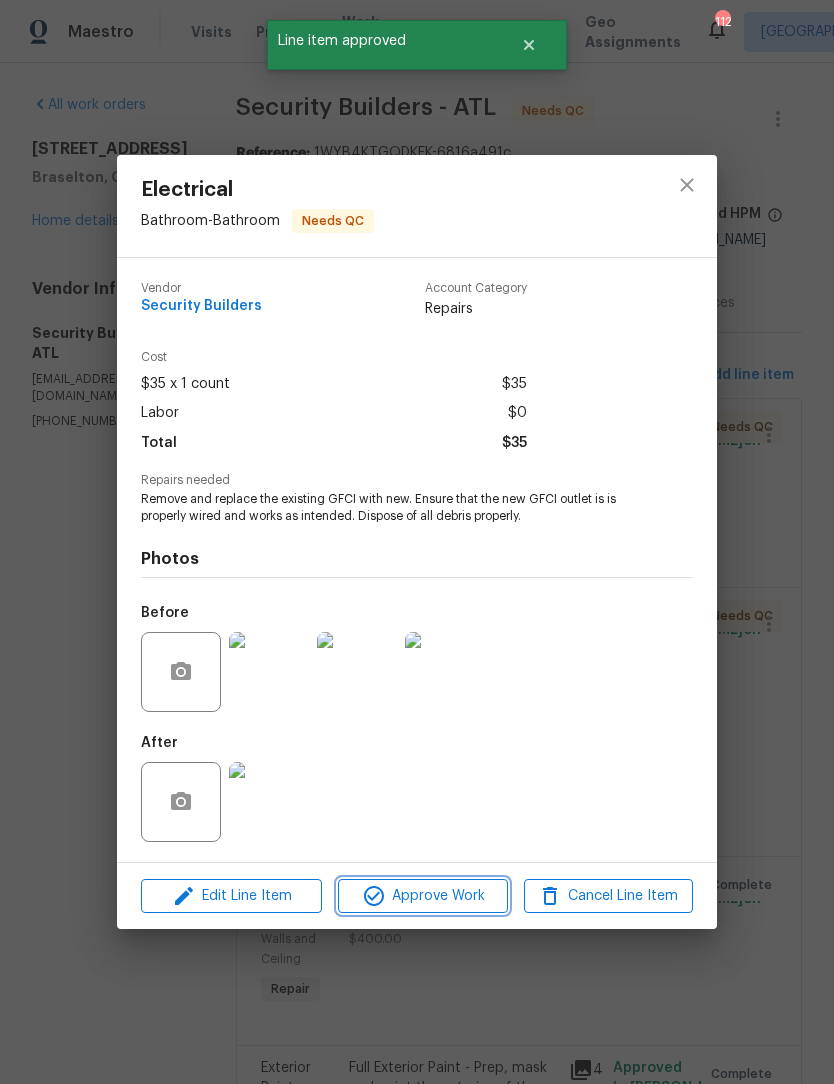 click on "Approve Work" at bounding box center (422, 896) 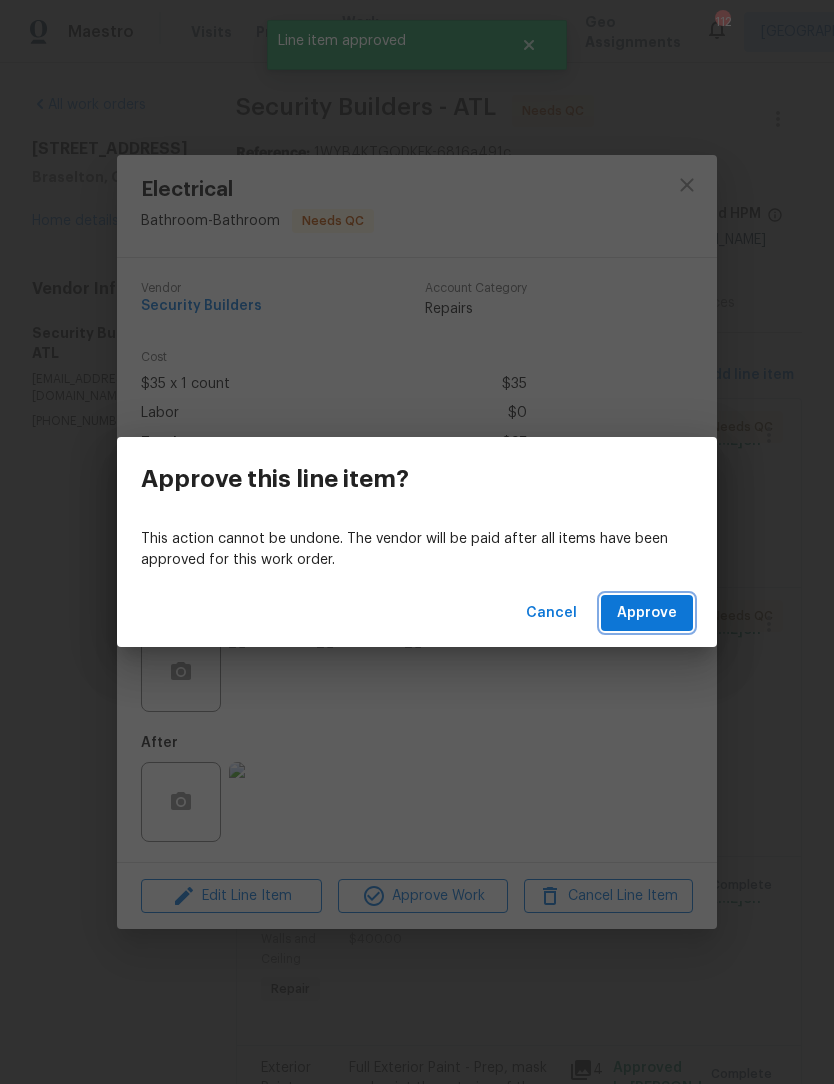 click on "Approve" at bounding box center (647, 613) 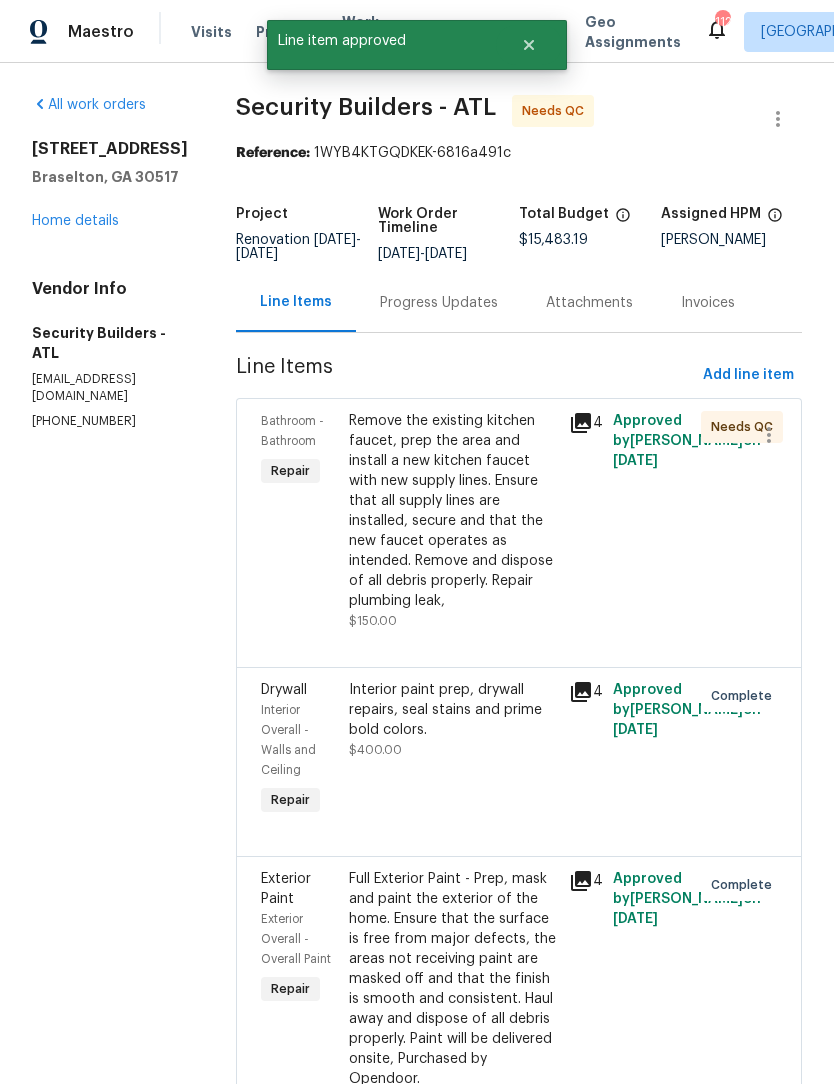 click on "Remove the existing kitchen faucet, prep the area and install a new kitchen faucet with new supply lines. Ensure that all supply lines are installed, secure and that the new faucet operates as intended. Remove and dispose of all debris properly.
Repair plumbing leak," at bounding box center (453, 511) 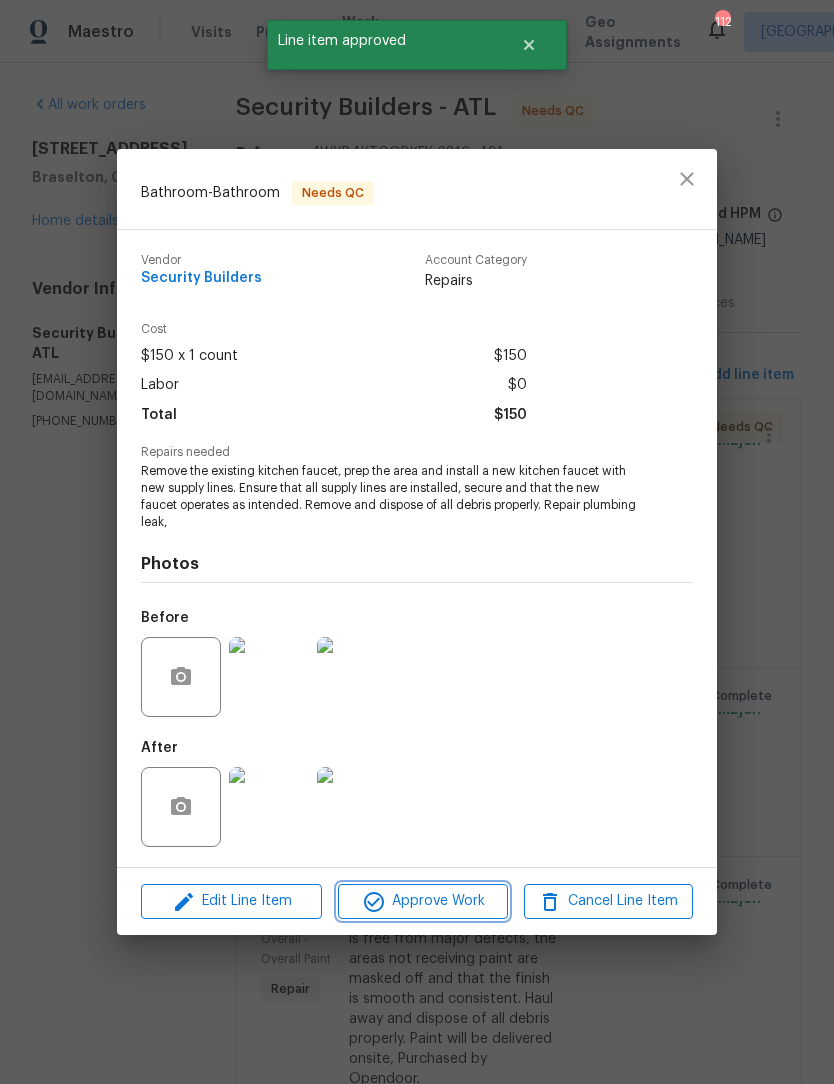 click on "Approve Work" at bounding box center (422, 901) 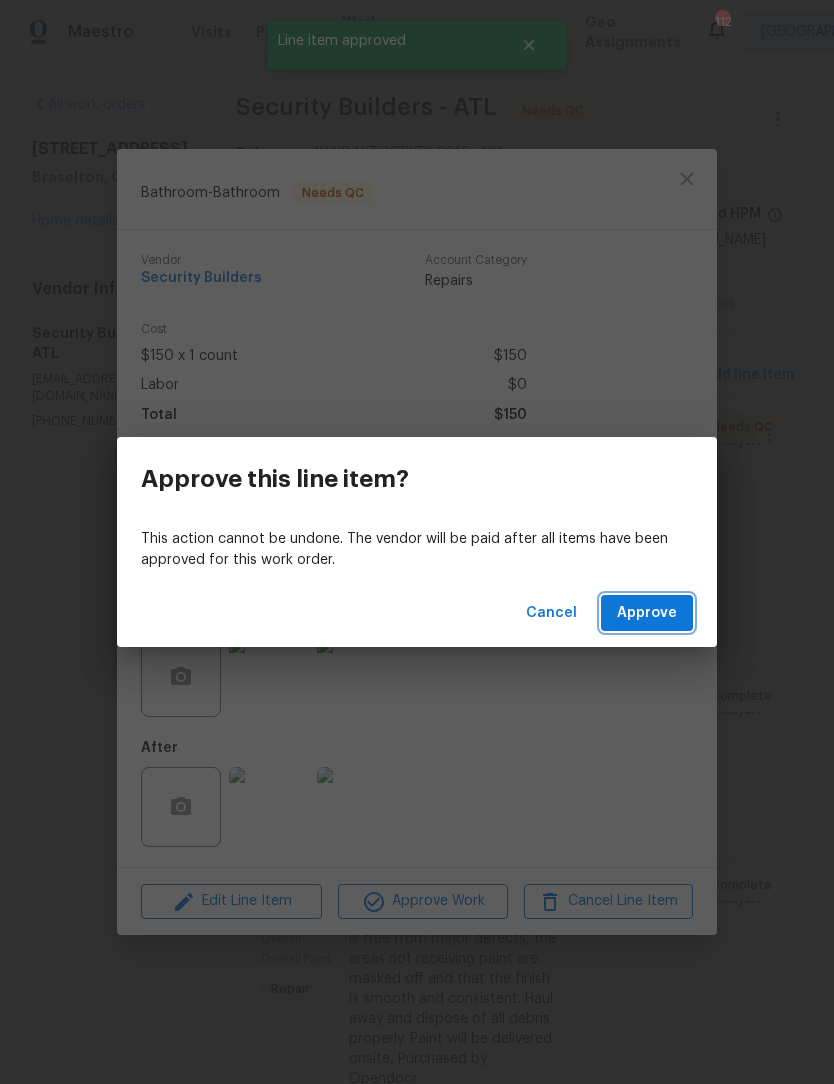 click on "Approve" at bounding box center (647, 613) 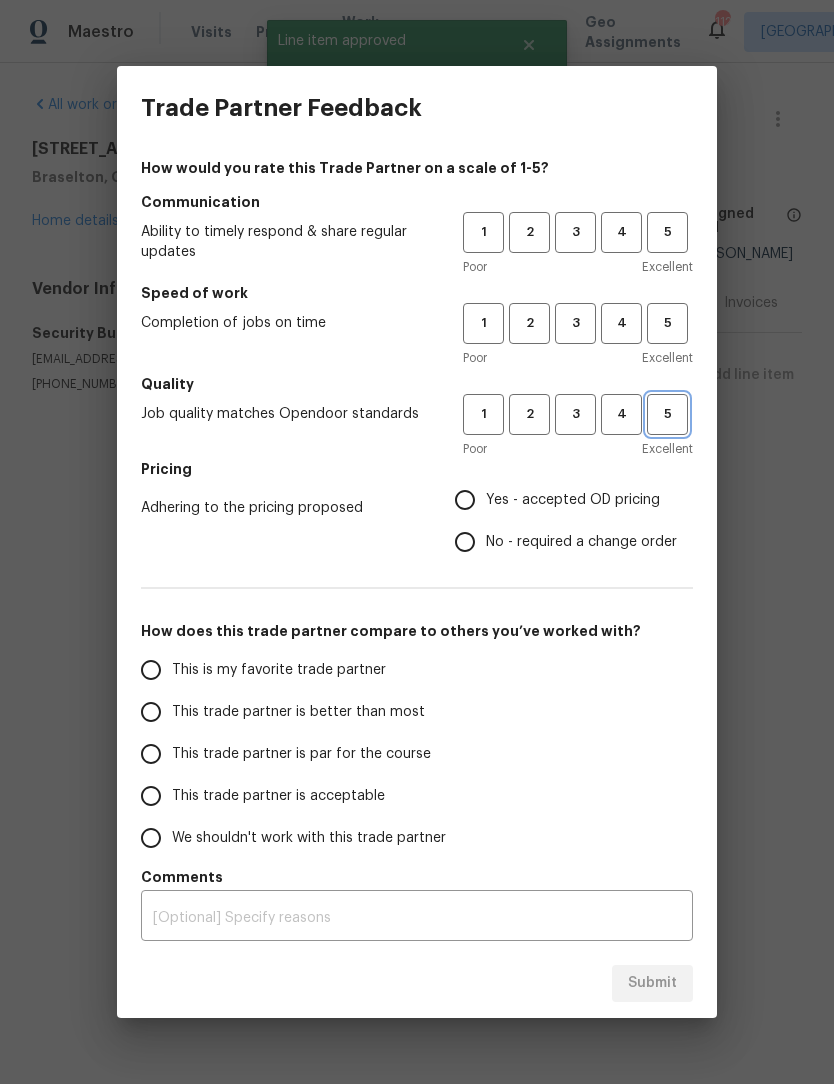 click on "5" at bounding box center (667, 414) 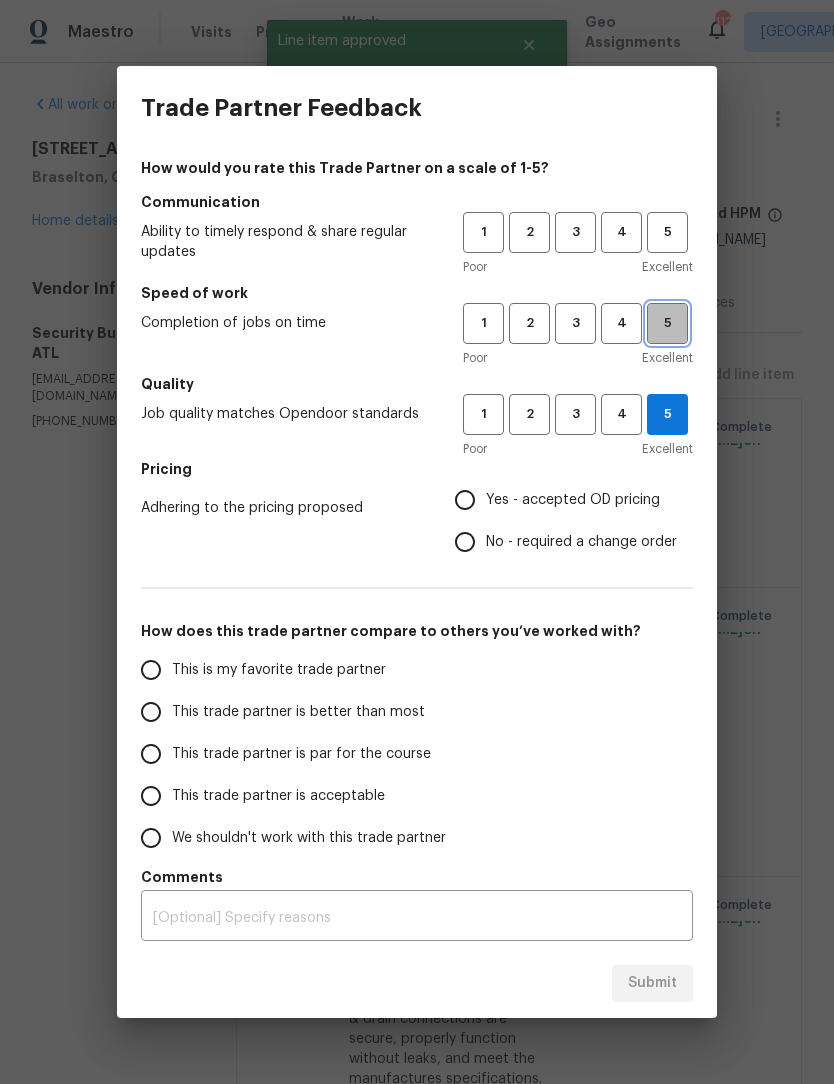 click on "5" at bounding box center [667, 323] 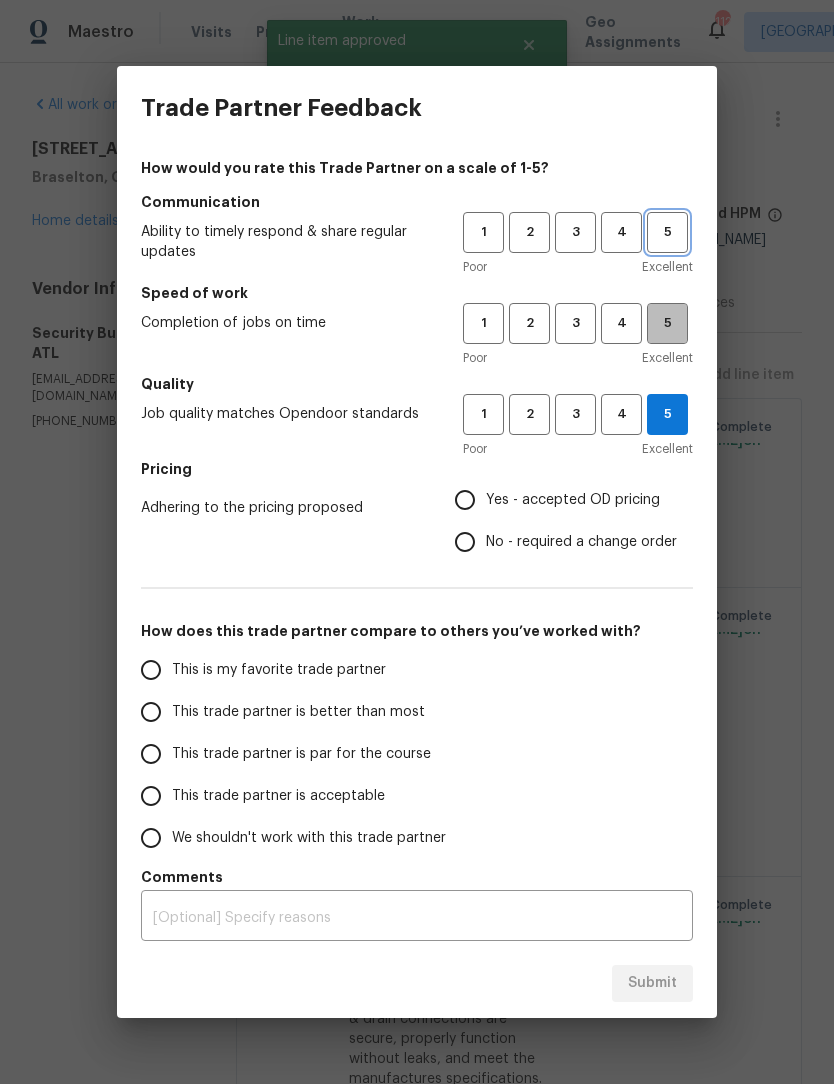 click on "5" at bounding box center [667, 232] 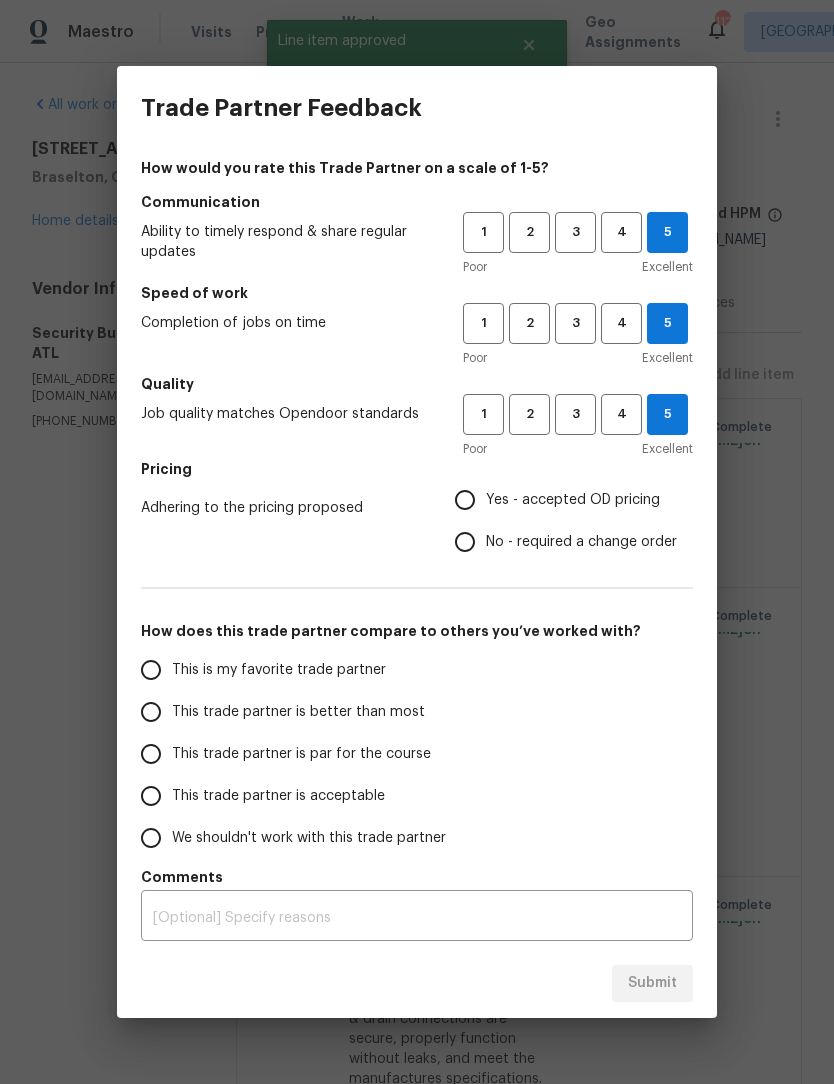 click on "Yes - accepted OD pricing" at bounding box center (465, 500) 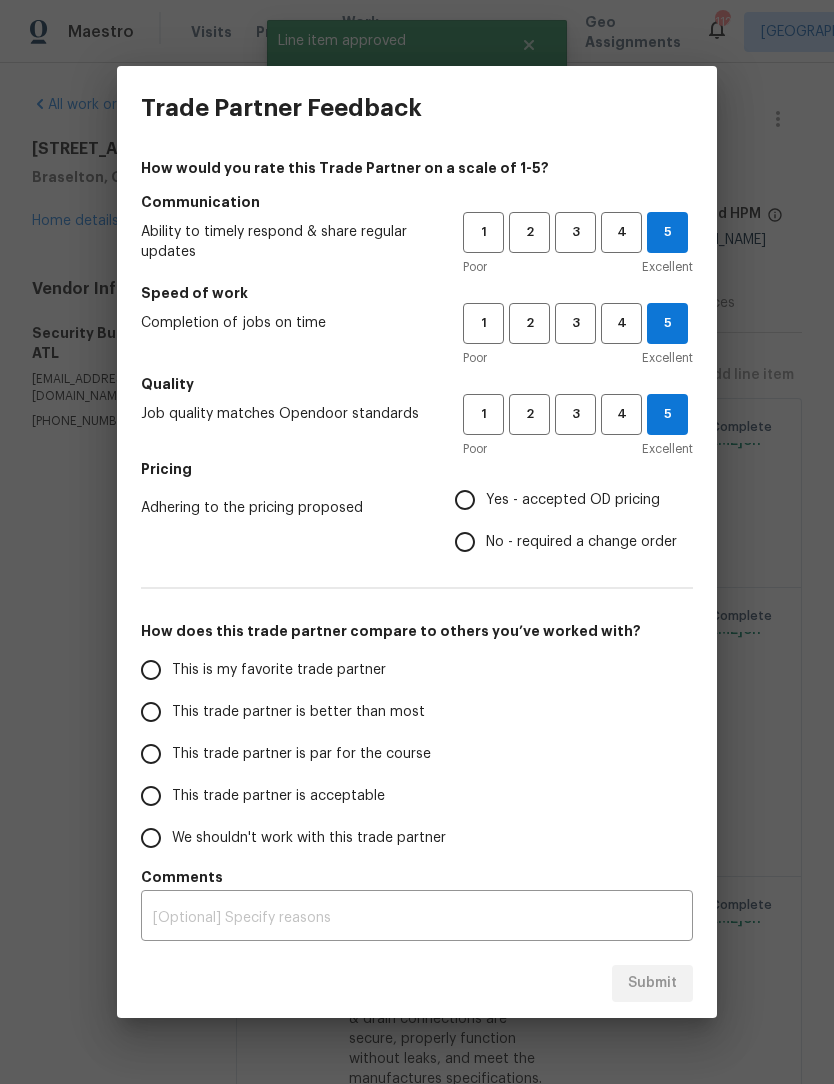 radio on "true" 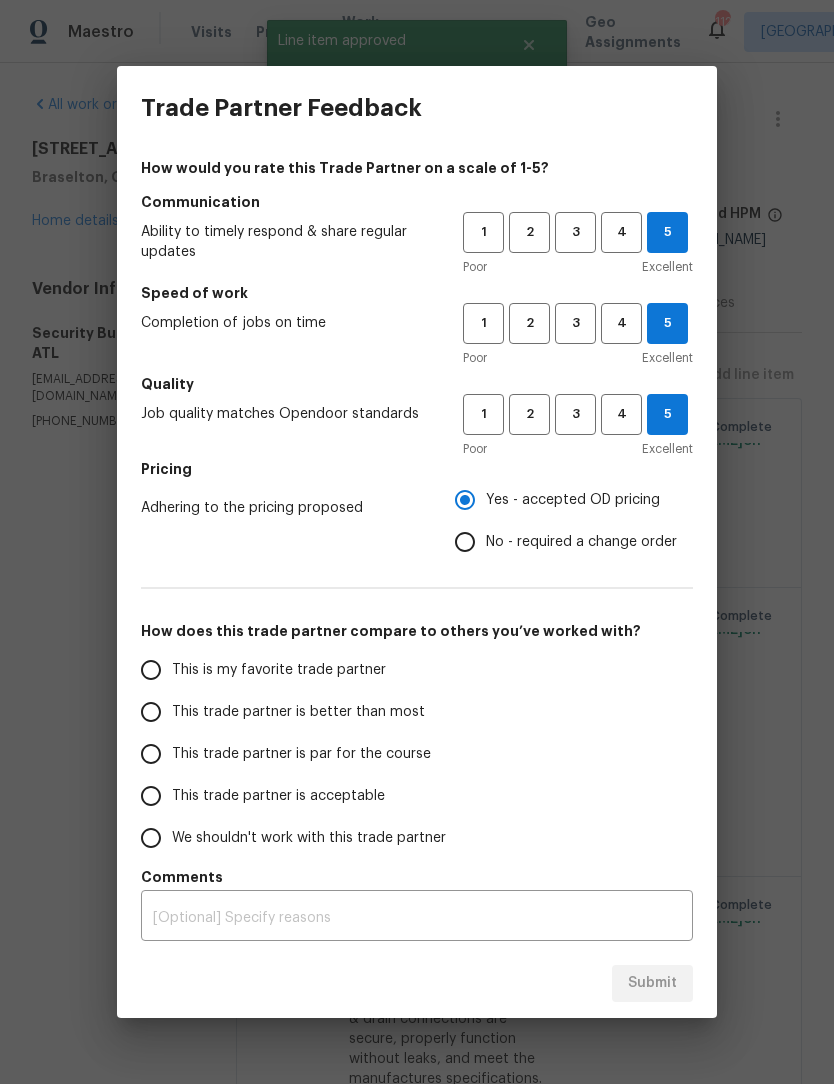 click on "This is my favorite trade partner" at bounding box center [151, 670] 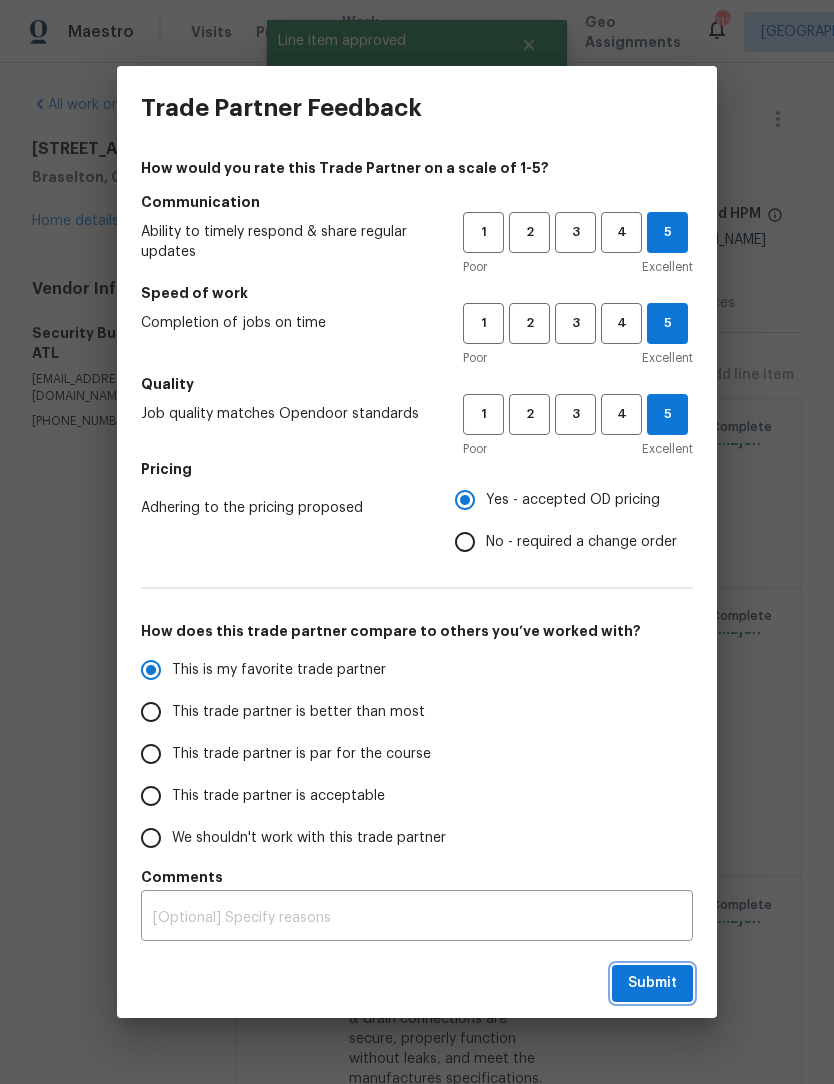 click on "Submit" at bounding box center [652, 983] 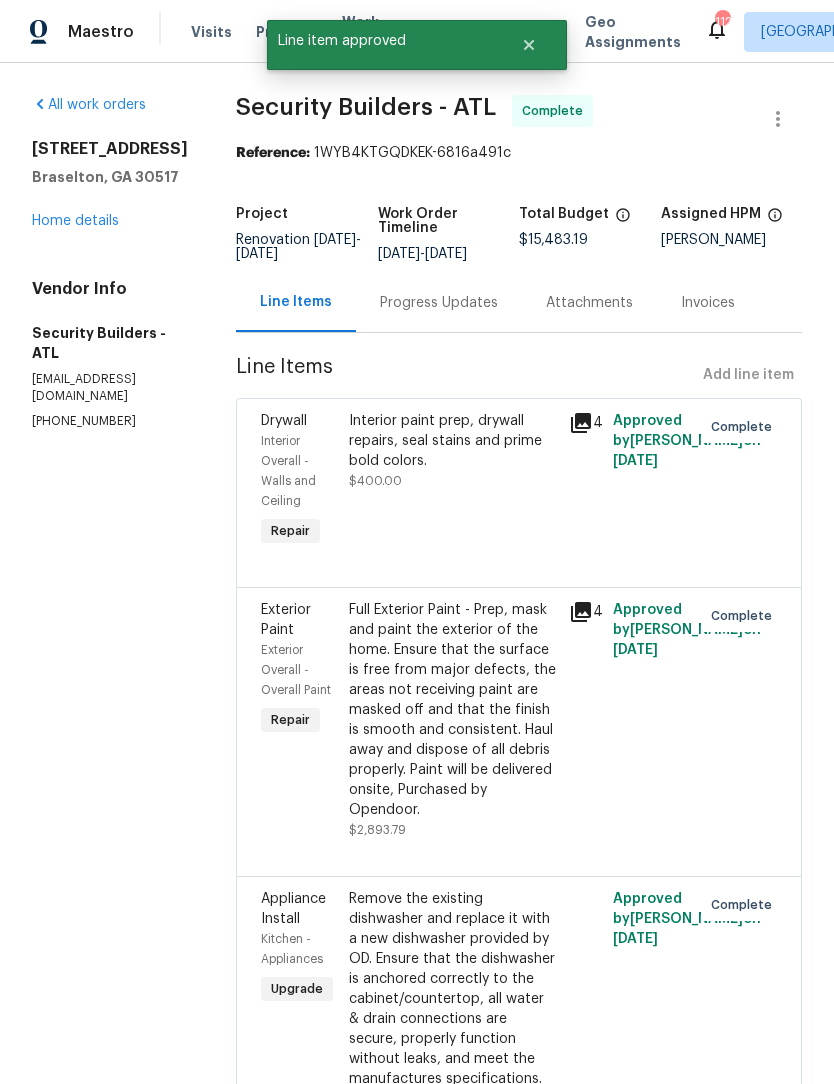 radio on "true" 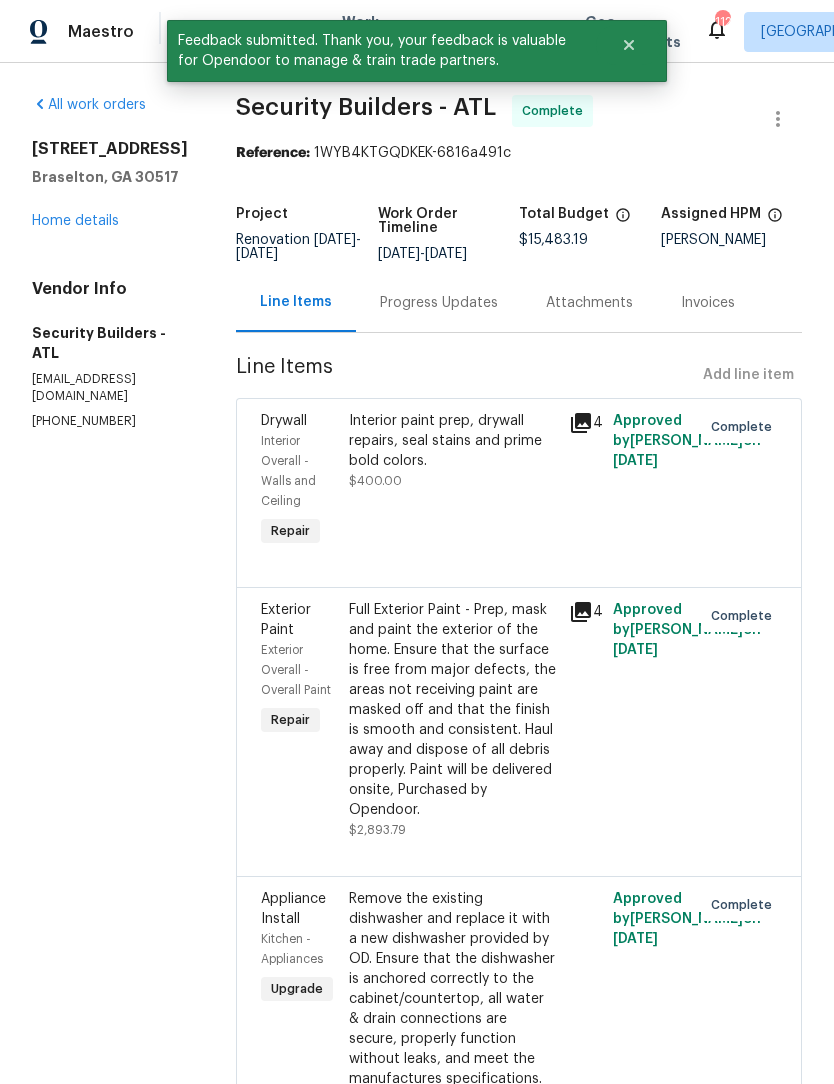 scroll, scrollTop: 0, scrollLeft: 0, axis: both 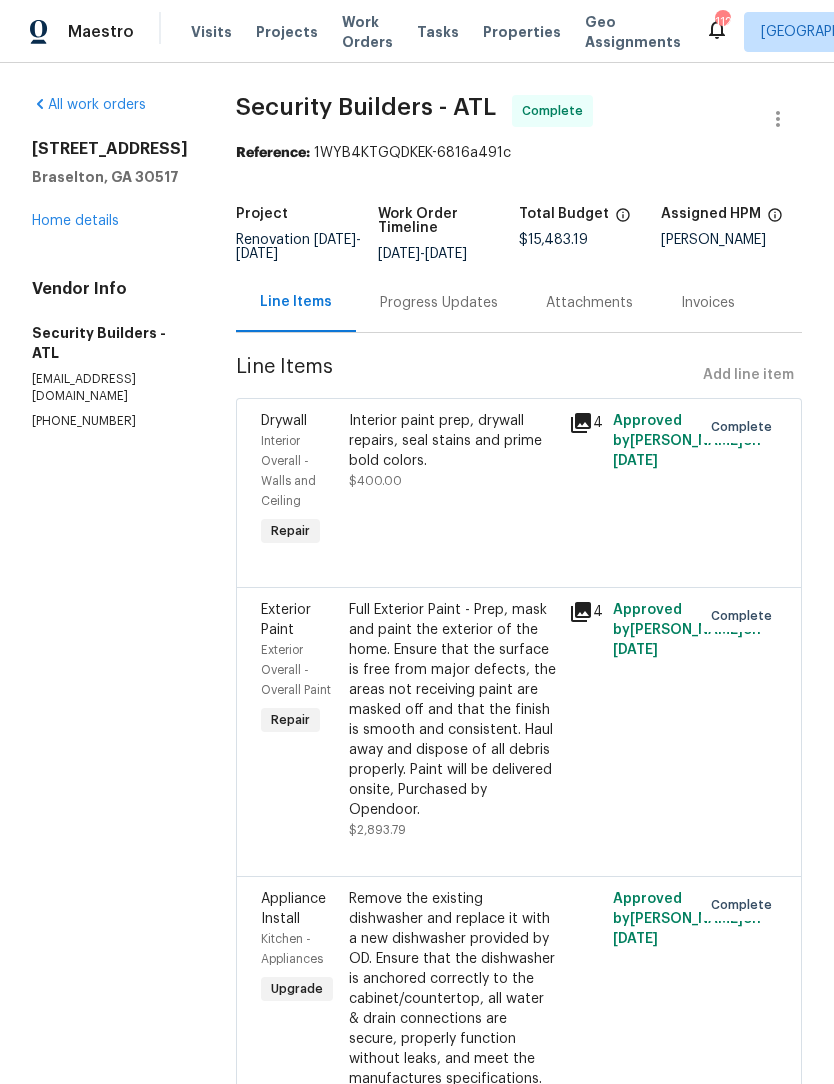 click on "All work orders [STREET_ADDRESS] Home details Vendor Info Security Builders - ATL [EMAIL_ADDRESS][DOMAIN_NAME] [PHONE_NUMBER]" at bounding box center [110, 262] 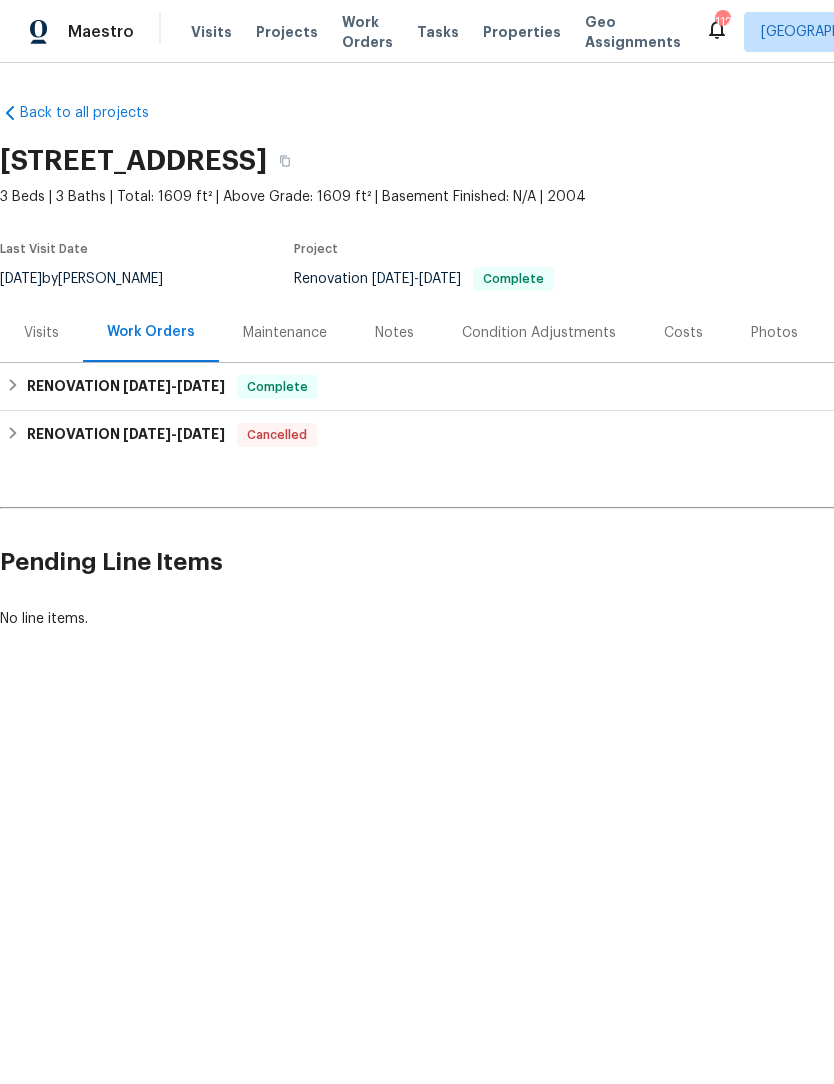 scroll, scrollTop: 0, scrollLeft: 0, axis: both 